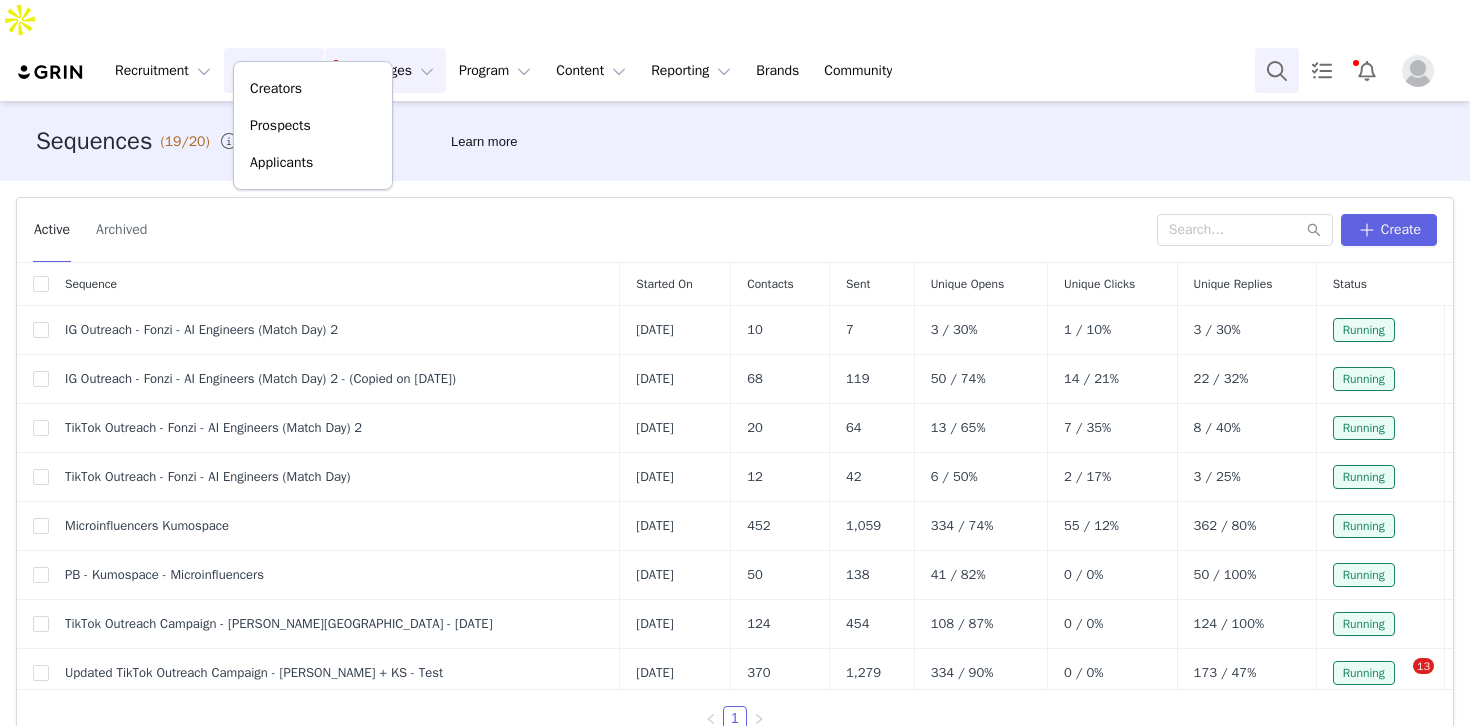 scroll, scrollTop: 0, scrollLeft: 0, axis: both 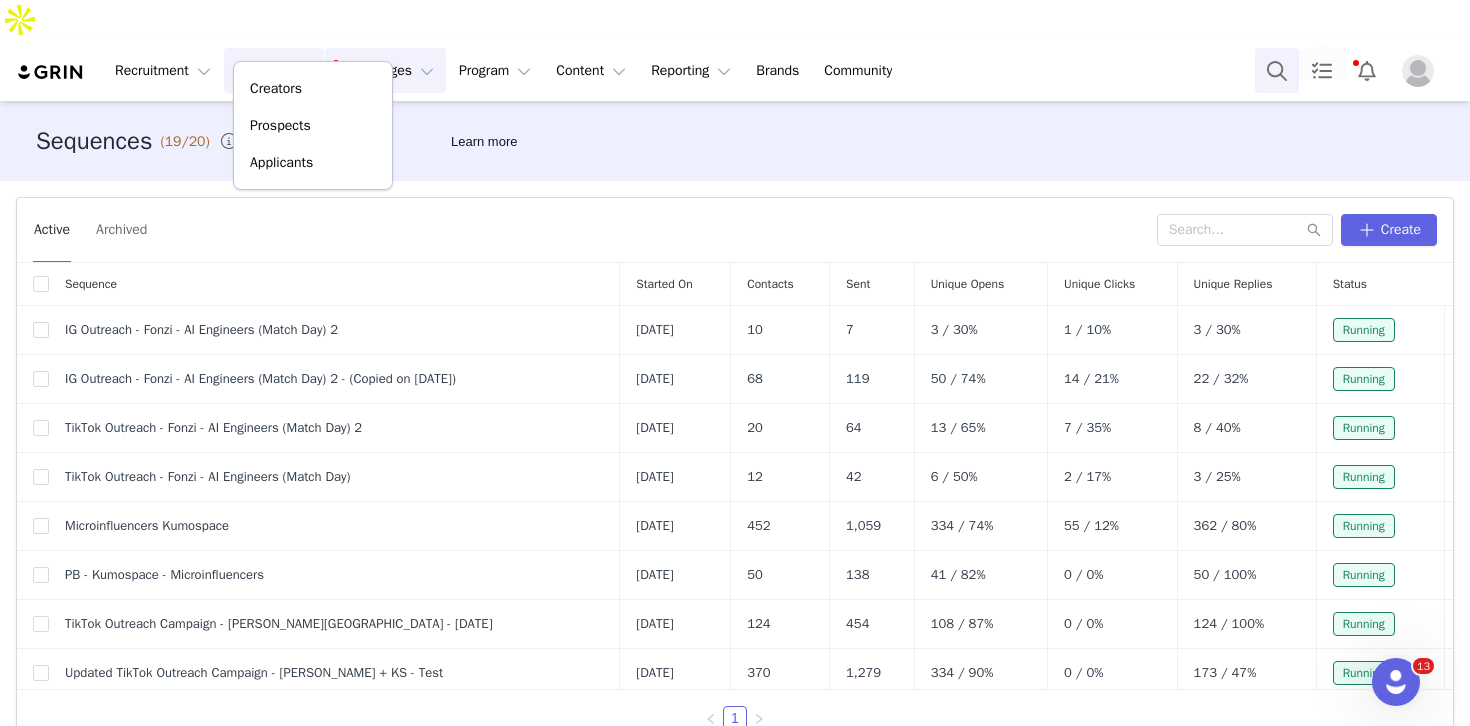 click at bounding box center (1277, 70) 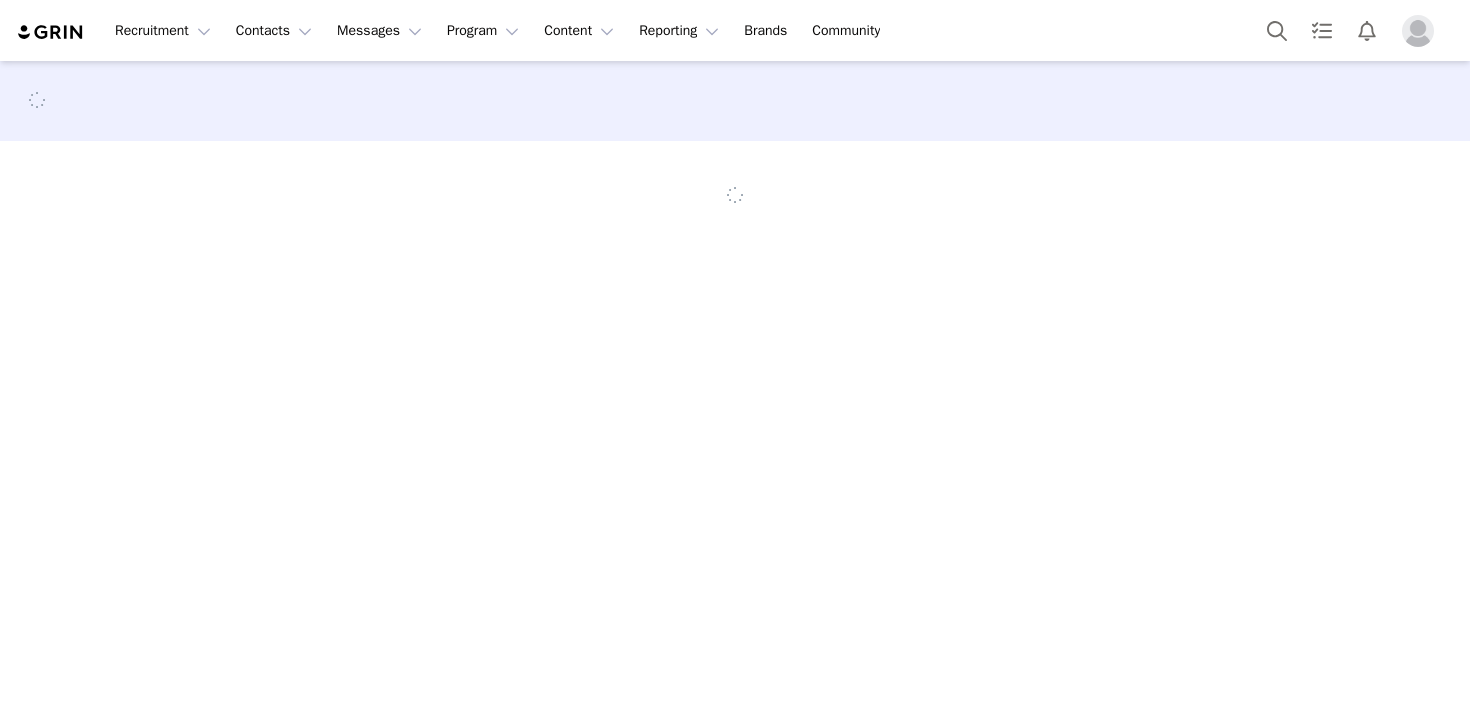 scroll, scrollTop: 0, scrollLeft: 0, axis: both 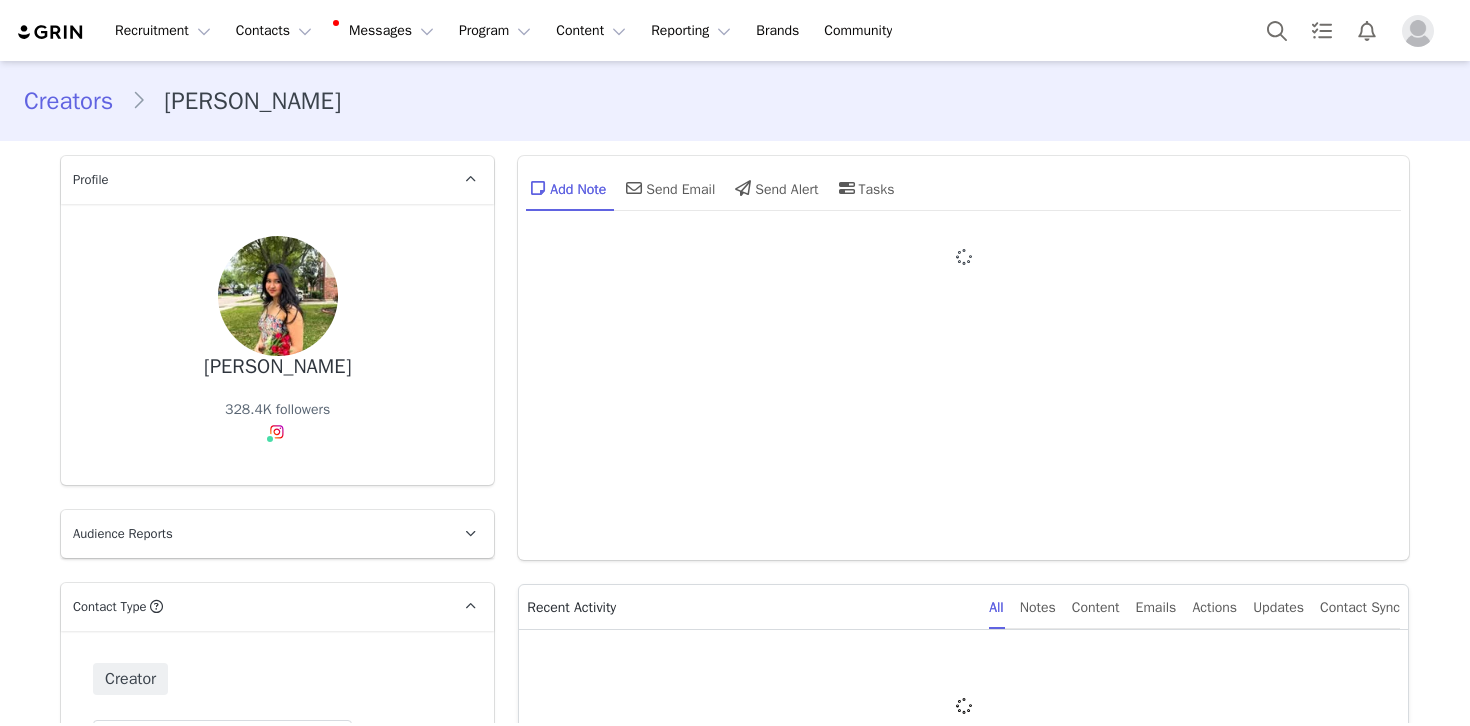 type on "+1 (United States)" 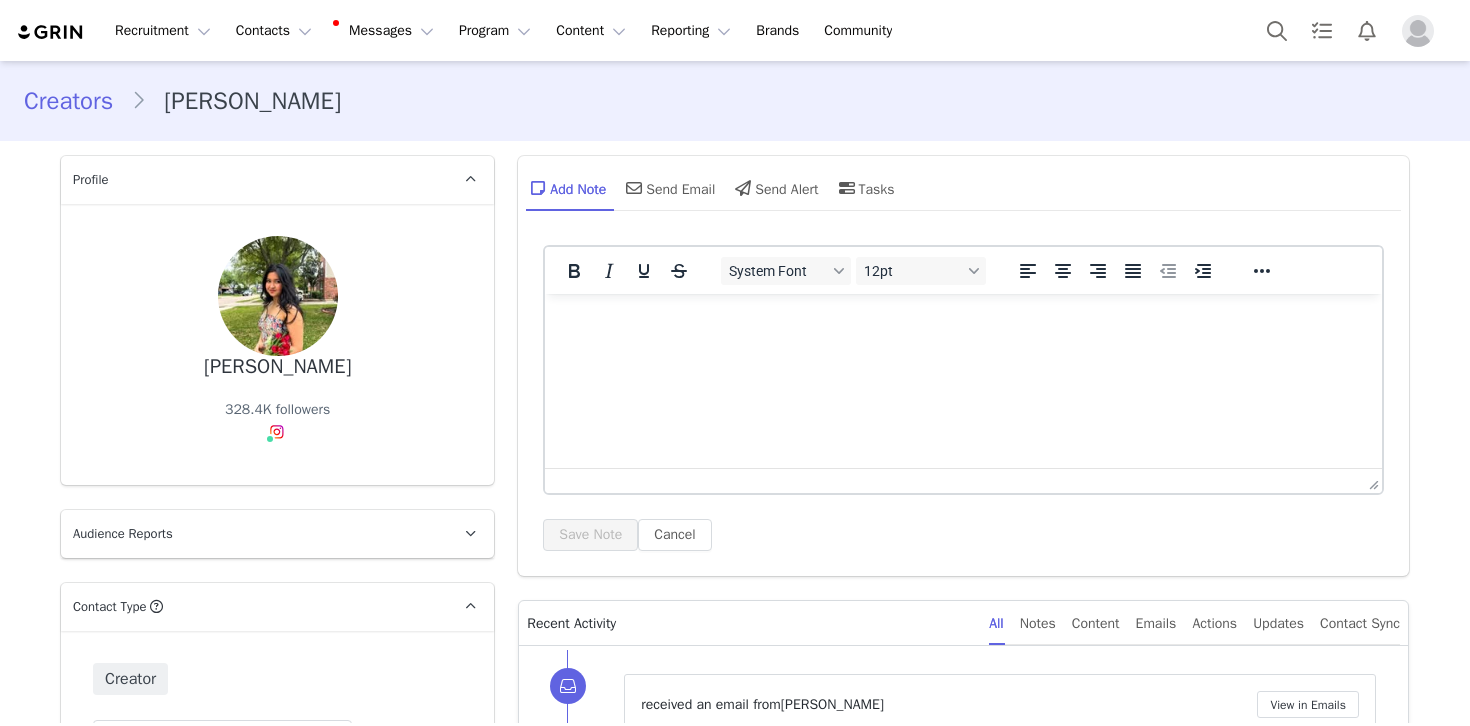 scroll, scrollTop: 0, scrollLeft: 0, axis: both 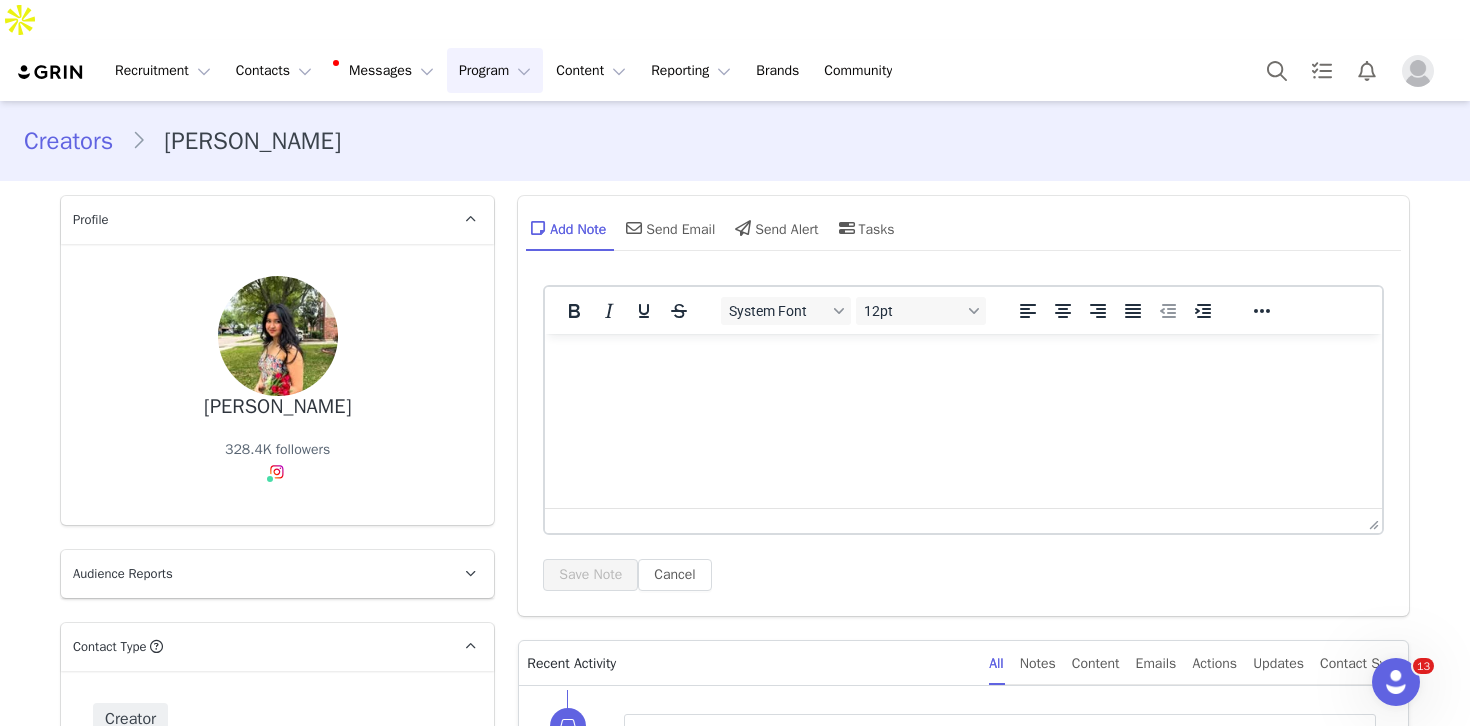 click on "Program Program" at bounding box center [495, 70] 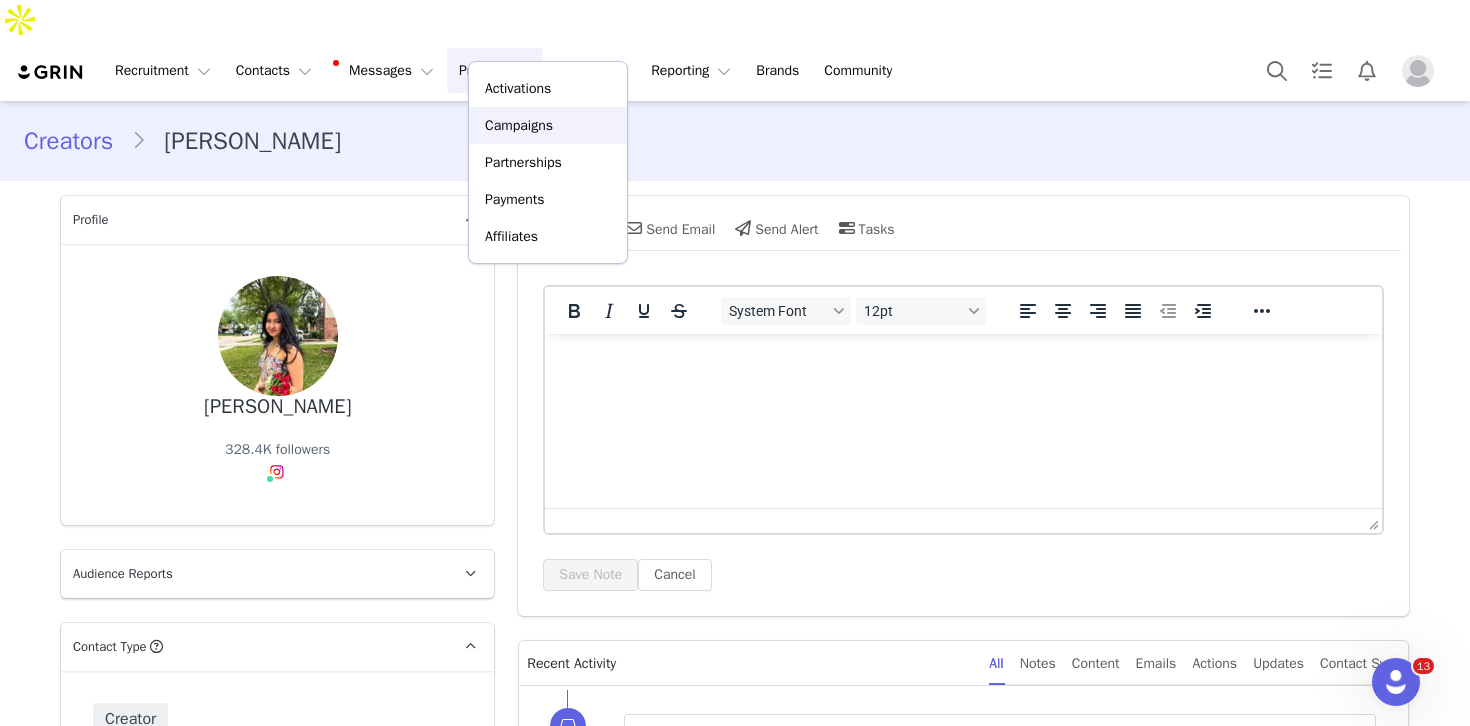 click on "Campaigns" at bounding box center [519, 125] 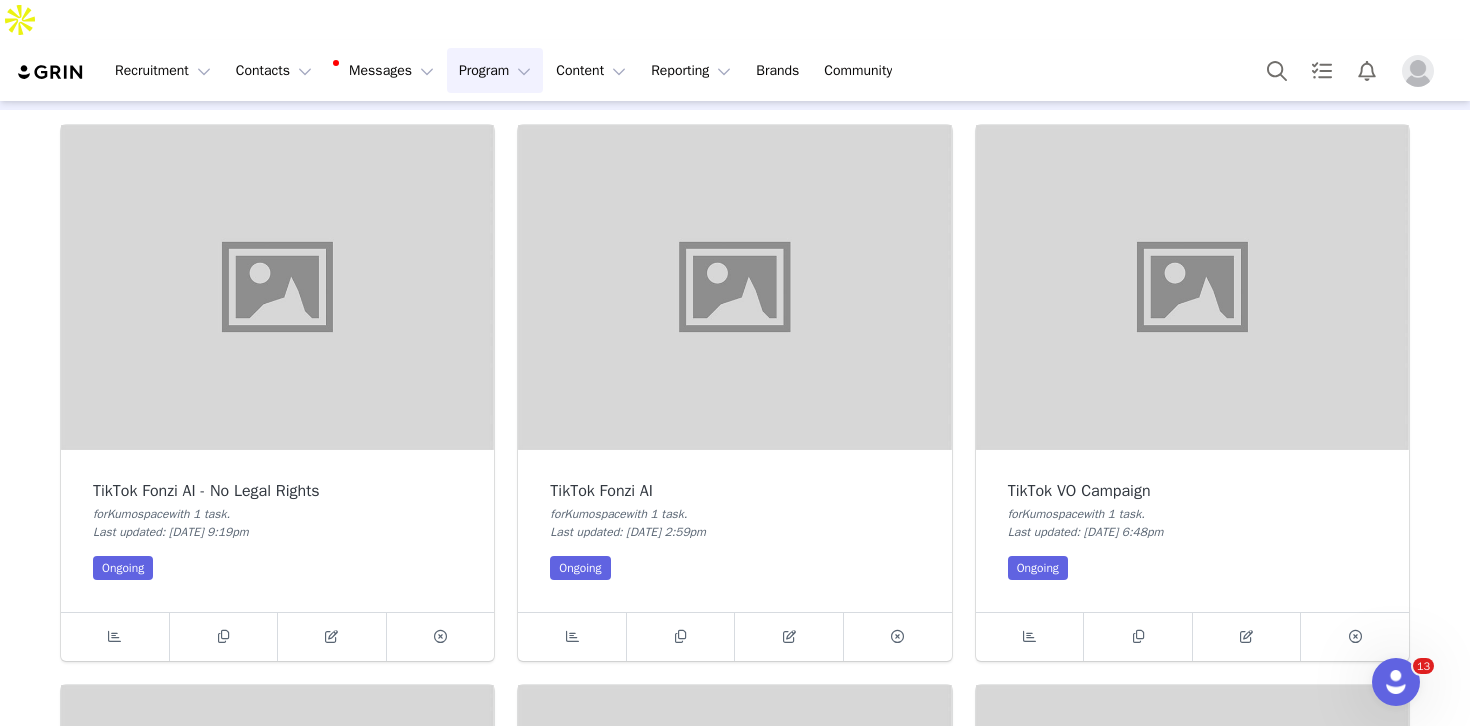 scroll, scrollTop: 70, scrollLeft: 0, axis: vertical 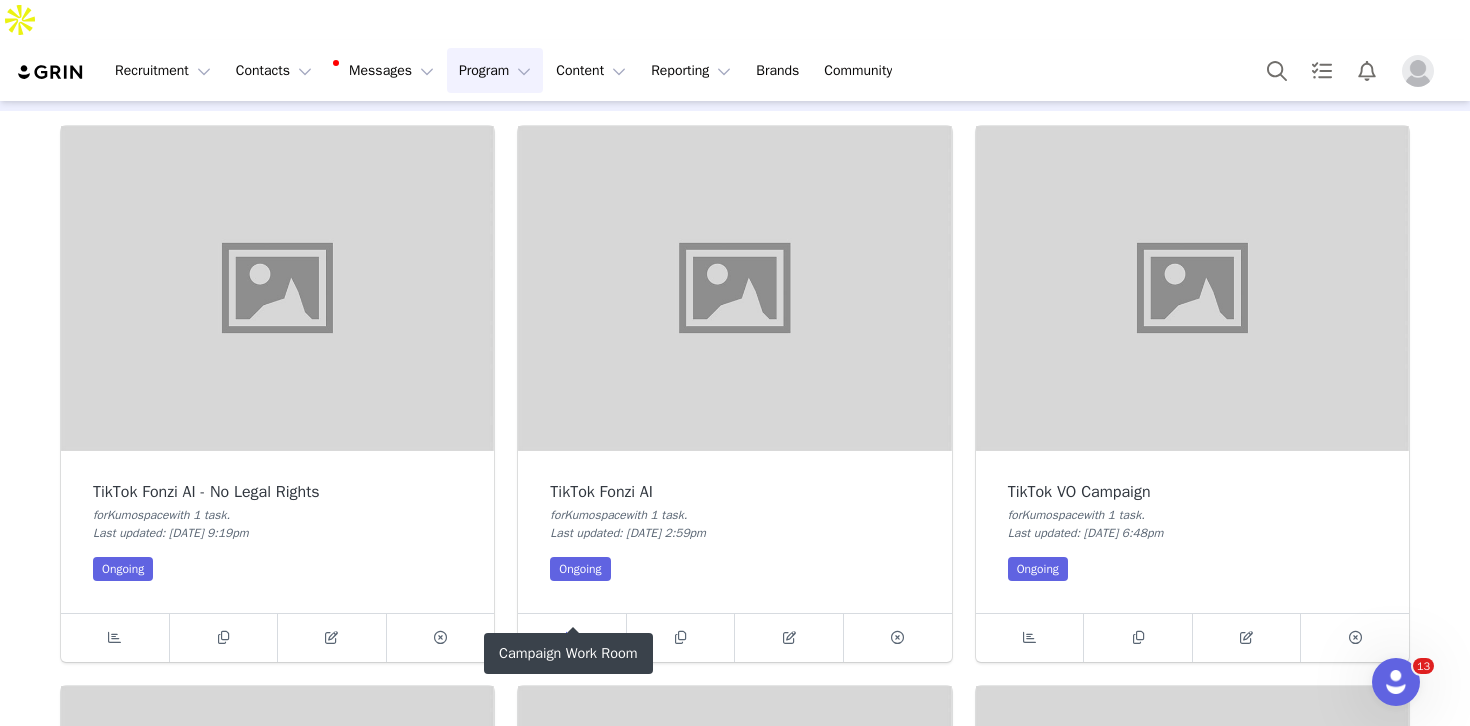 click at bounding box center (572, 638) 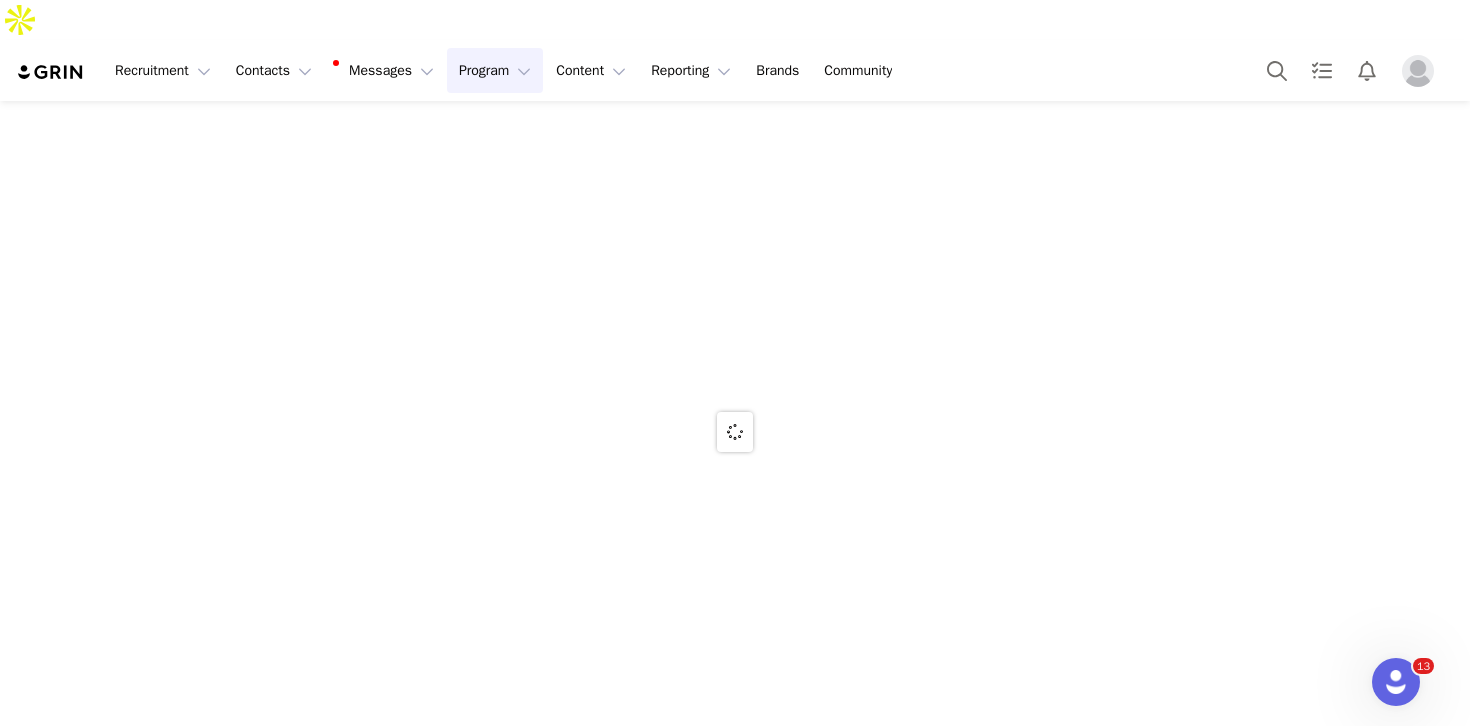 scroll, scrollTop: 0, scrollLeft: 0, axis: both 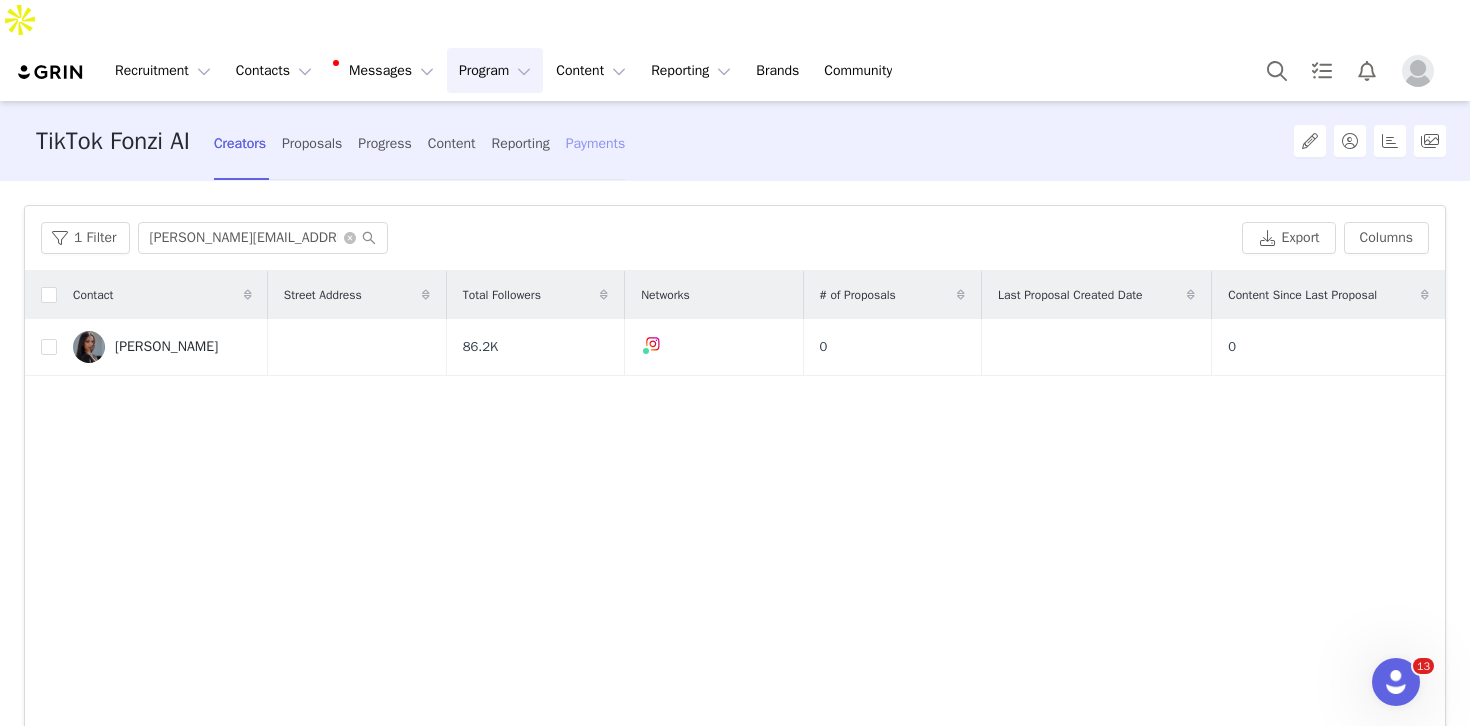 click on "Payments" at bounding box center (596, 143) 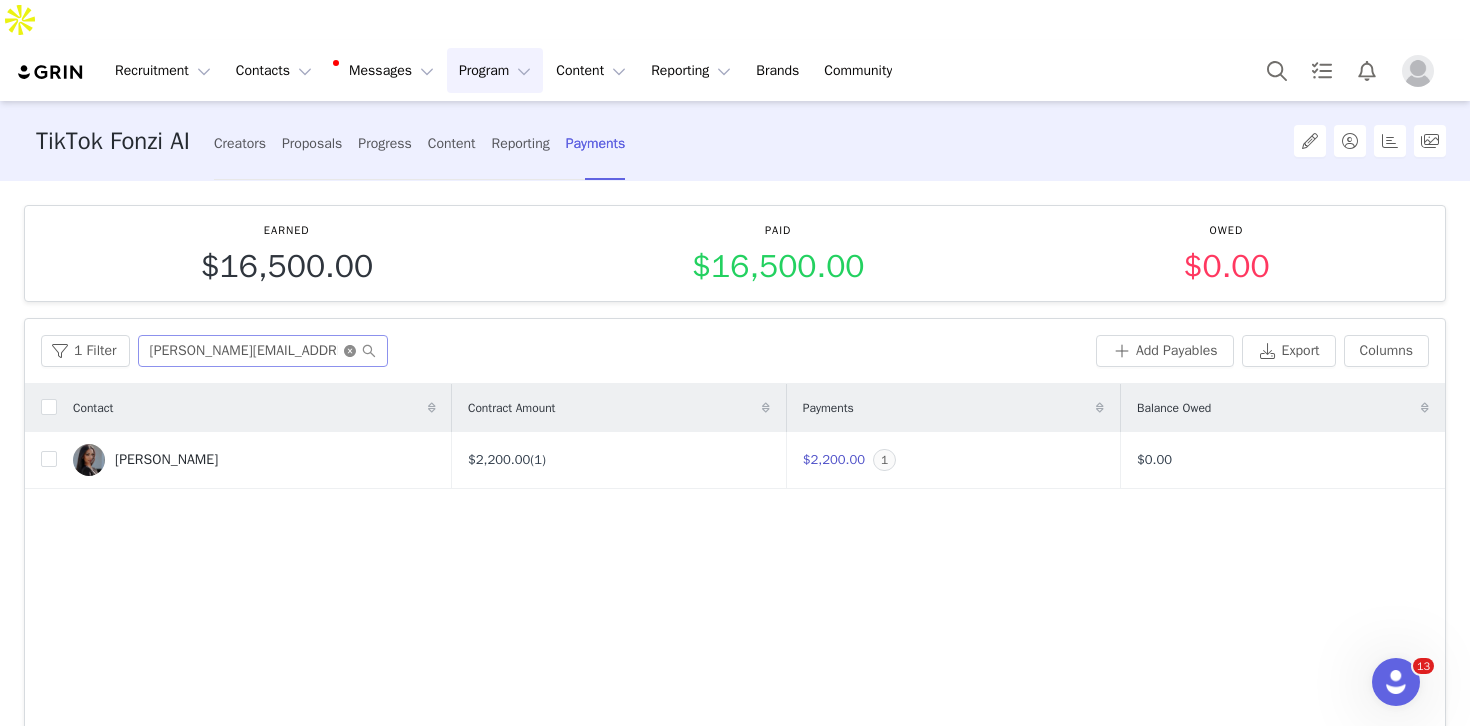 click 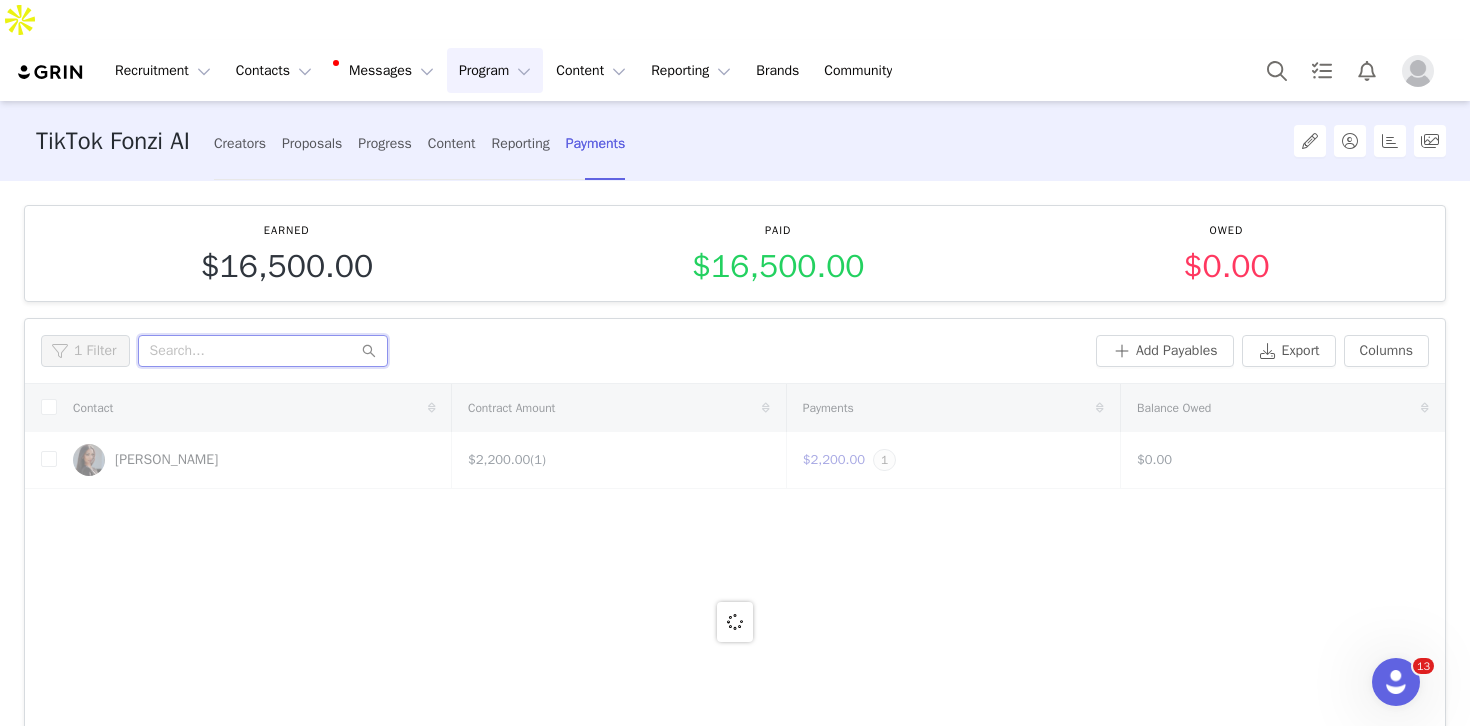 click at bounding box center [263, 351] 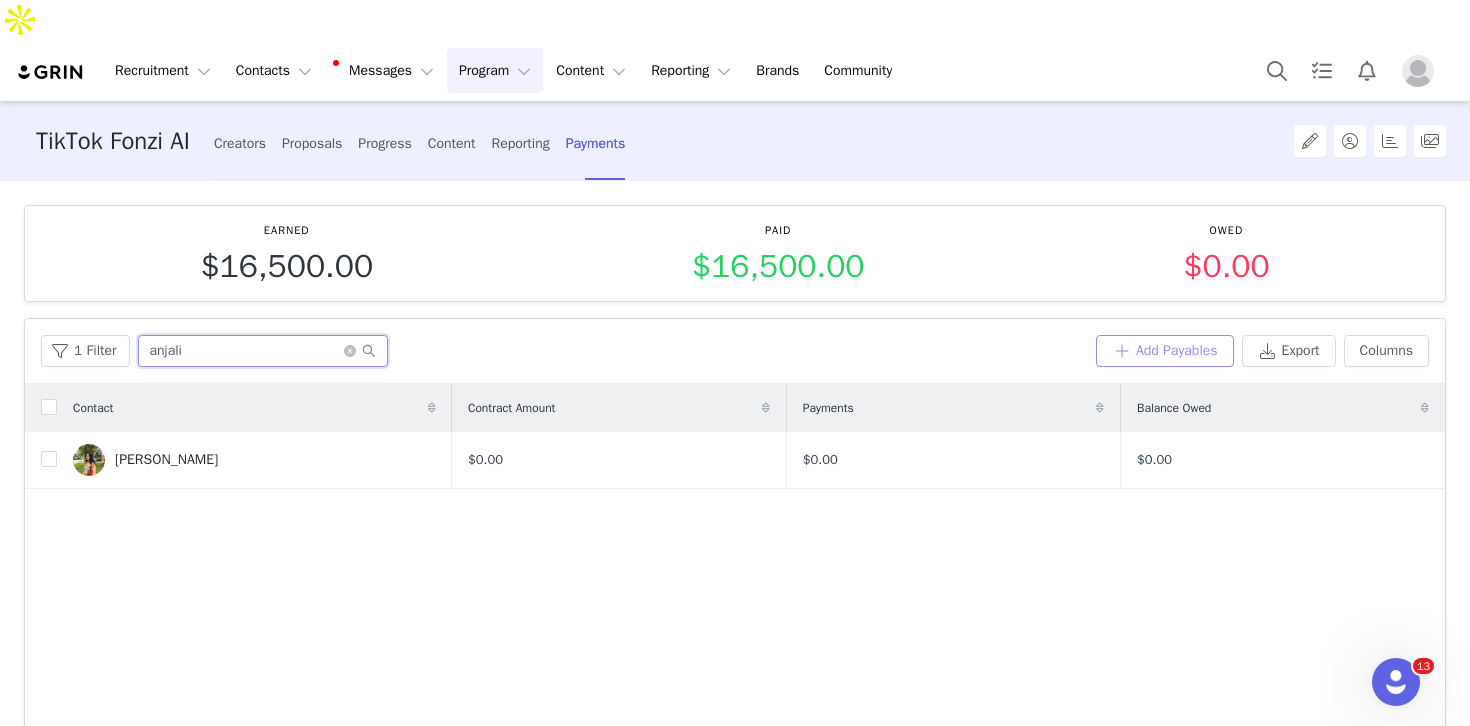 type on "anjali" 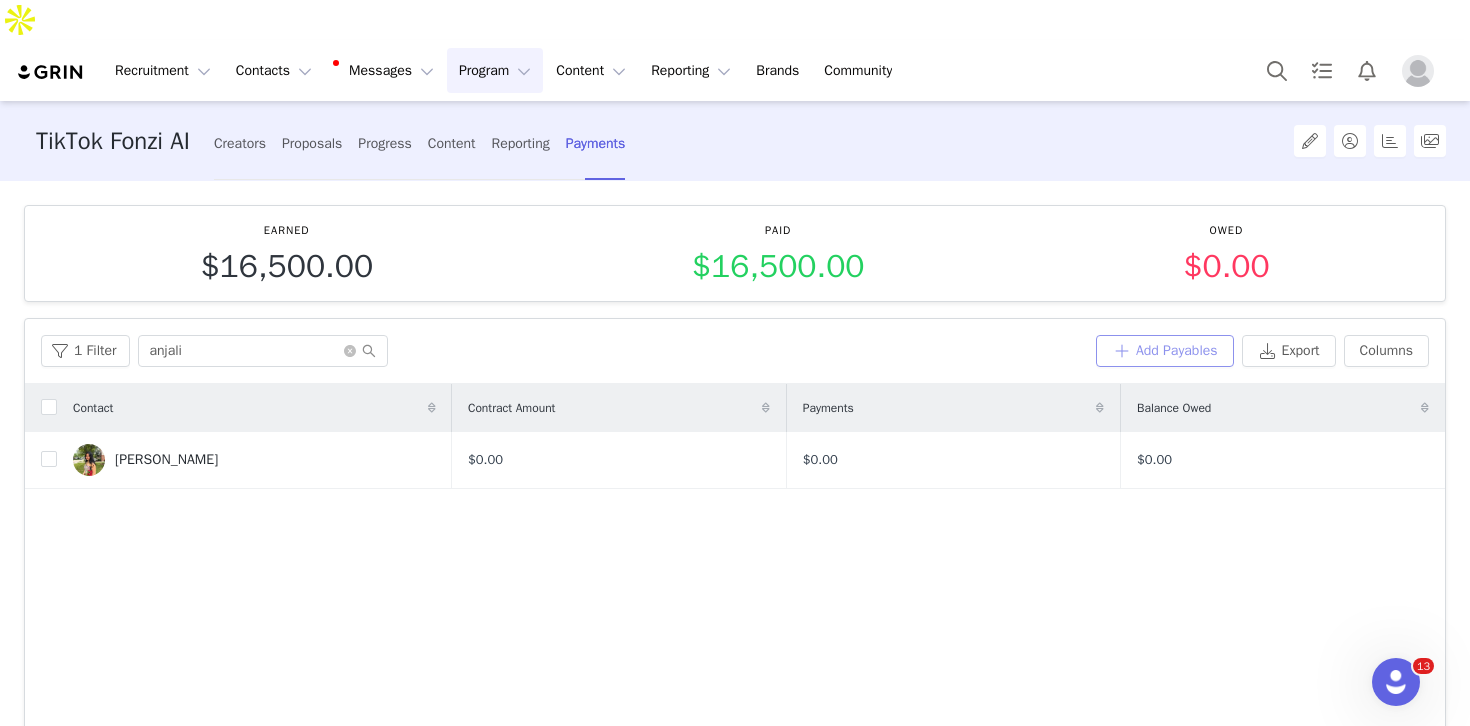 click on "Add Payables" at bounding box center (1165, 351) 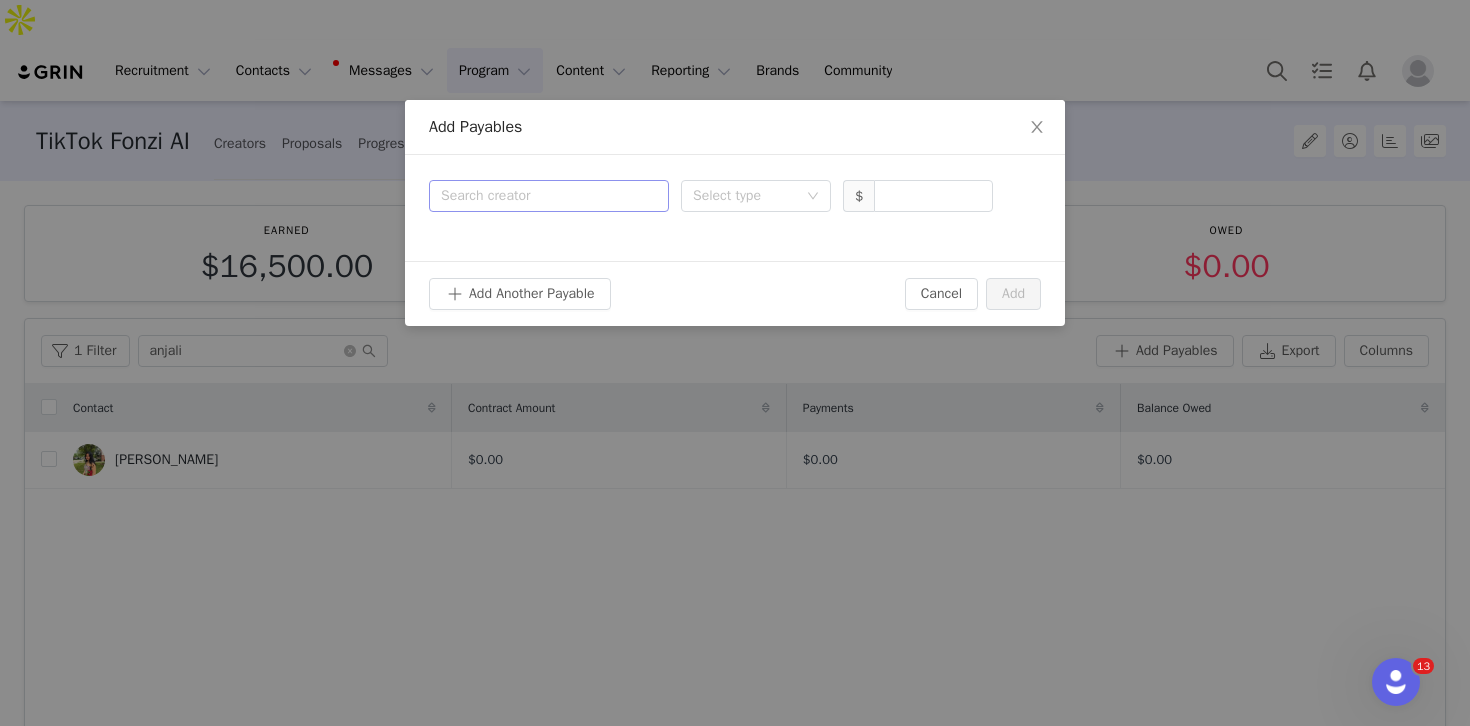 click on "Search creator" at bounding box center [544, 196] 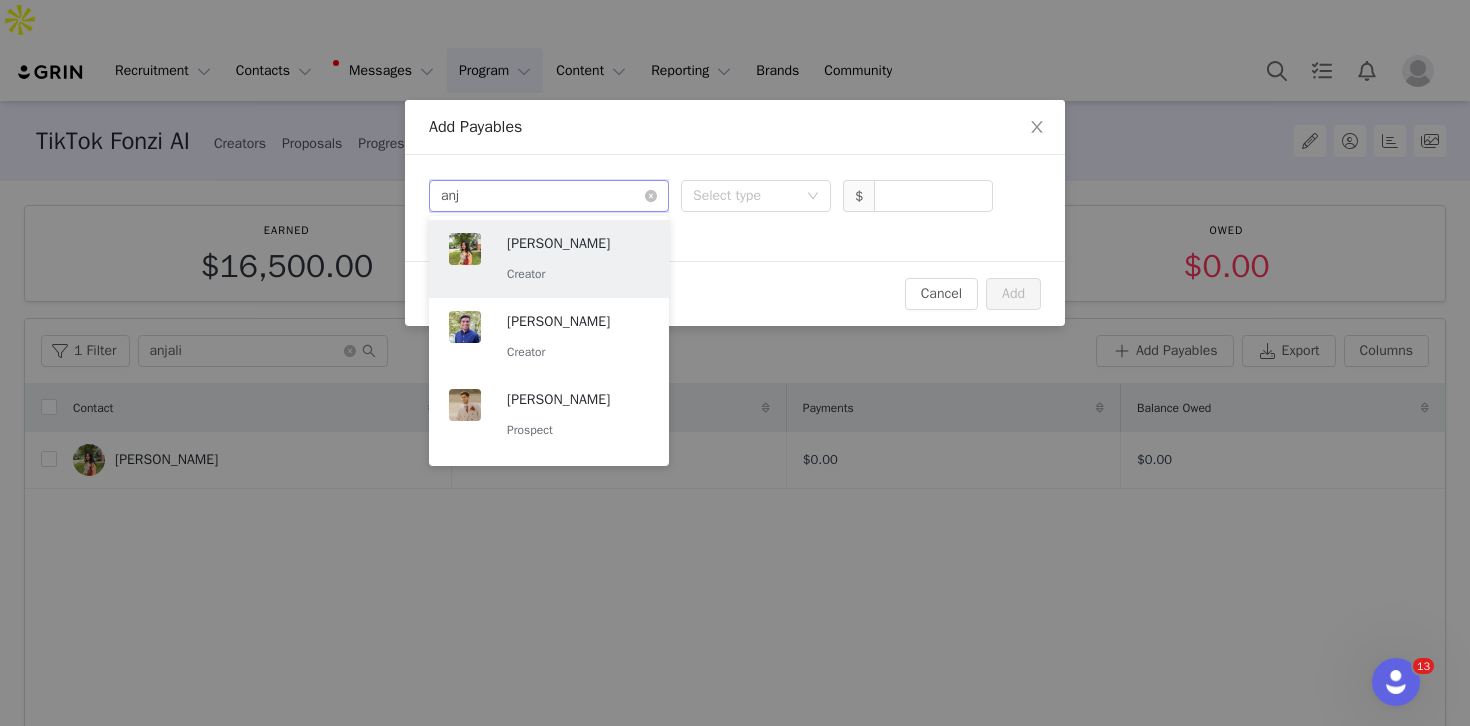type on "anja" 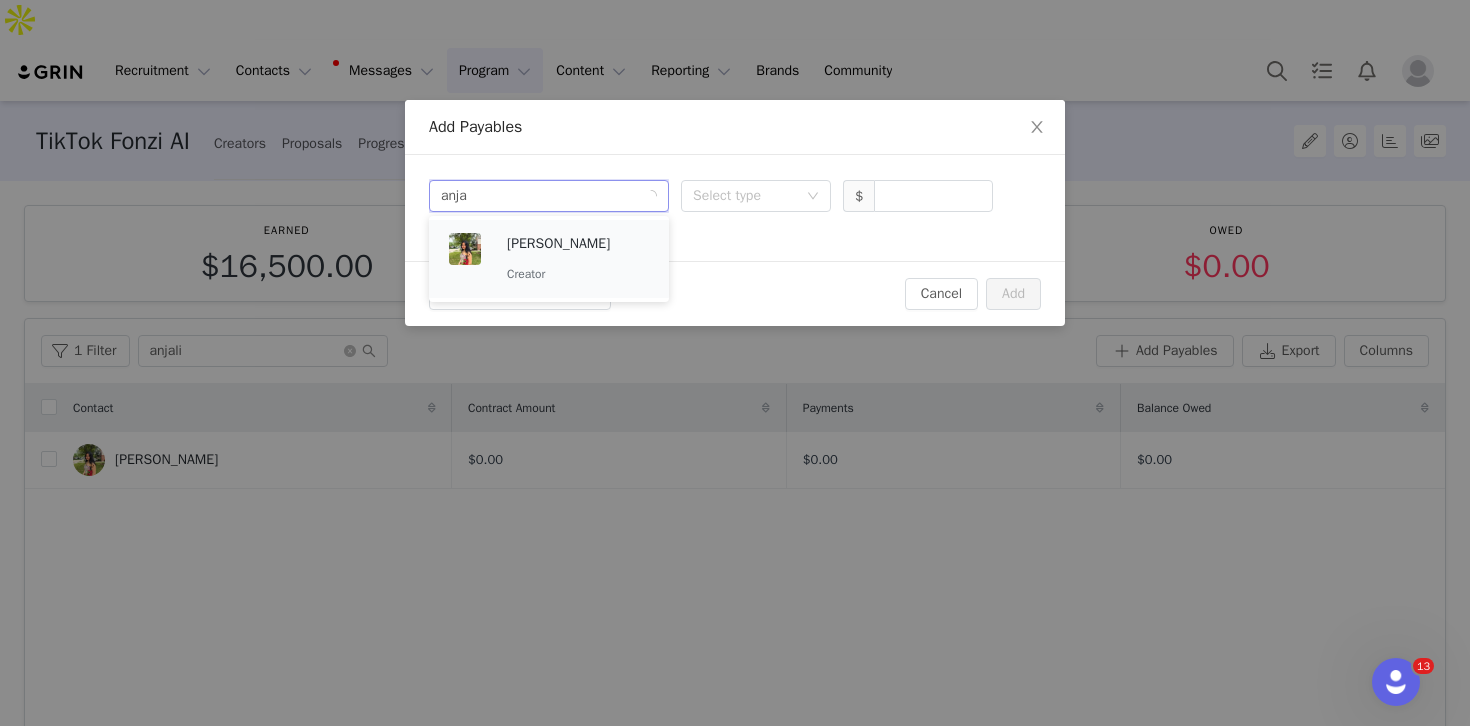 click on "[PERSON_NAME]" at bounding box center [578, 244] 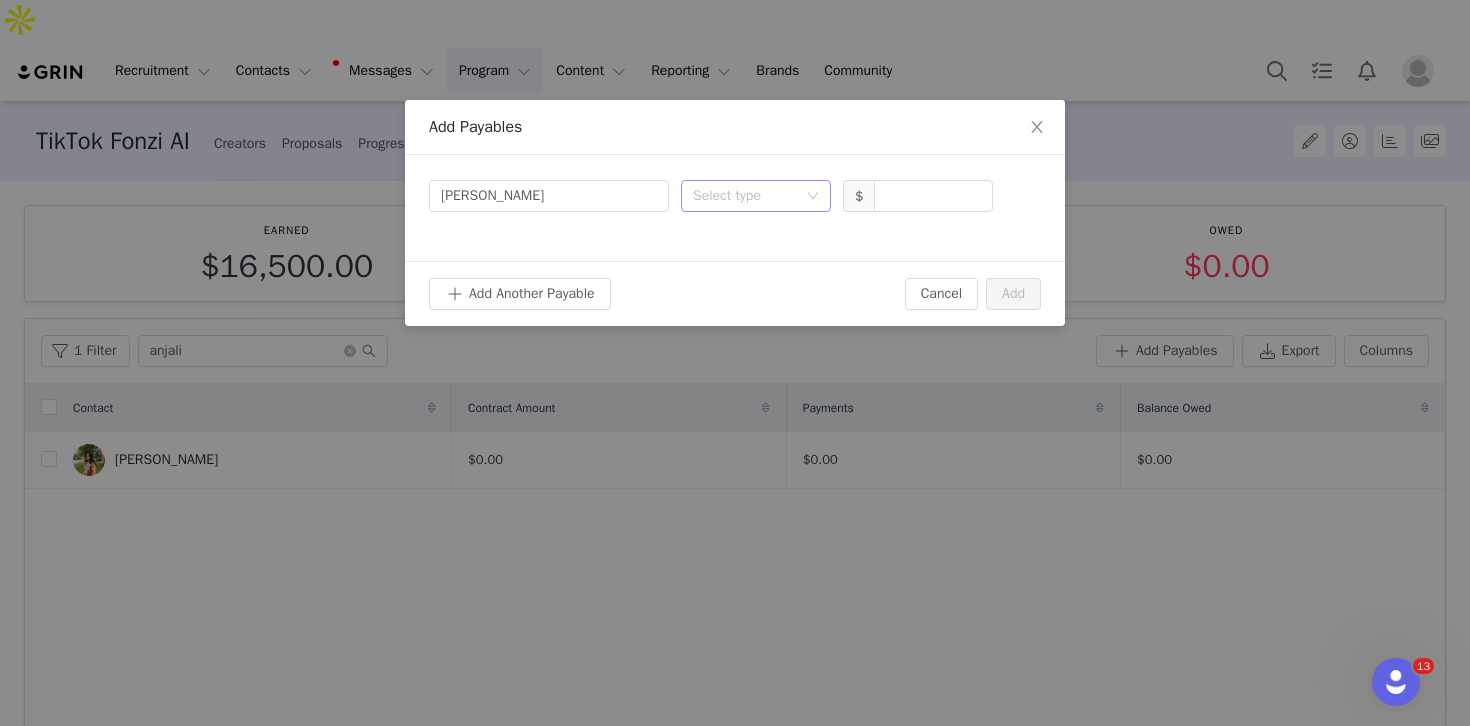 click on "Select type" at bounding box center (745, 196) 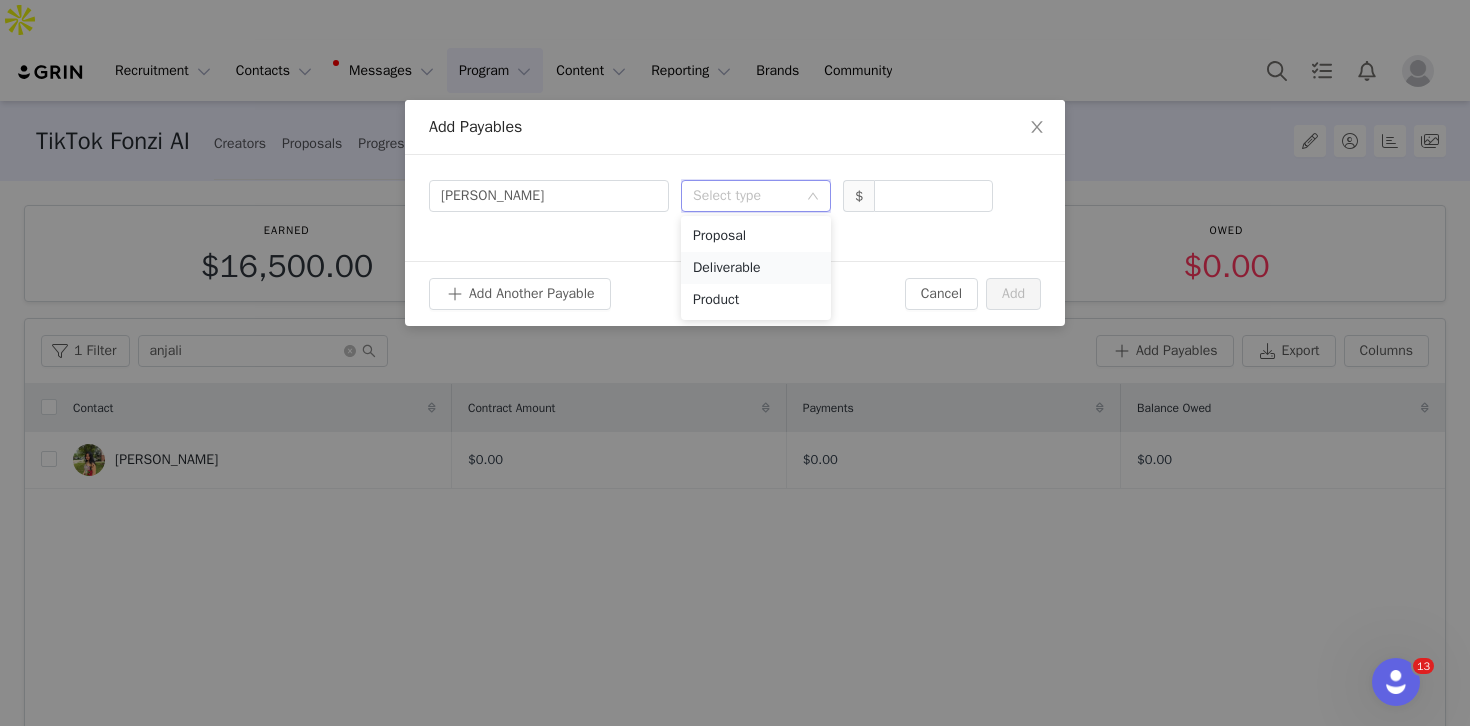 click on "Deliverable" at bounding box center (756, 268) 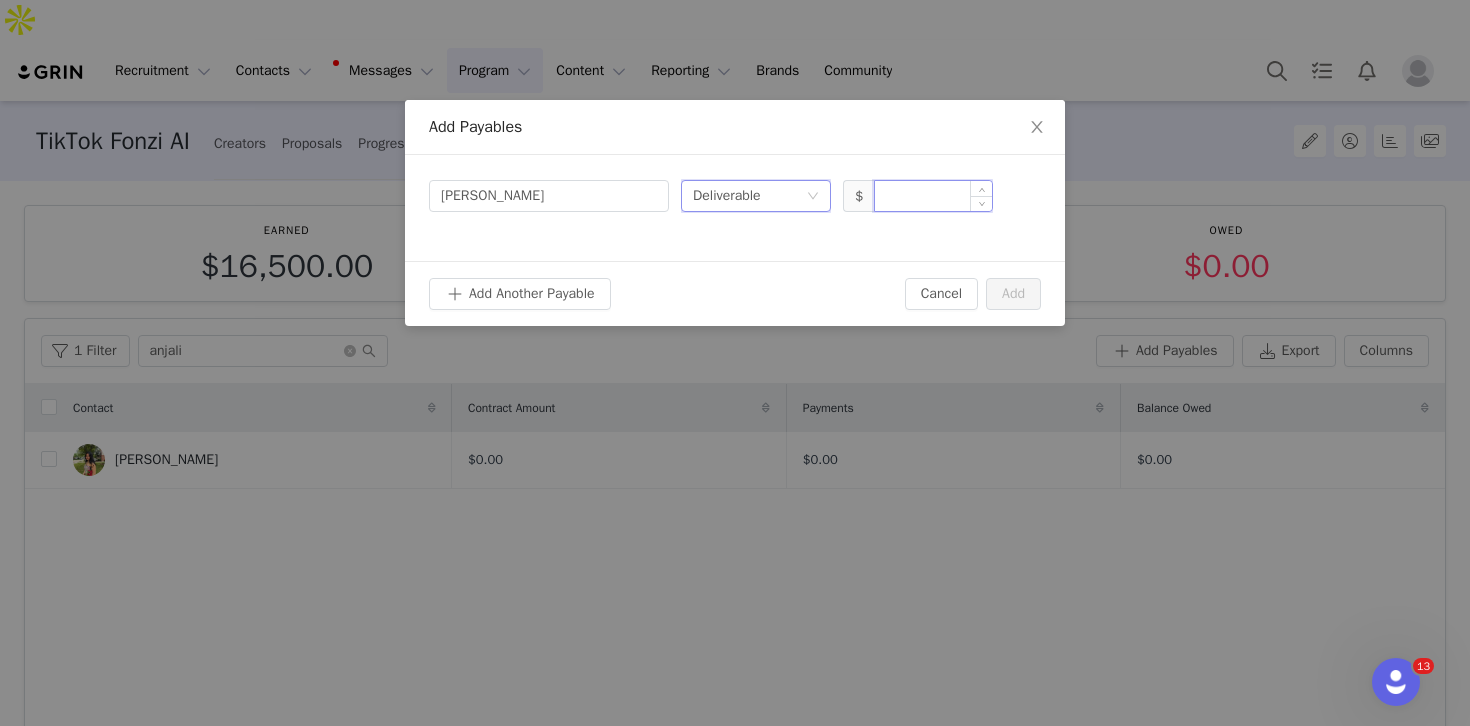 click at bounding box center (933, 196) 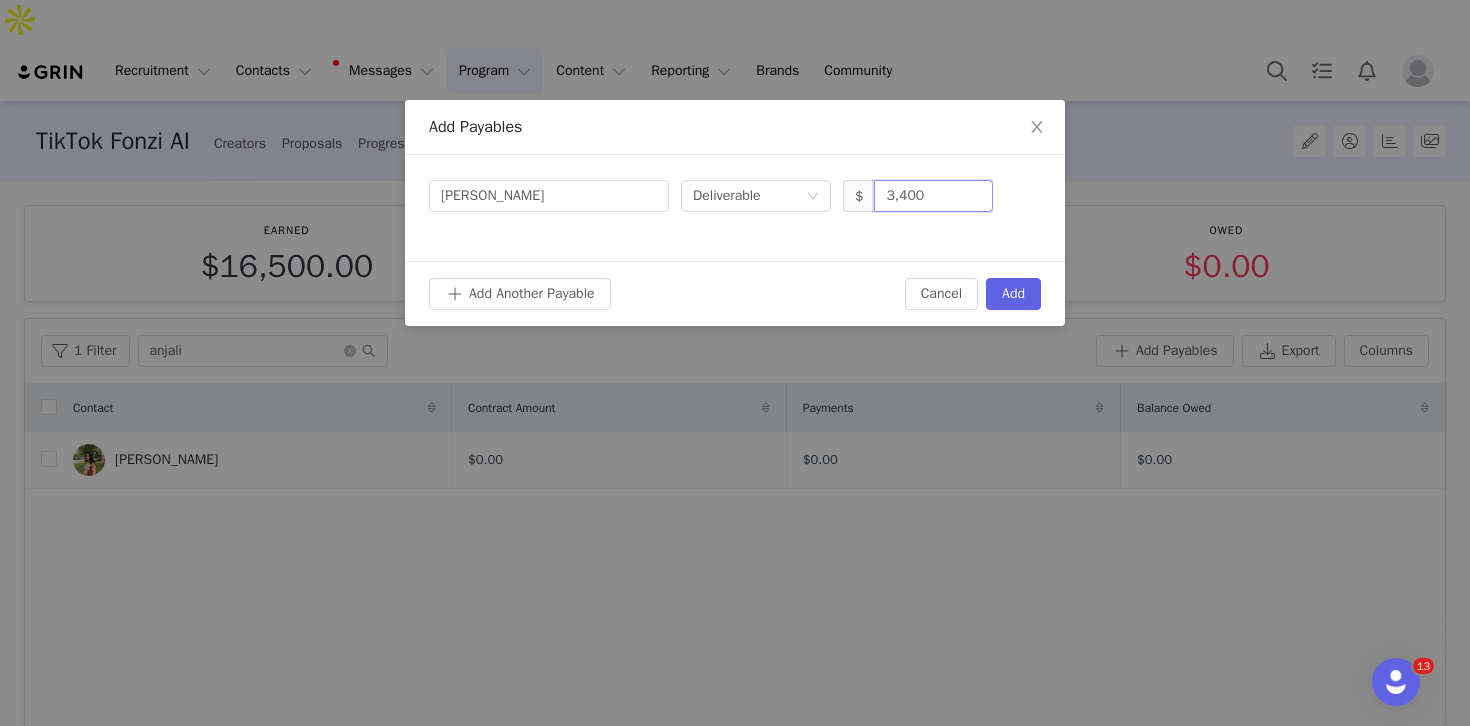 type on "3,400" 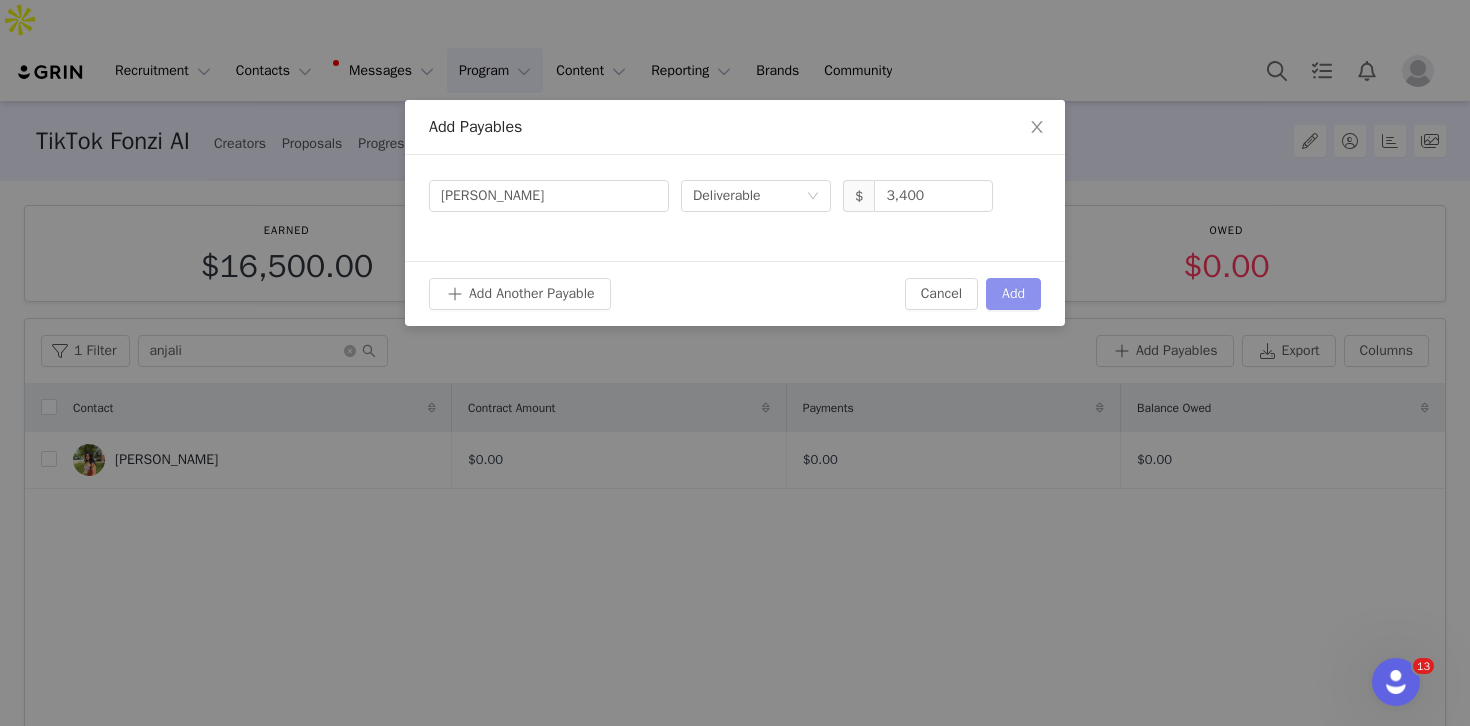 click on "Add" at bounding box center (1013, 294) 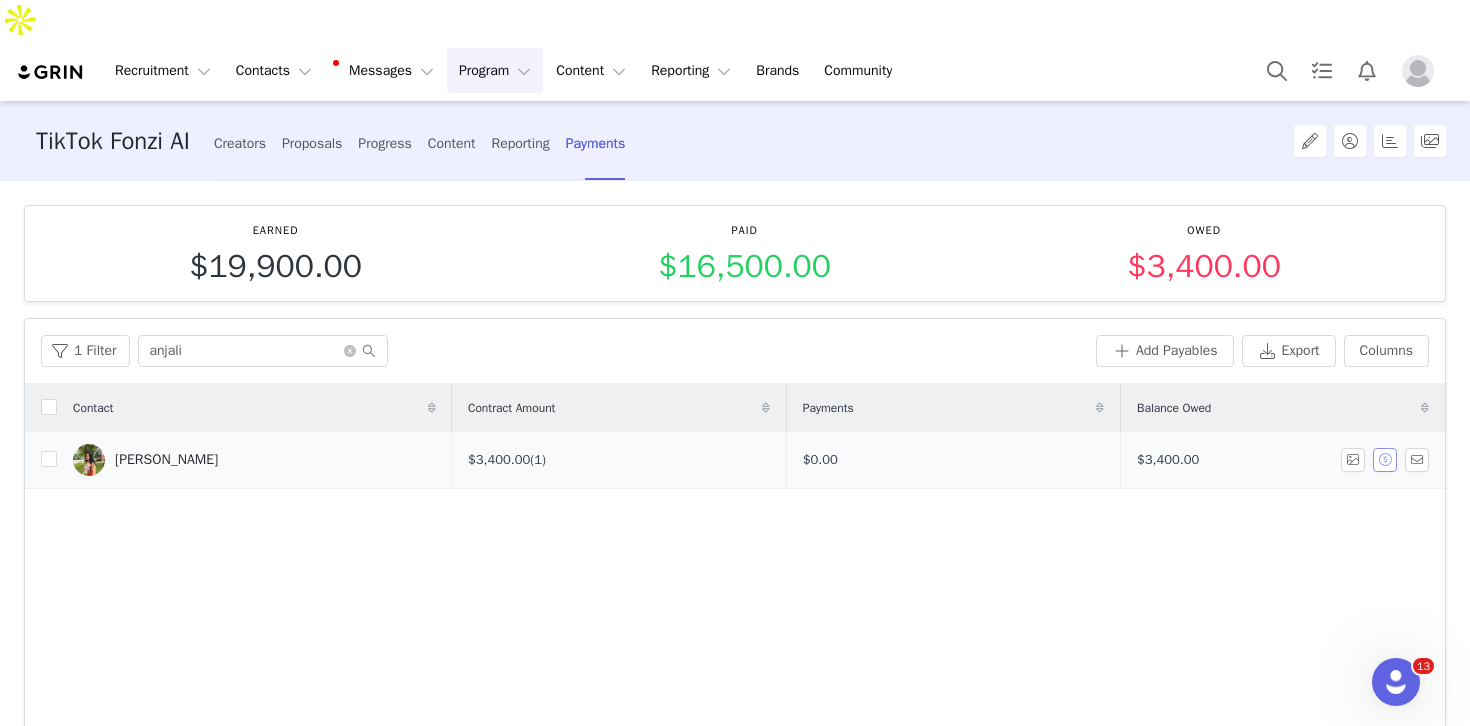 click at bounding box center (1385, 460) 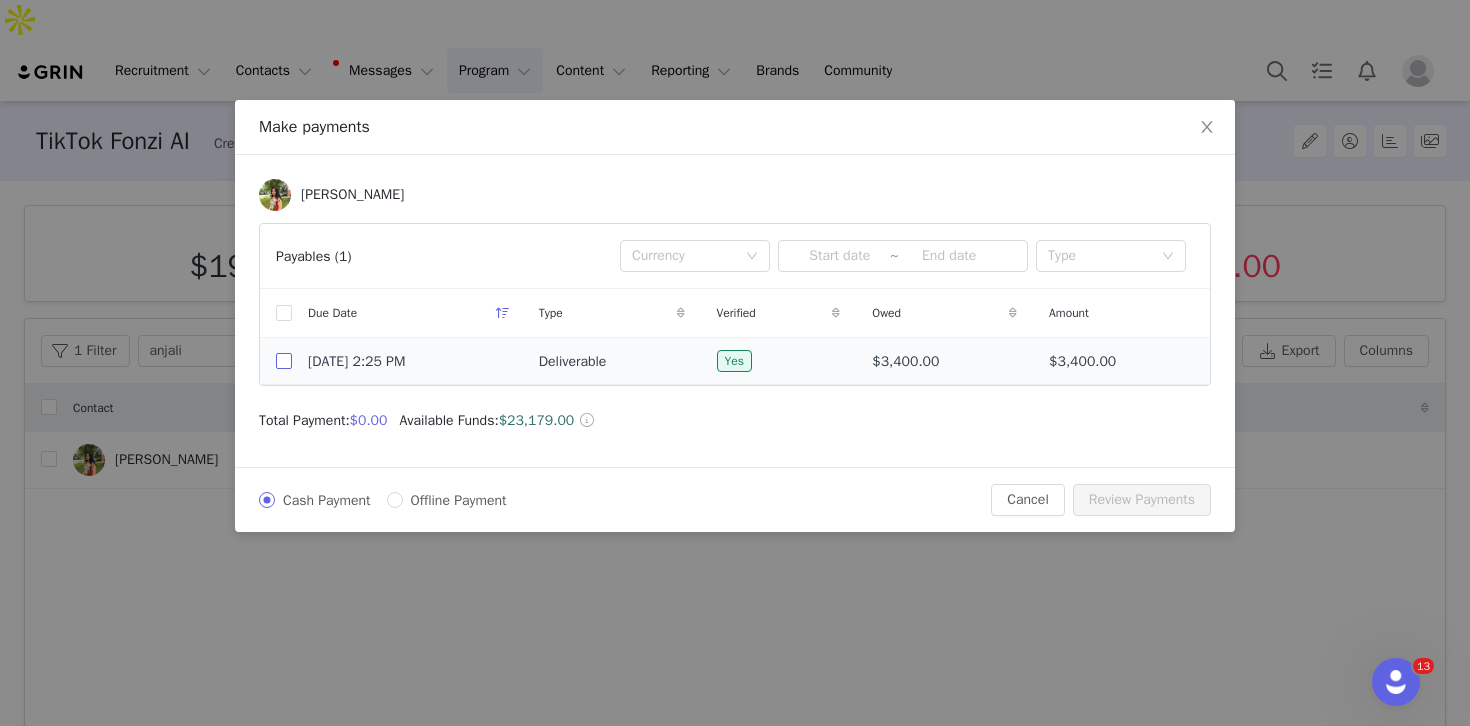 click at bounding box center (284, 361) 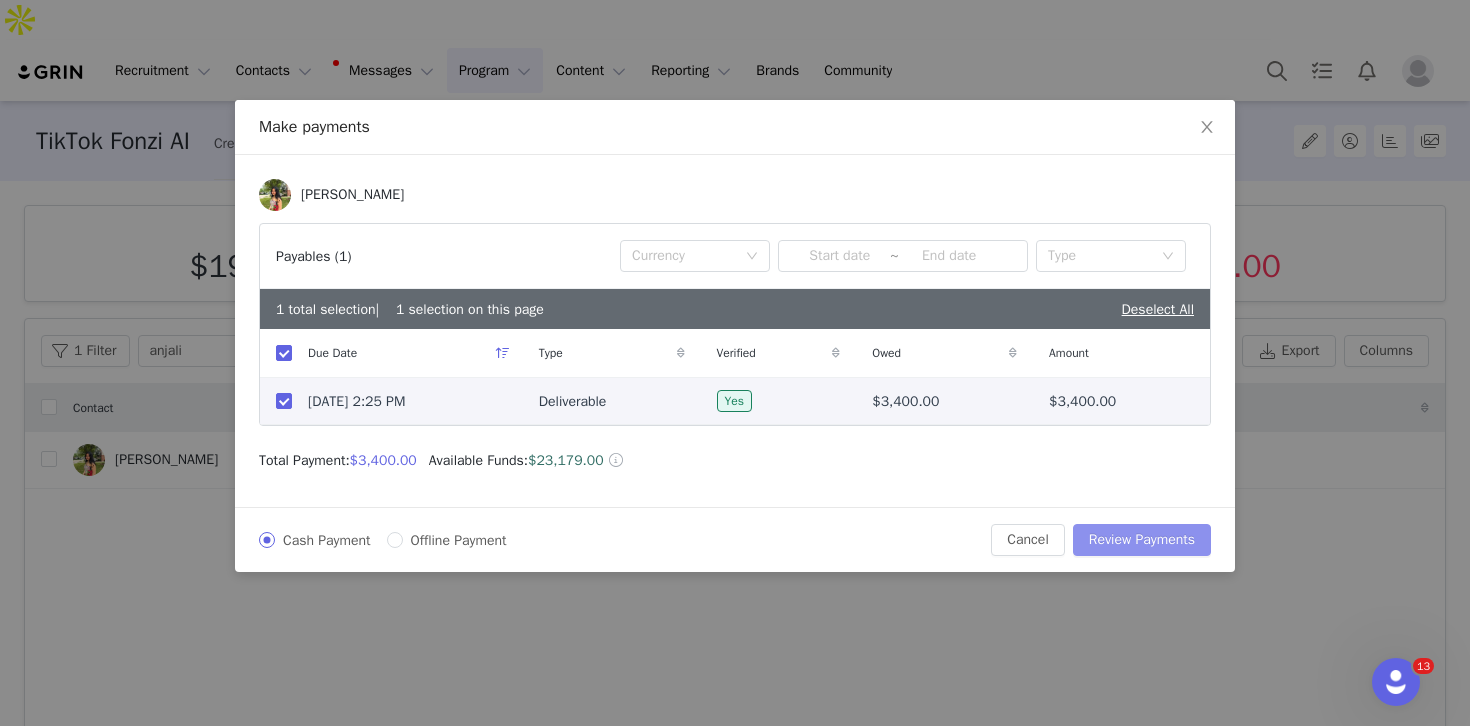 click on "Review Payments" at bounding box center (1142, 540) 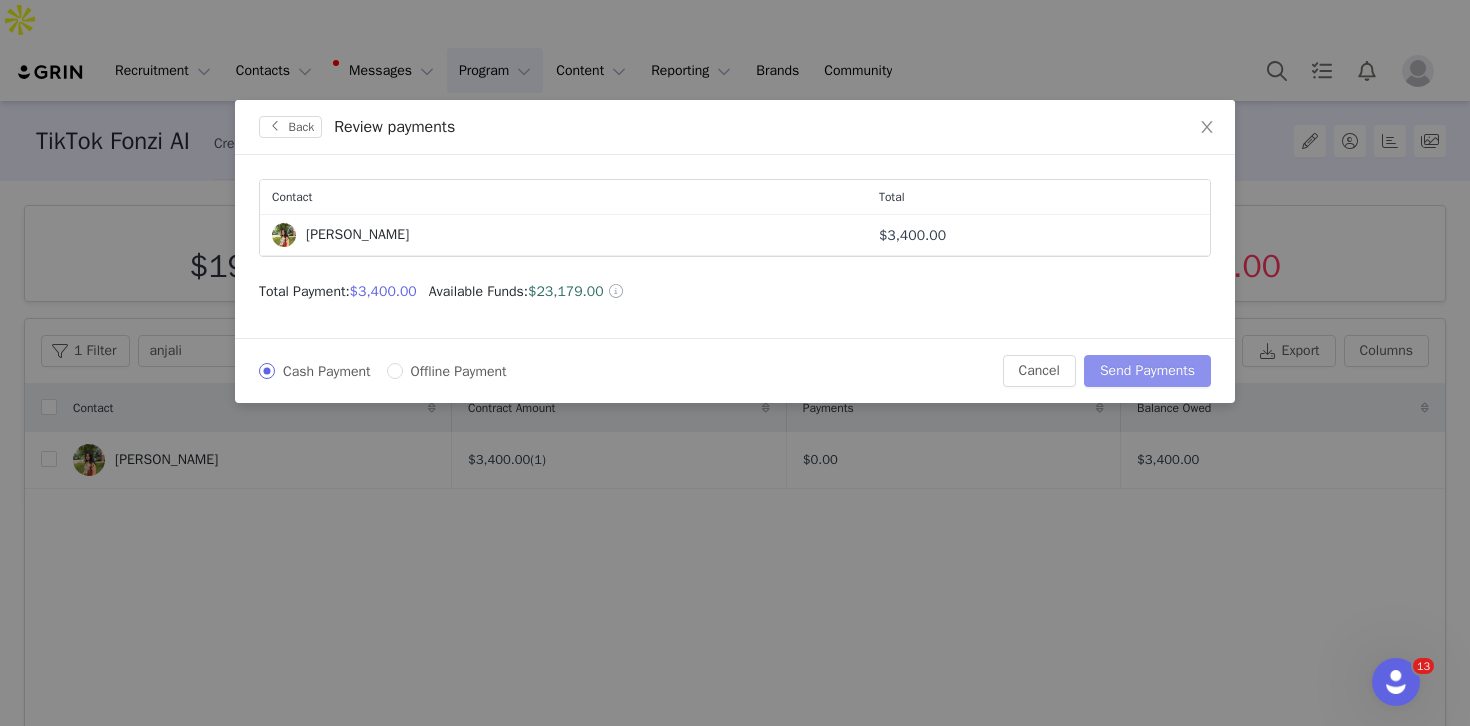 click on "Send Payments" at bounding box center (1147, 371) 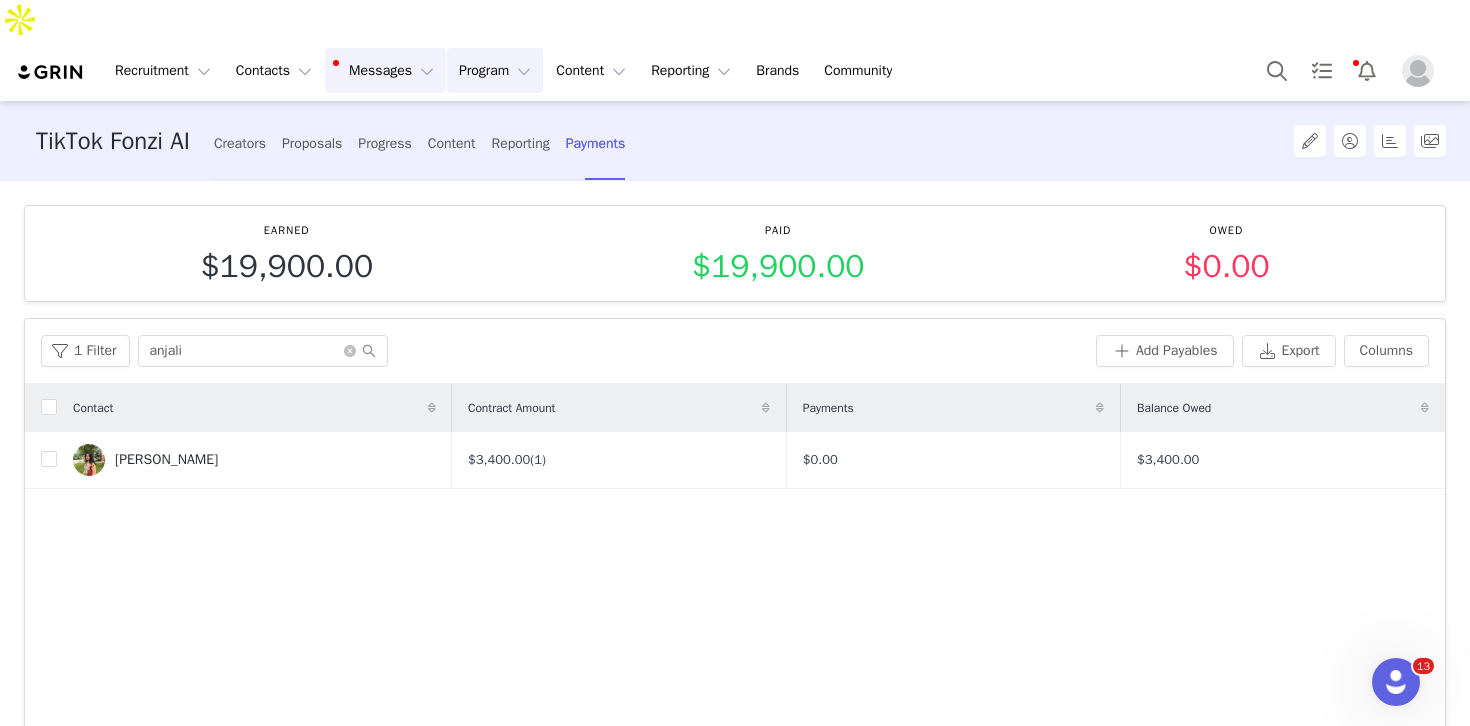 click on "Messages Messages" at bounding box center [385, 70] 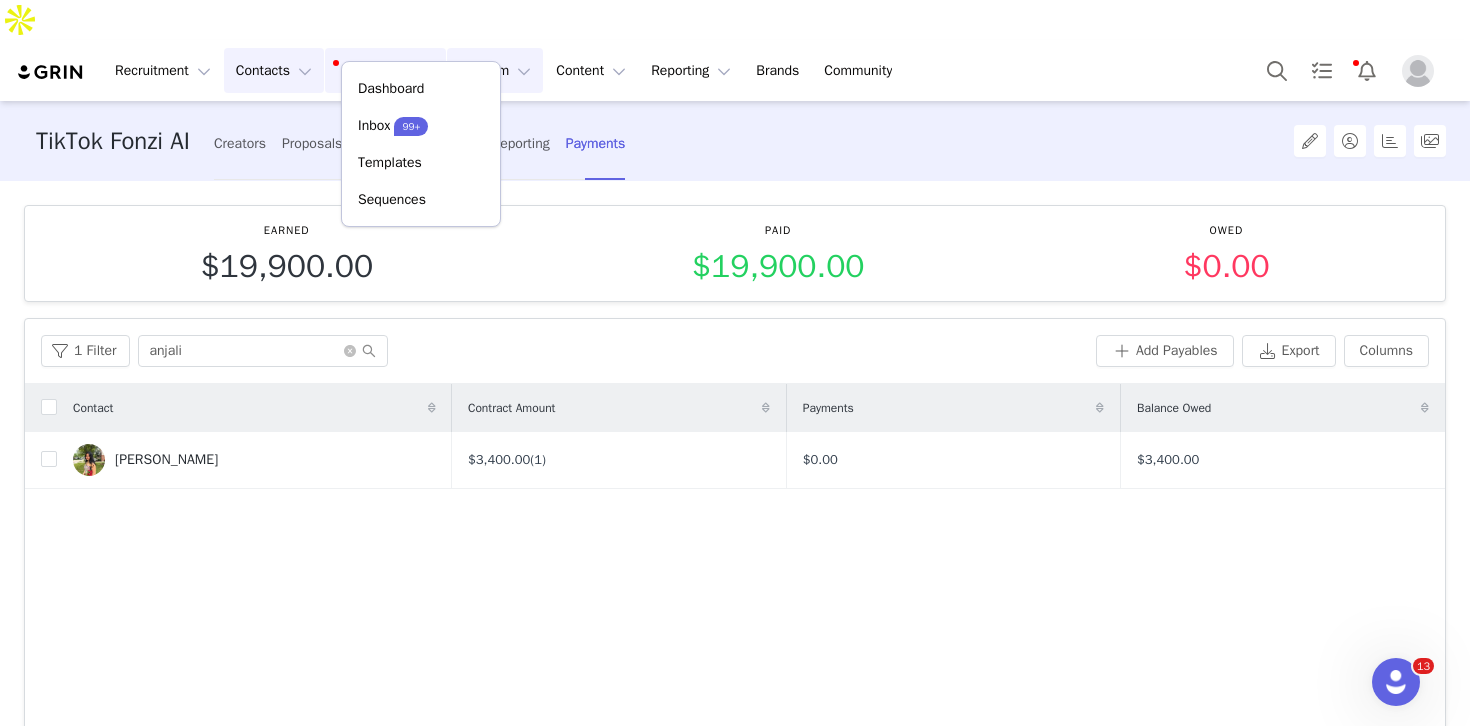 click on "Contacts Contacts" at bounding box center [274, 70] 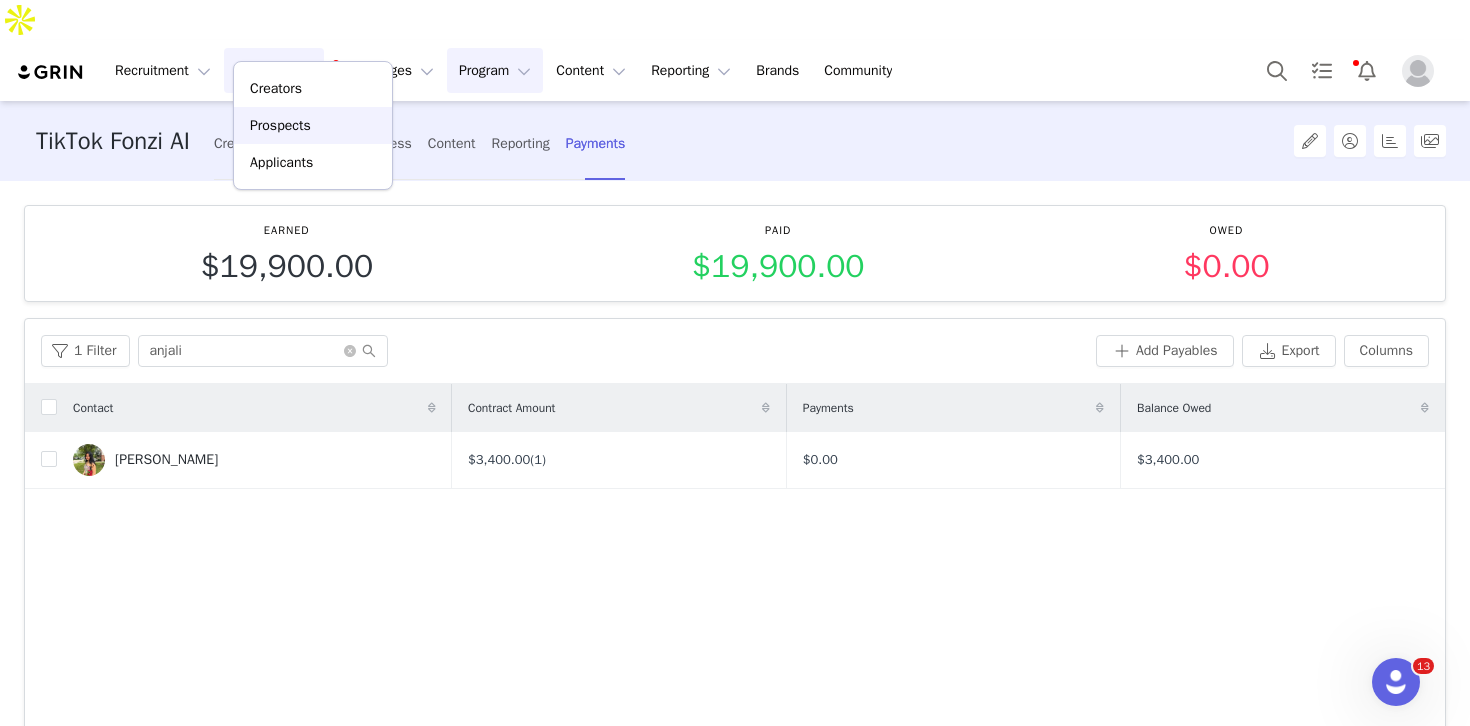 click on "Prospects" at bounding box center [280, 125] 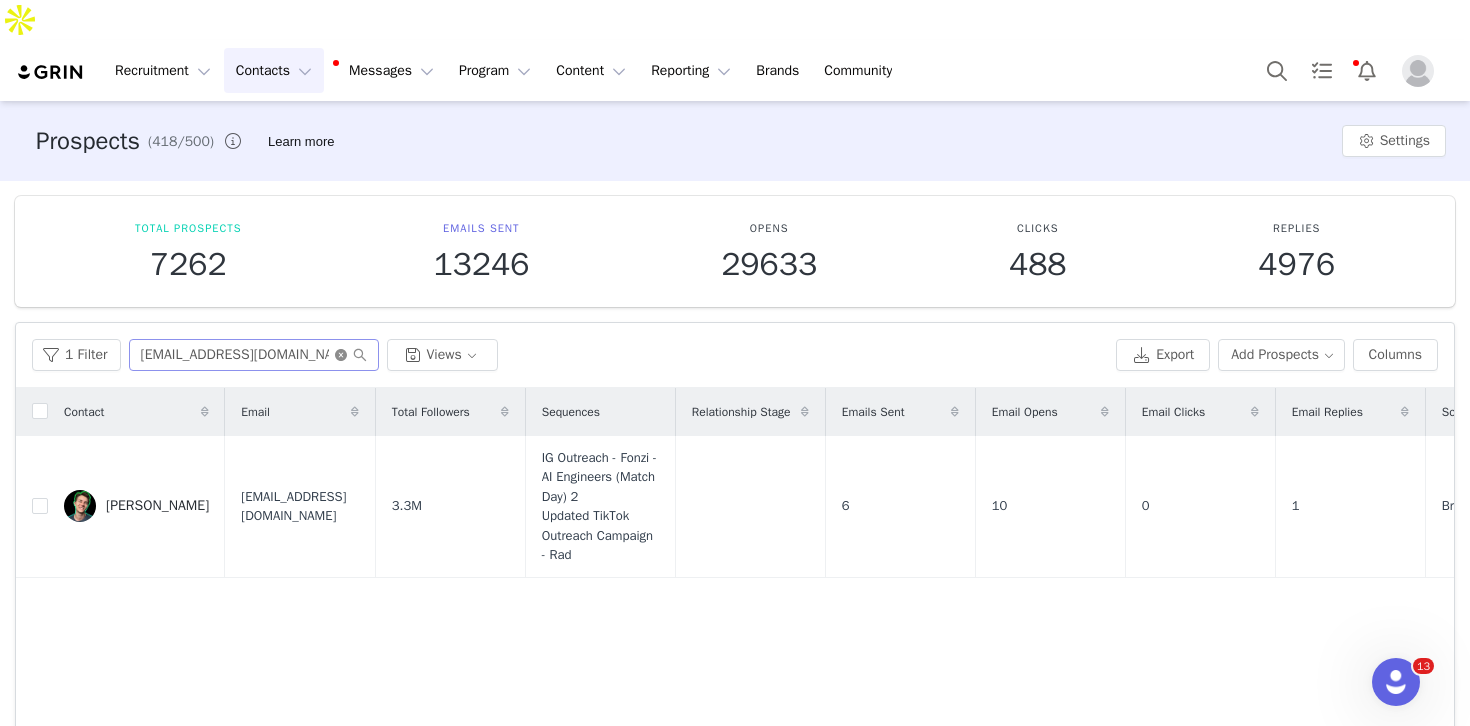 click 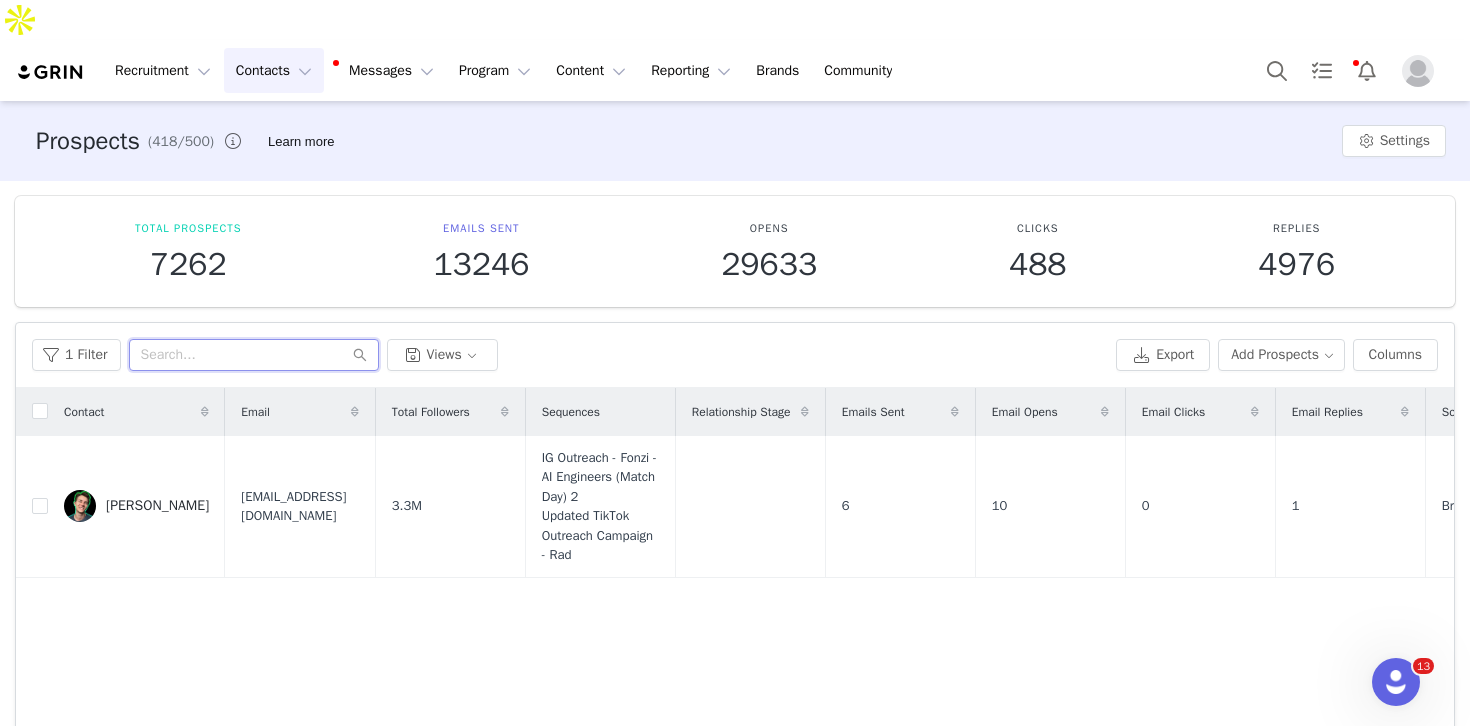 click at bounding box center [254, 355] 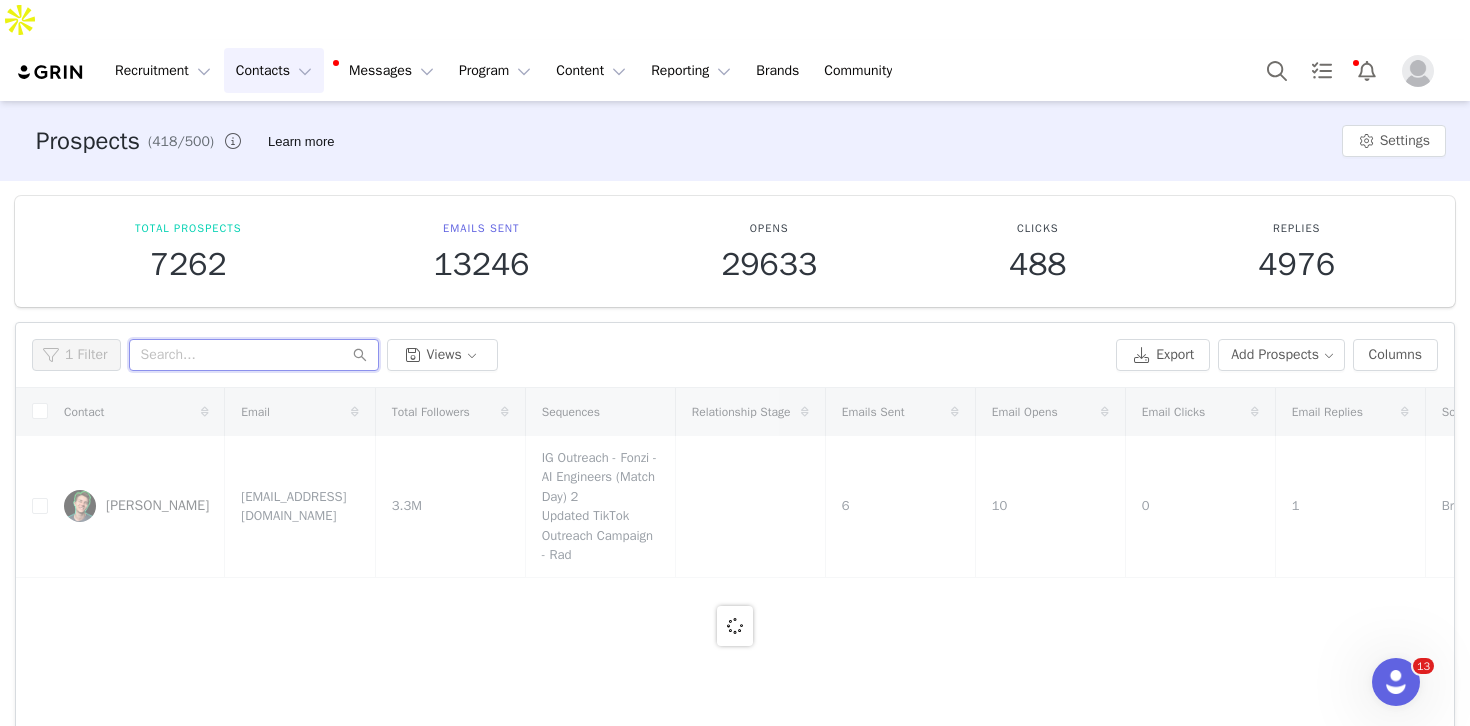 paste on "[DOMAIN_NAME][EMAIL_ADDRESS][DOMAIN_NAME]" 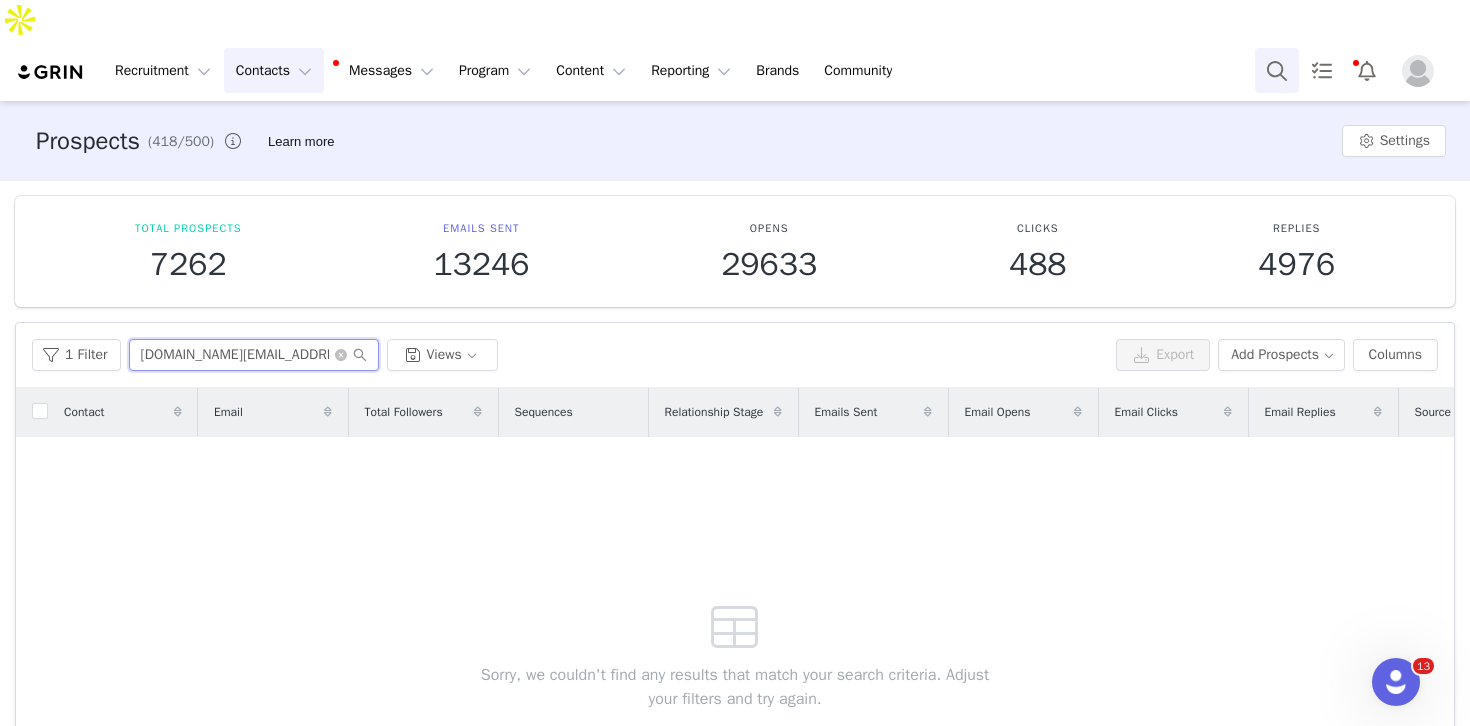 type on "[DOMAIN_NAME][EMAIL_ADDRESS][DOMAIN_NAME]" 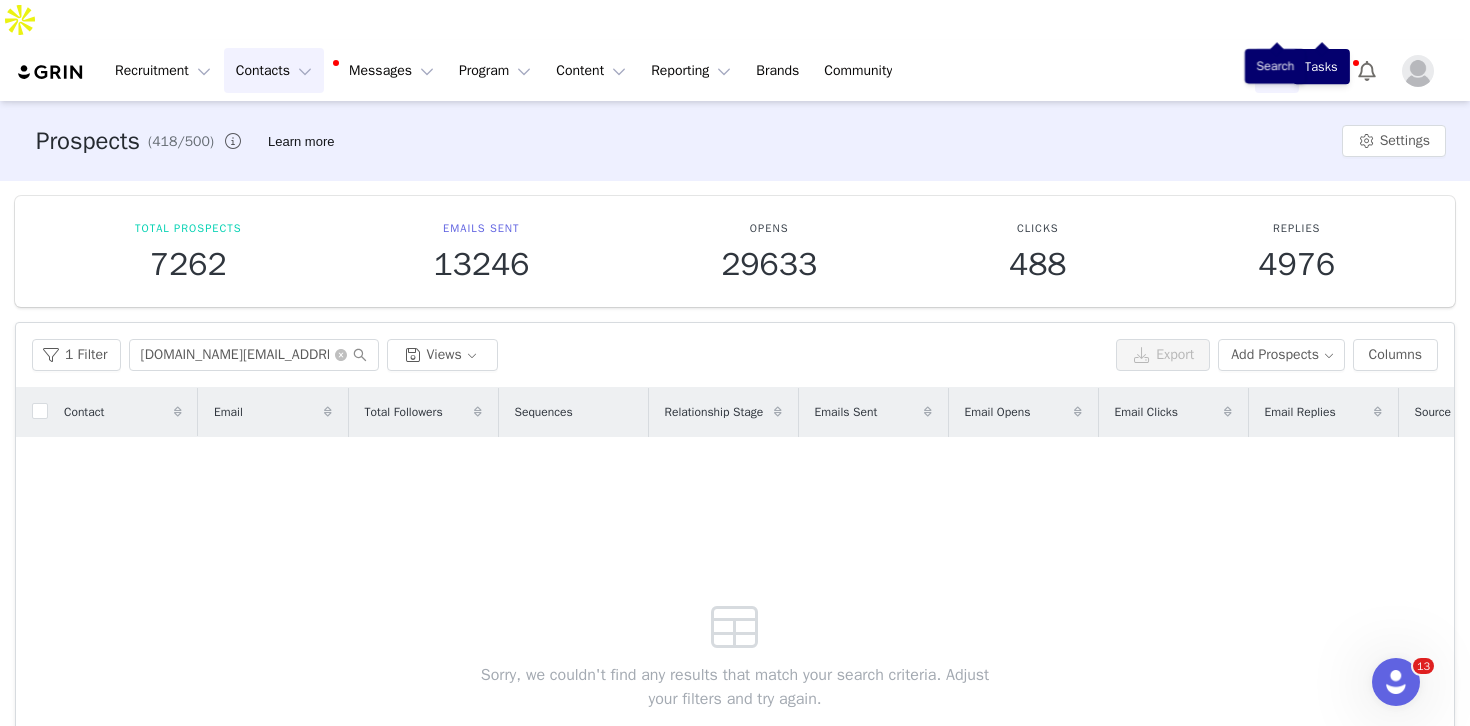 click at bounding box center [1277, 70] 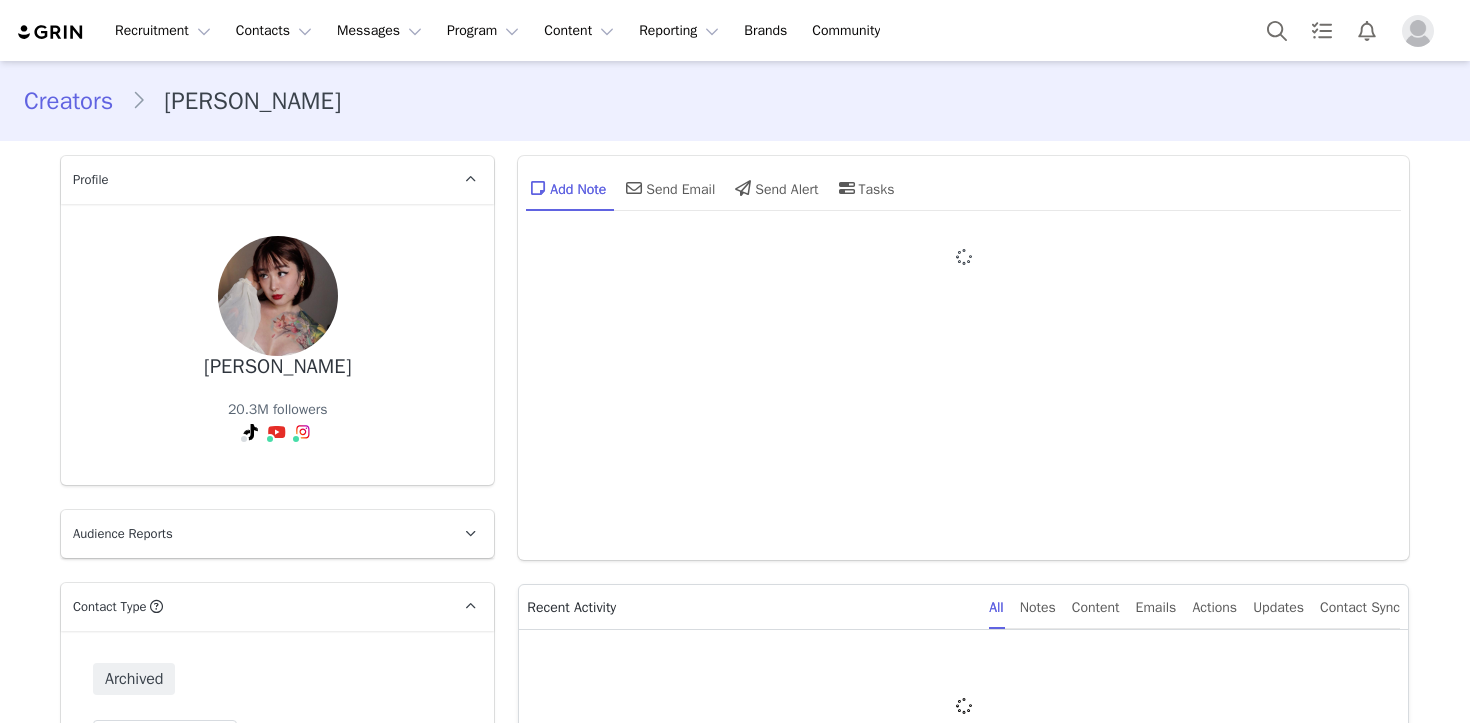 scroll, scrollTop: 0, scrollLeft: 0, axis: both 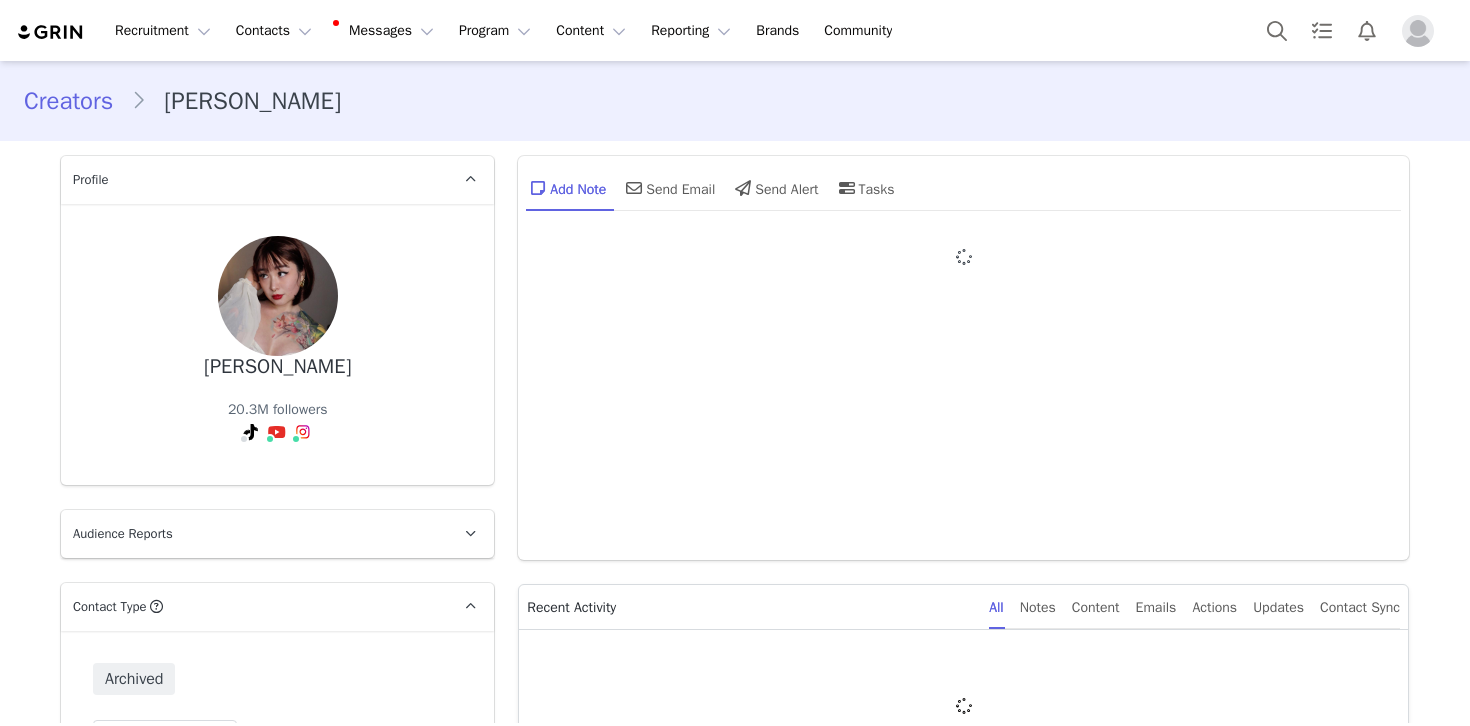 type on "+1 (United States)" 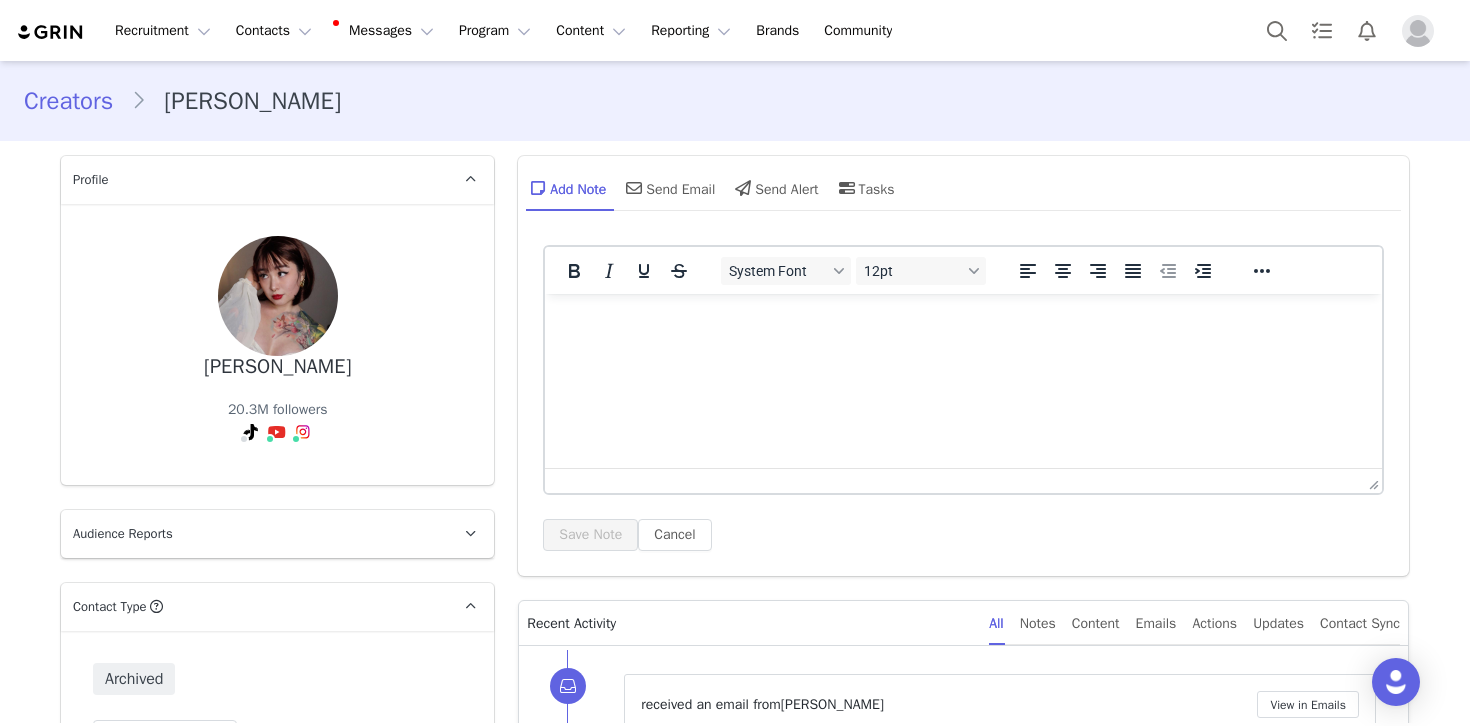 scroll, scrollTop: 0, scrollLeft: 0, axis: both 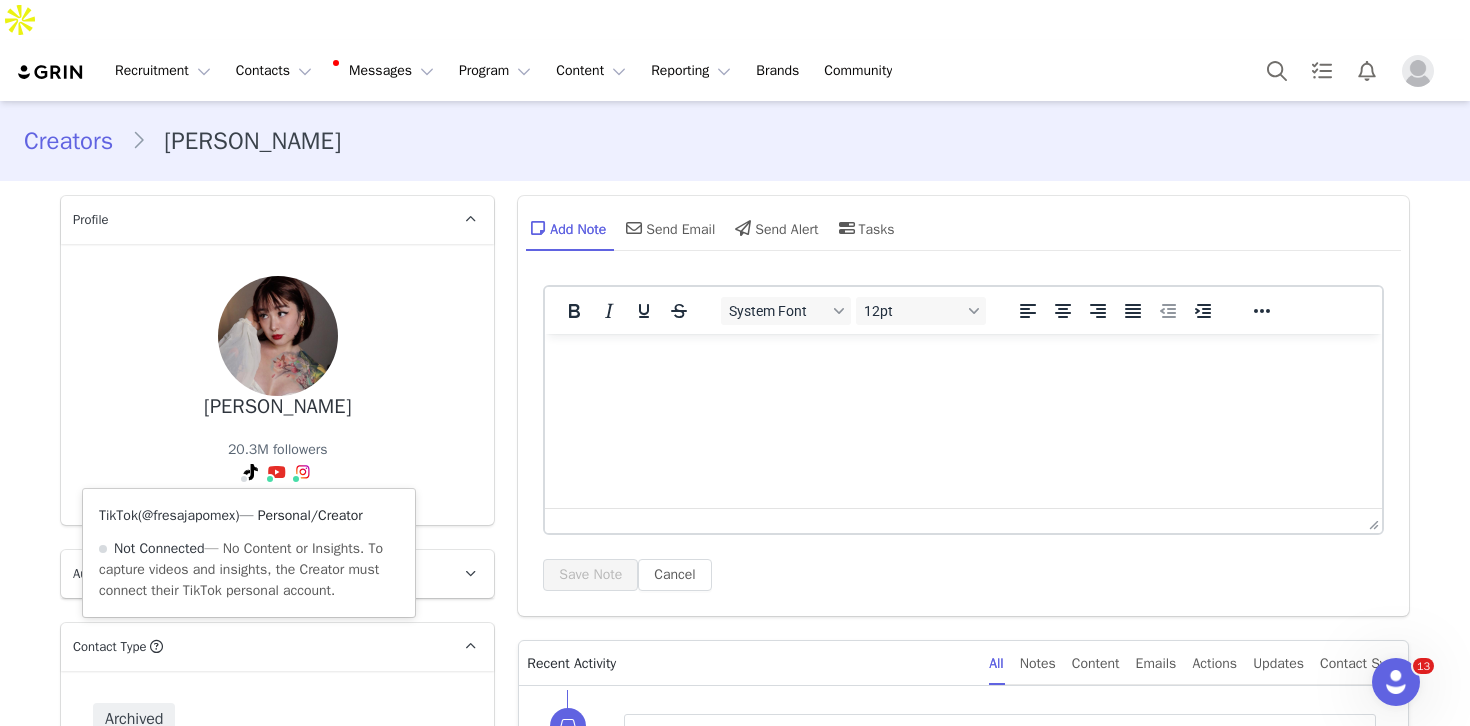 click on "@fresajapomex" at bounding box center [188, 515] 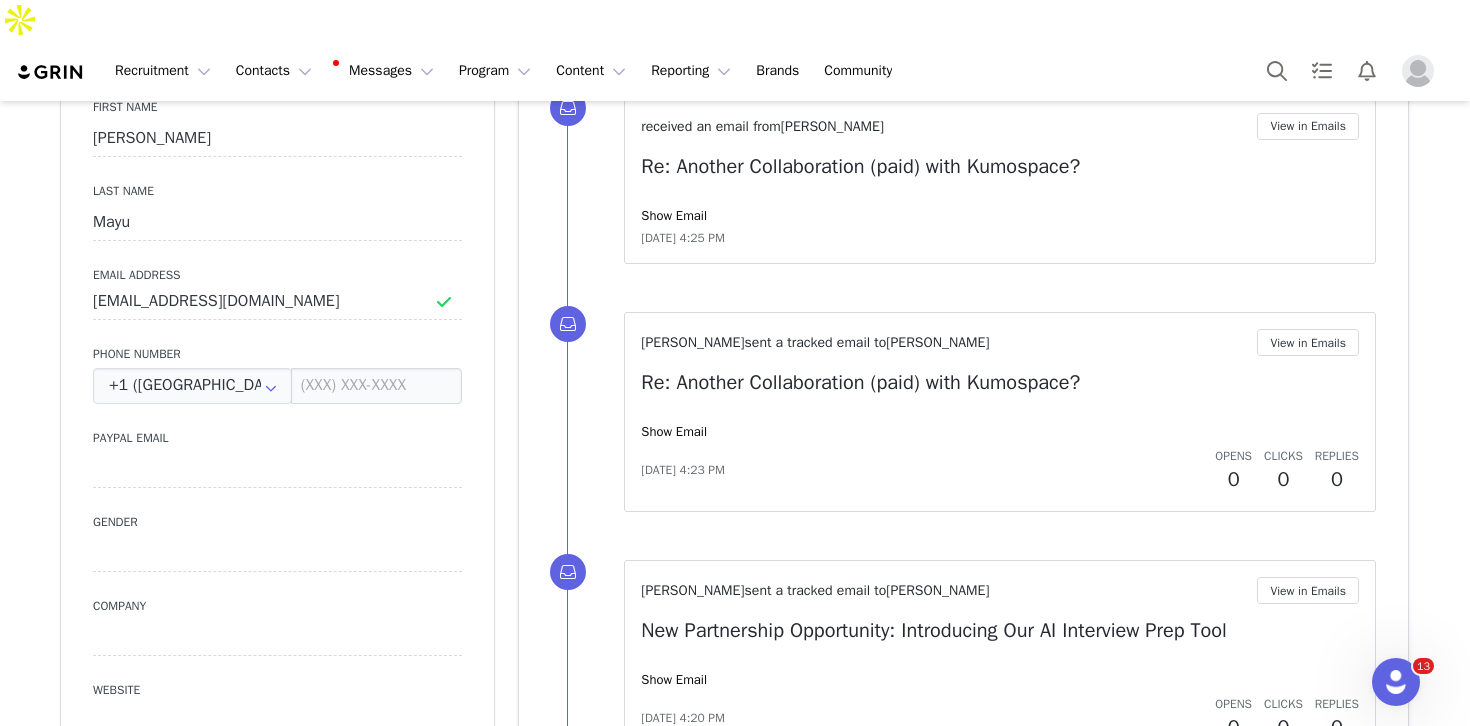 scroll, scrollTop: 879, scrollLeft: 0, axis: vertical 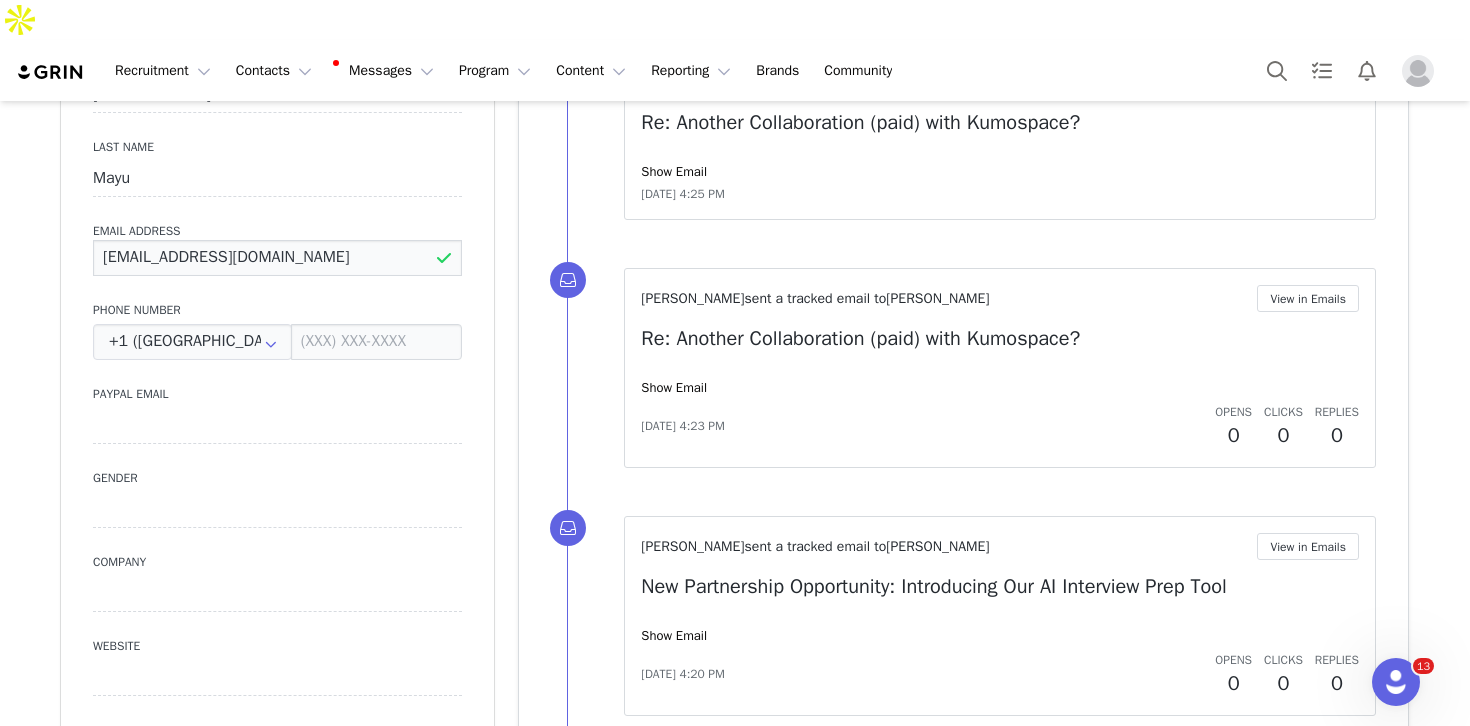 click on "soniamayu9611@hotmail.com" at bounding box center (277, 258) 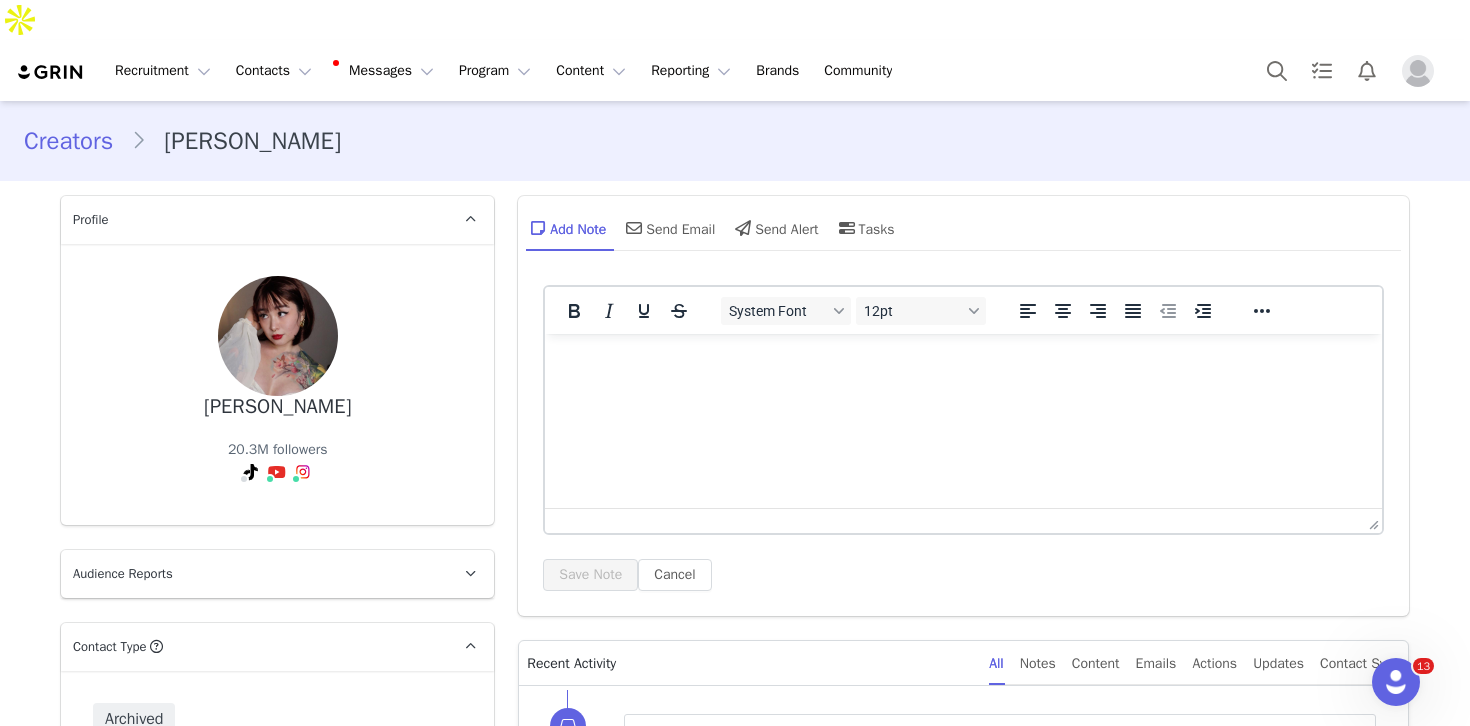 scroll, scrollTop: 59, scrollLeft: 0, axis: vertical 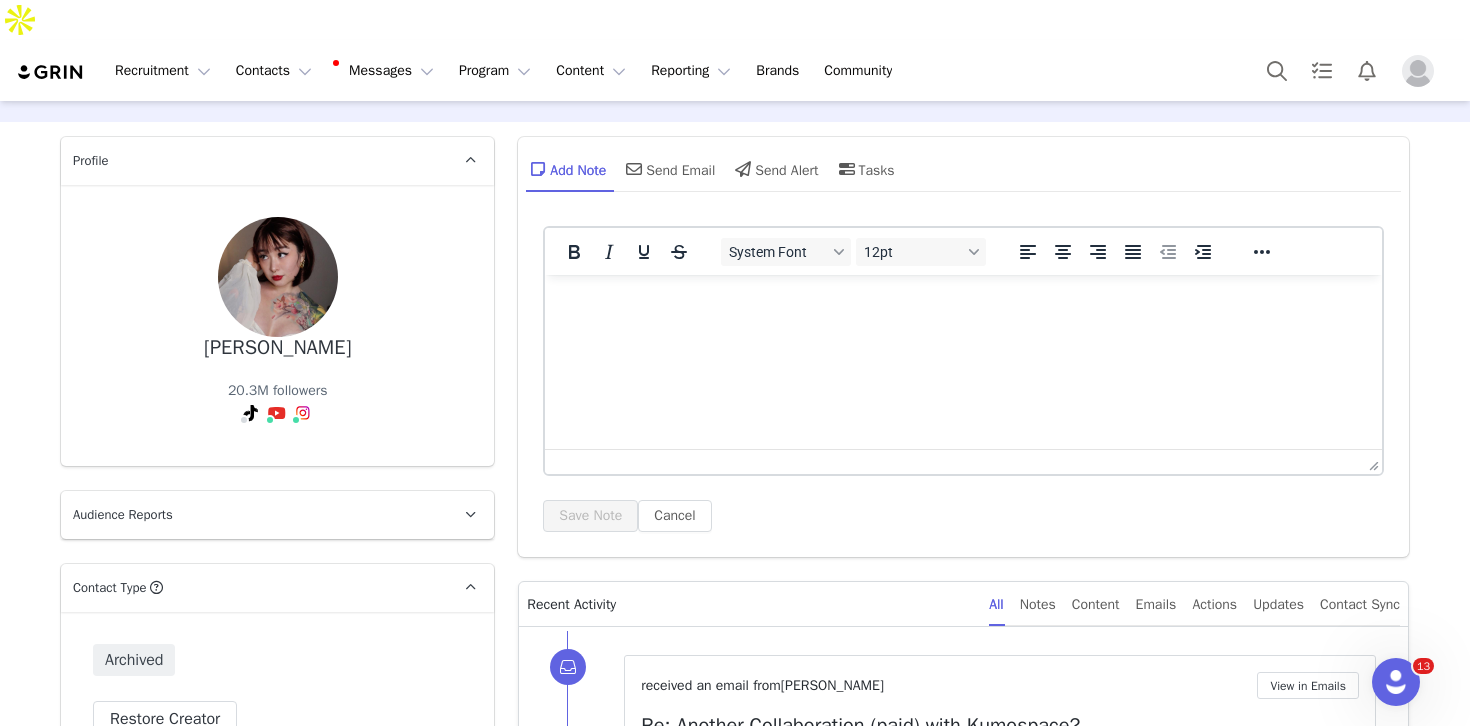 click at bounding box center (963, 302) 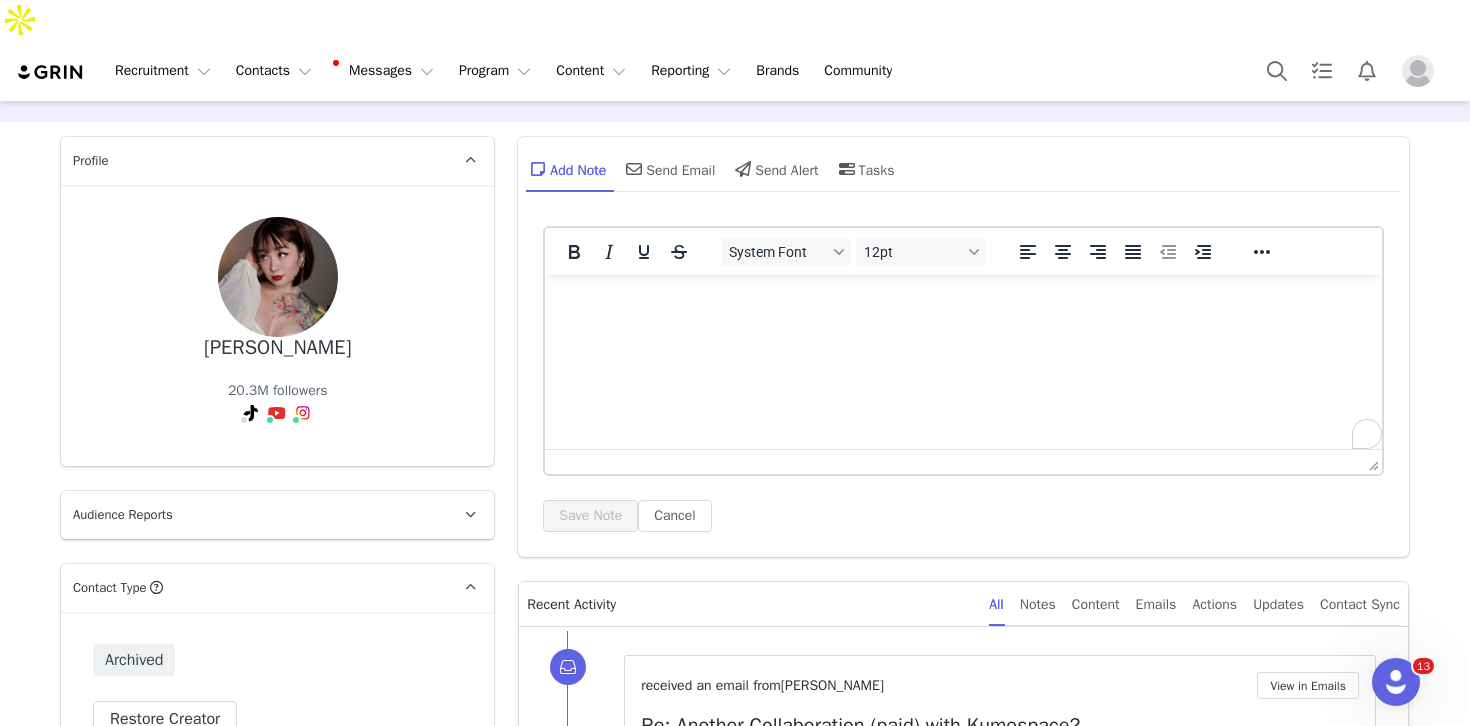 type 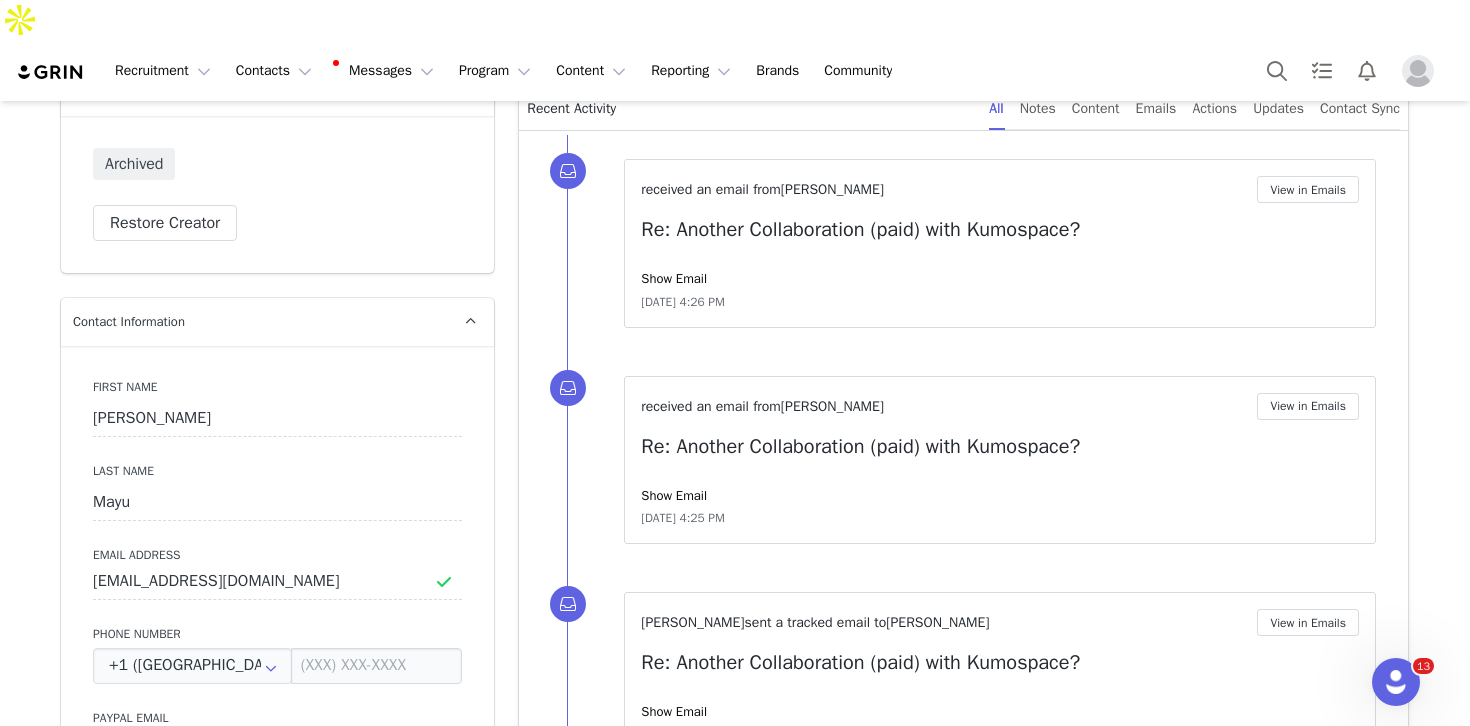 scroll, scrollTop: 576, scrollLeft: 0, axis: vertical 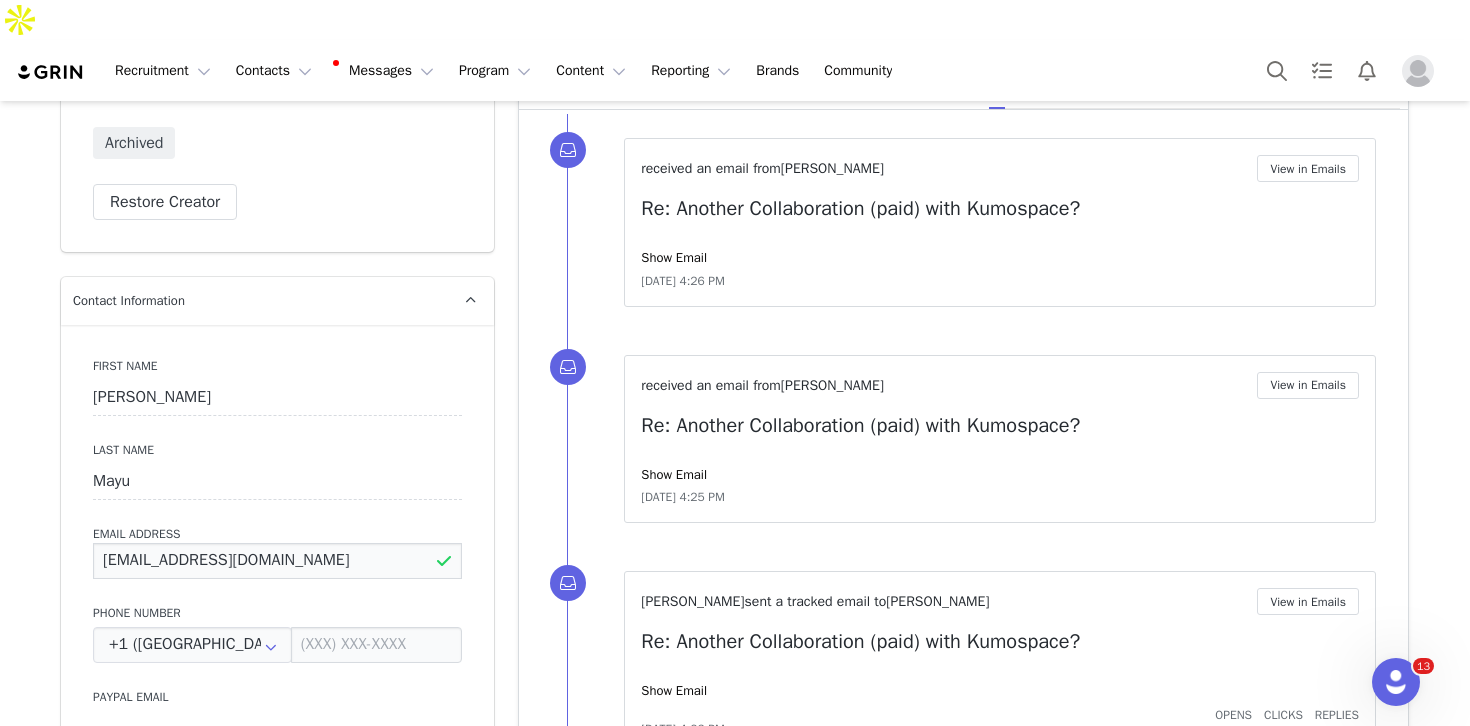 click on "soniamayu9611@hotmail.com" at bounding box center (277, 561) 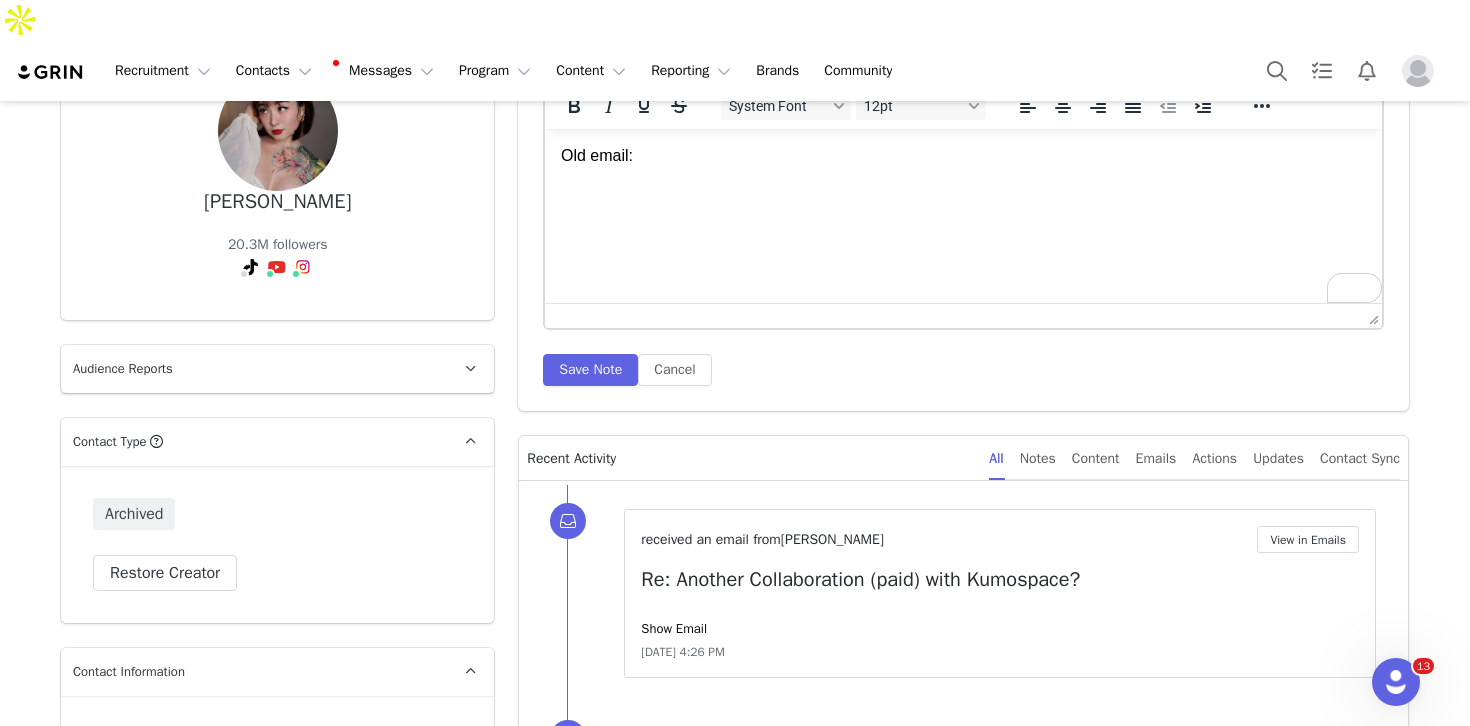 scroll, scrollTop: 0, scrollLeft: 0, axis: both 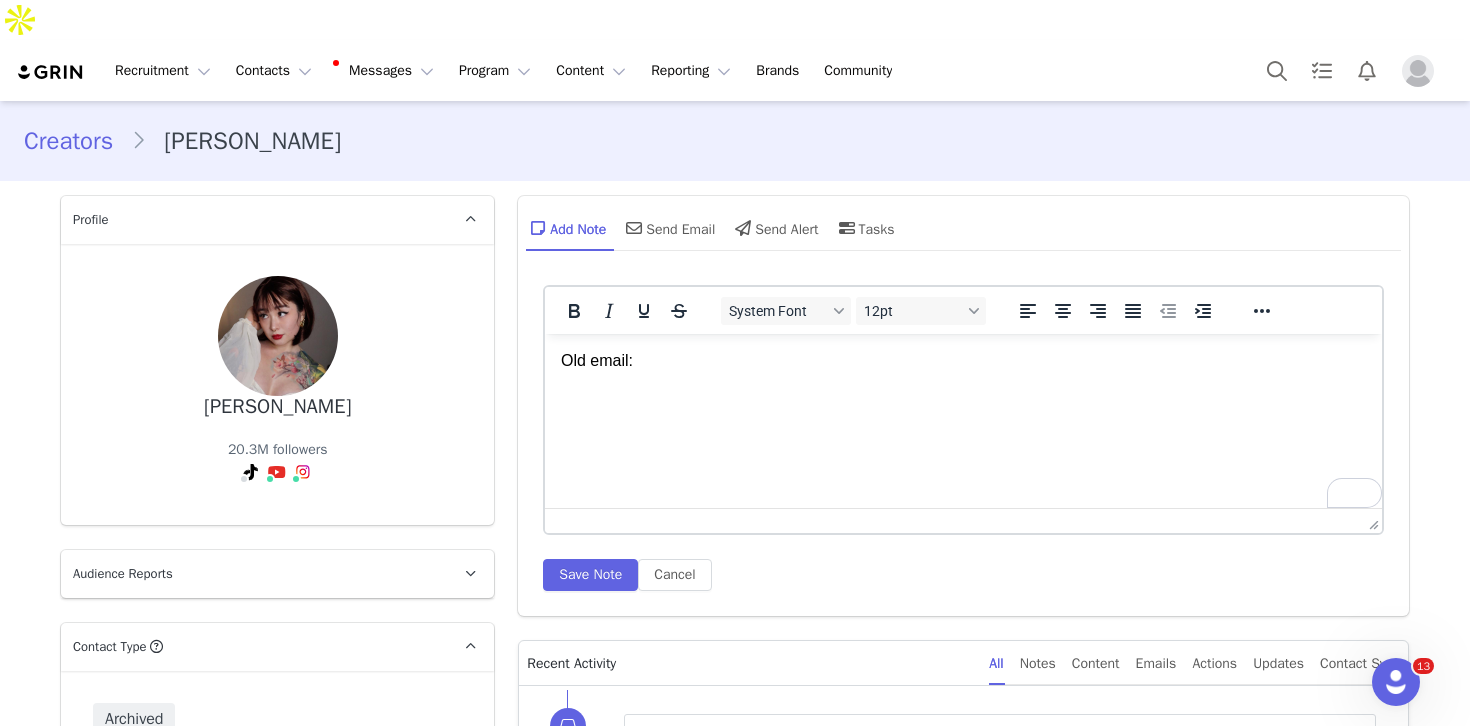 click on "Old email:" at bounding box center (963, 361) 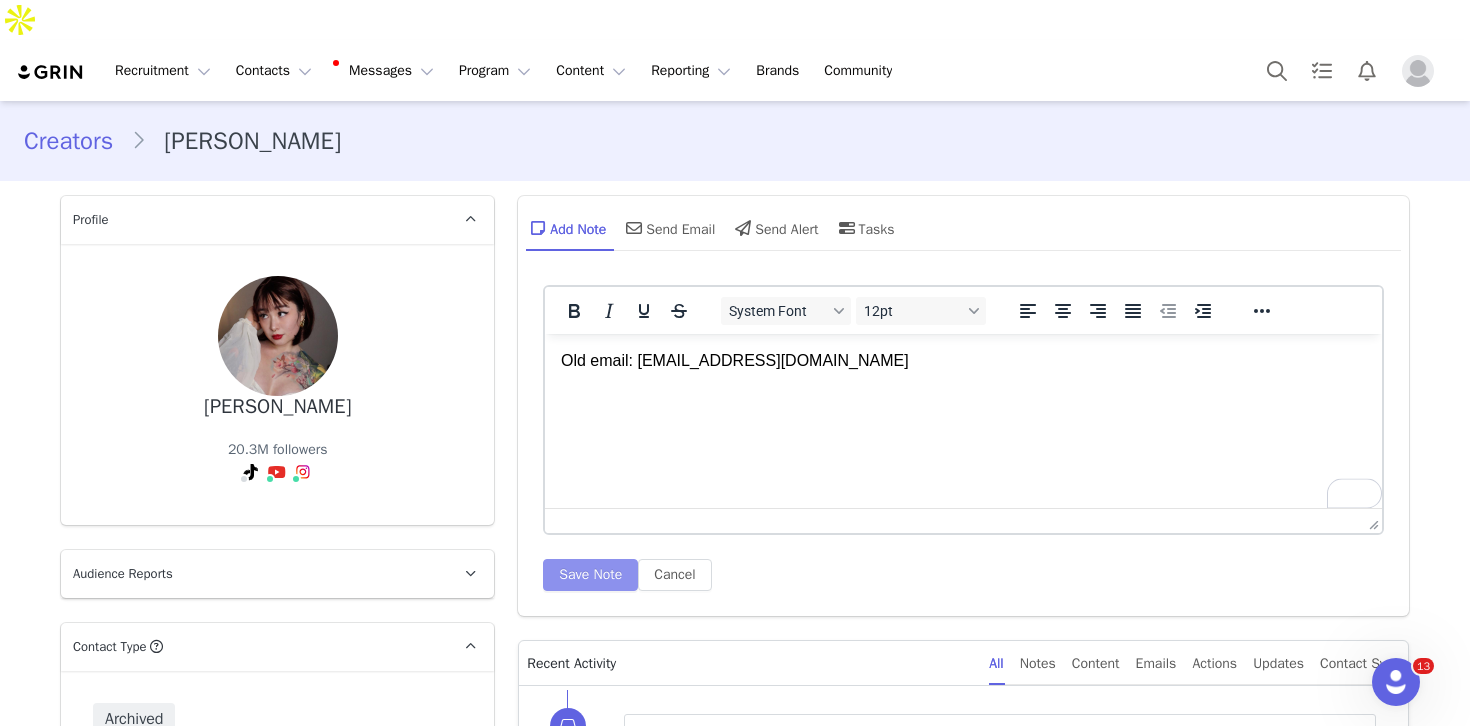 click on "Save Note" at bounding box center [590, 575] 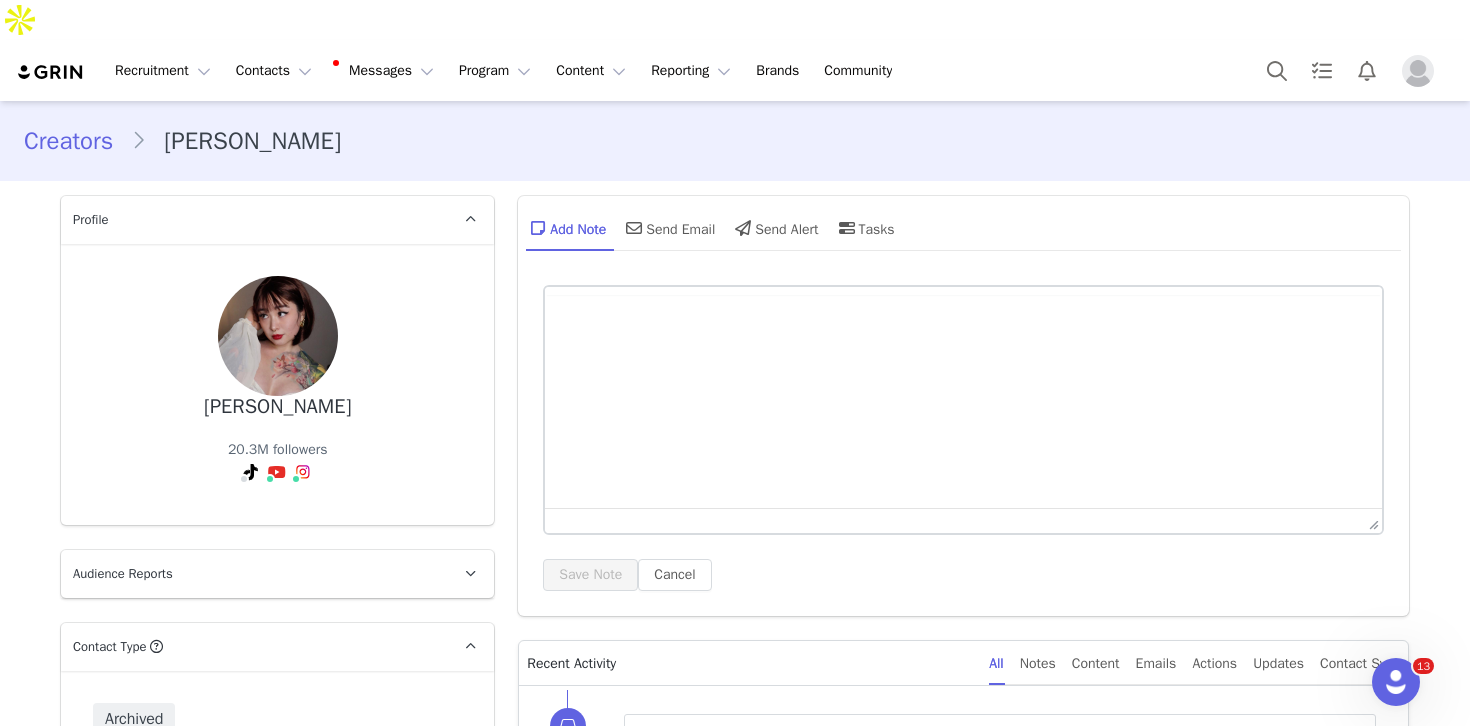 scroll, scrollTop: 0, scrollLeft: 0, axis: both 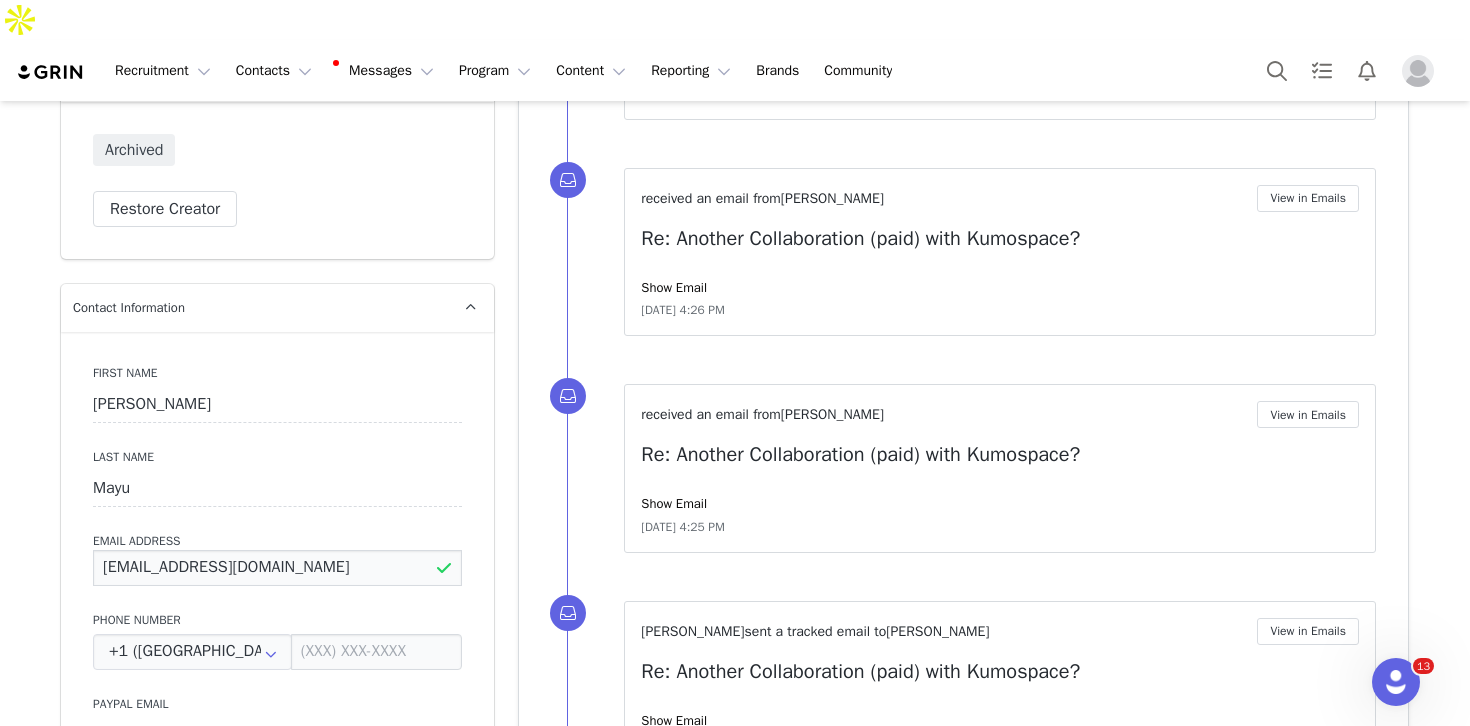 click on "soniamayu9611@hotmail.com" at bounding box center (277, 568) 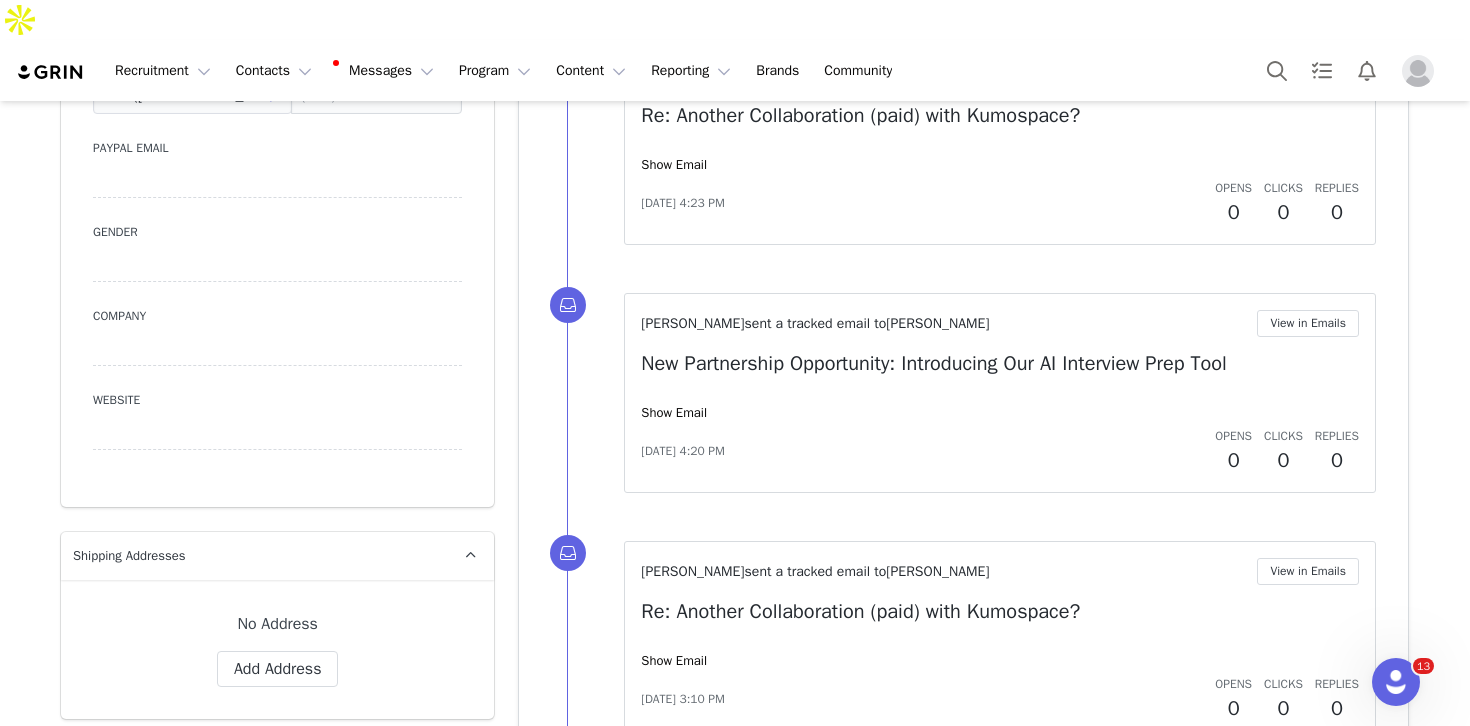 type on "fresa.business@outlook.com" 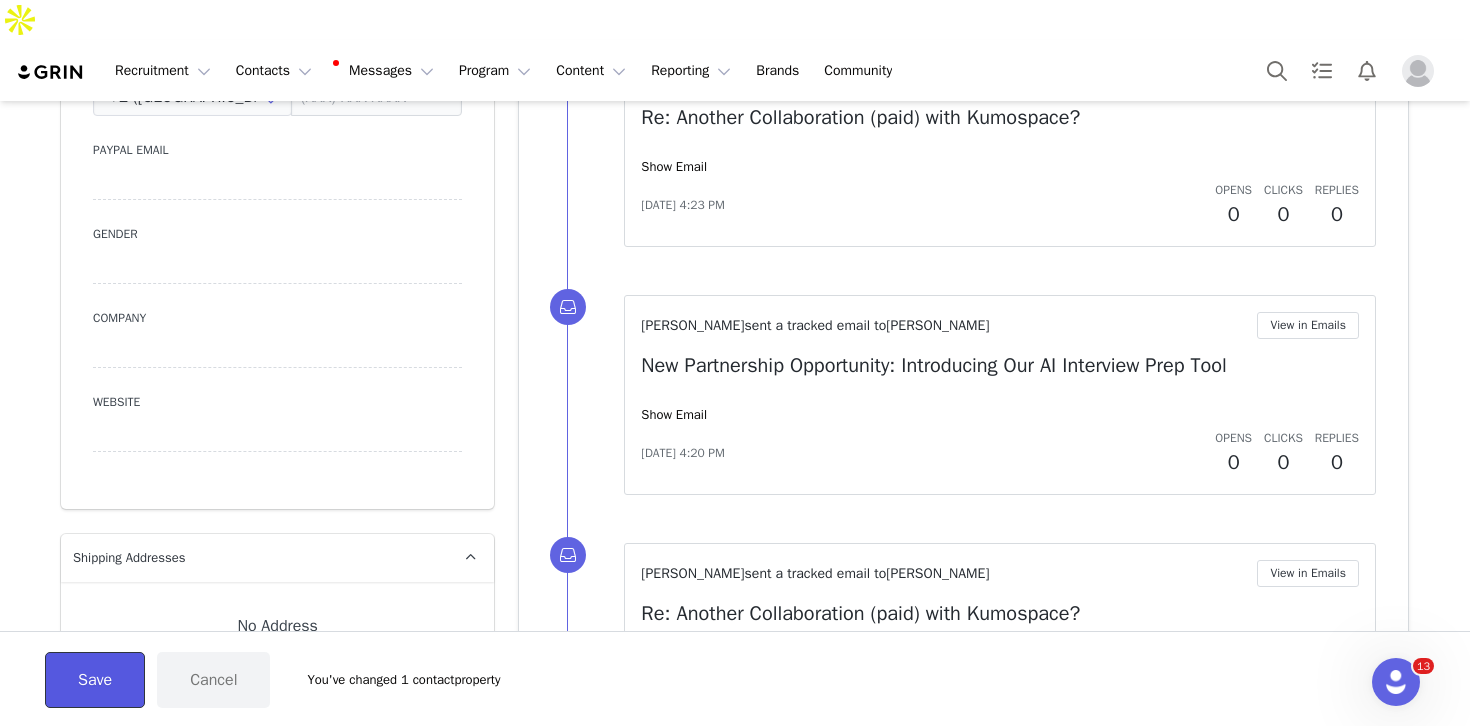 click on "Save" at bounding box center [95, 680] 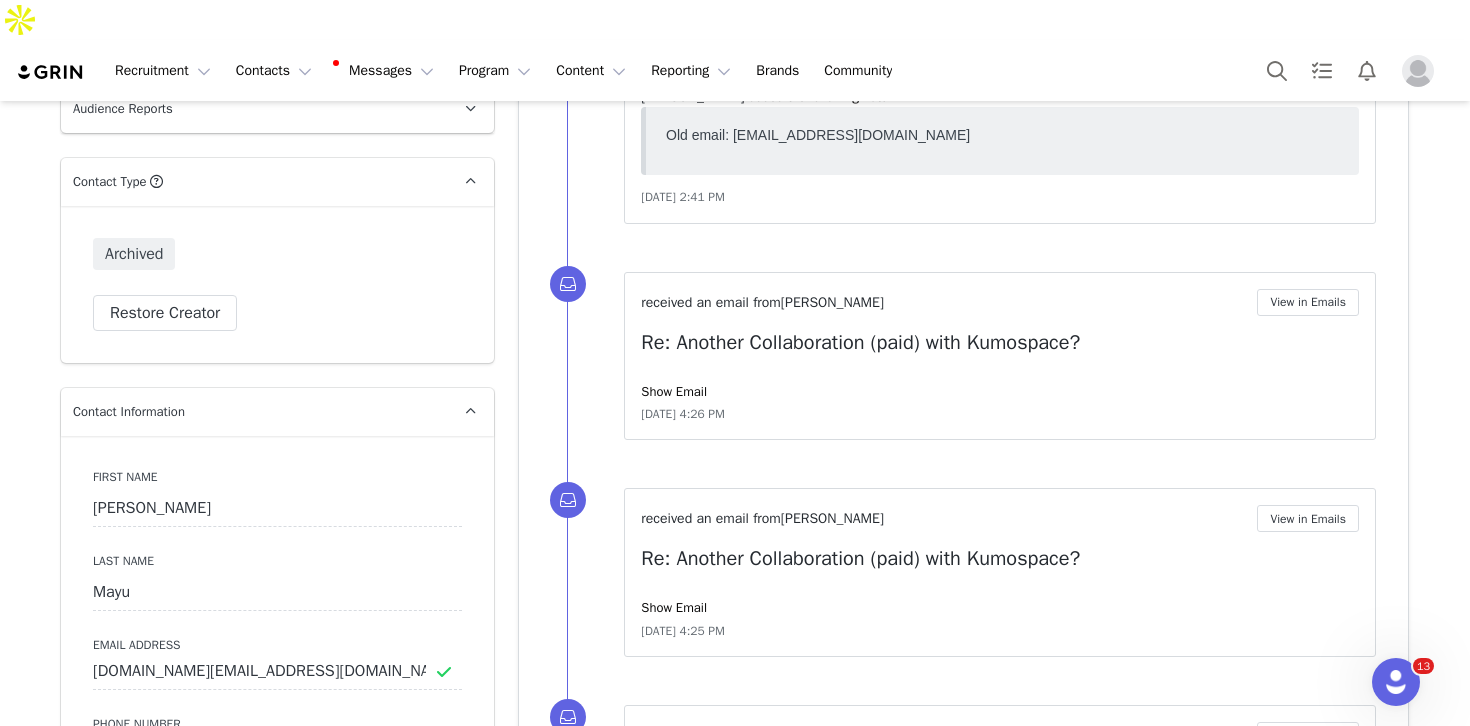 scroll, scrollTop: 0, scrollLeft: 0, axis: both 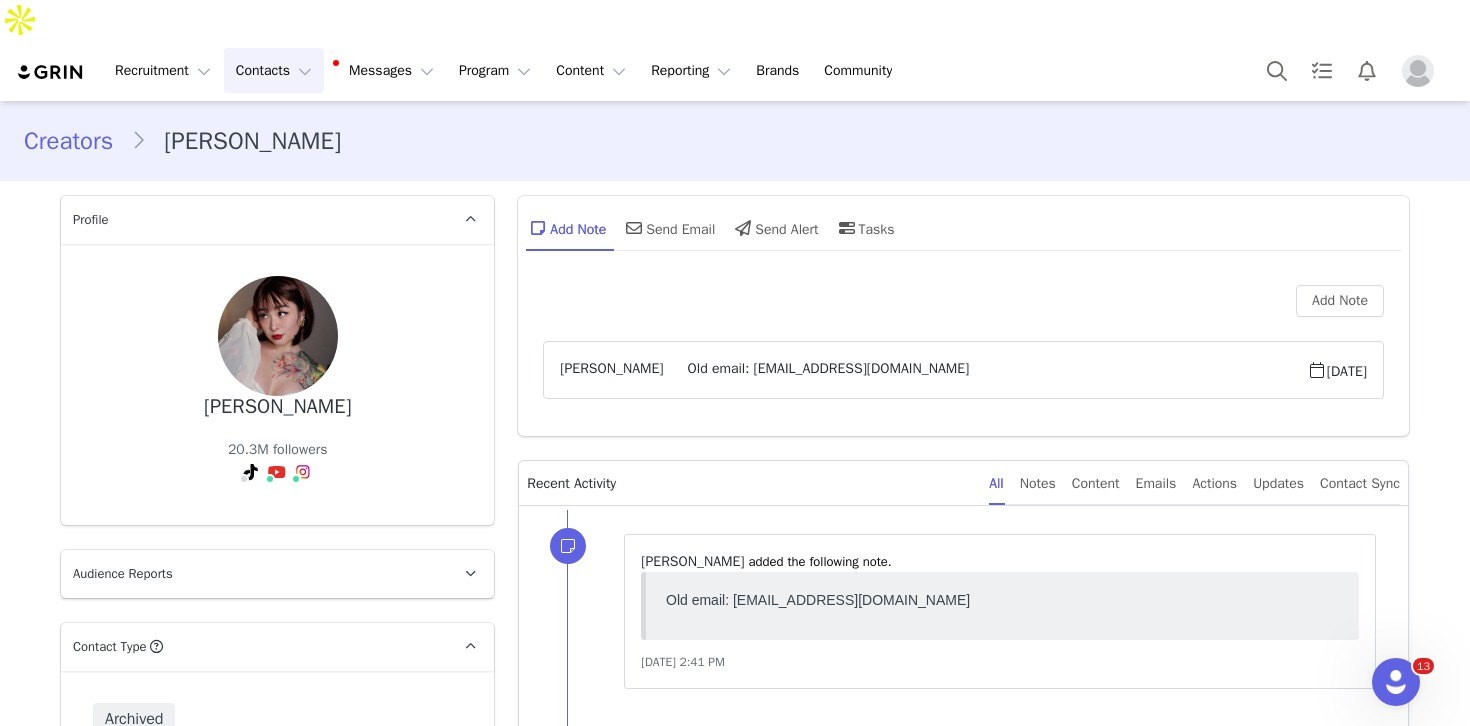 click on "Contacts Contacts" at bounding box center [274, 70] 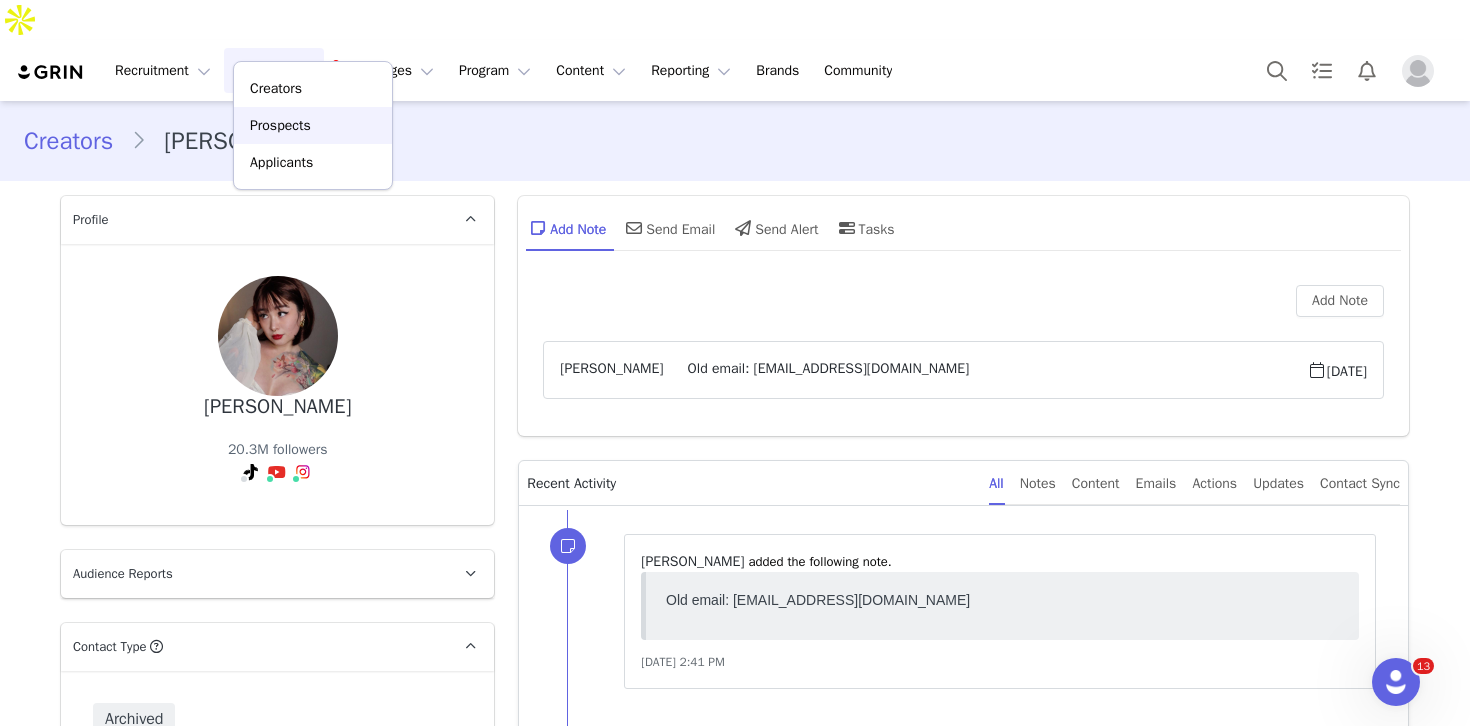 click on "Prospects" at bounding box center [280, 125] 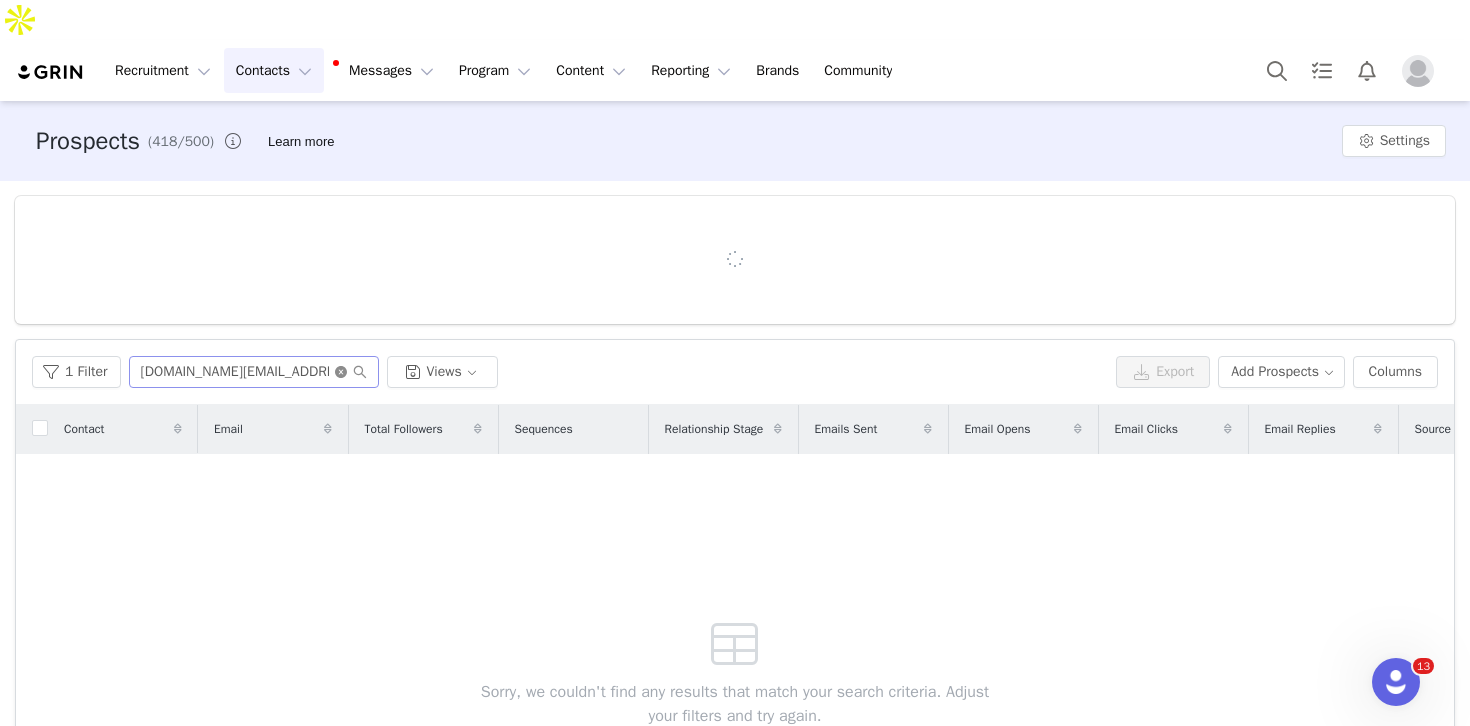 click 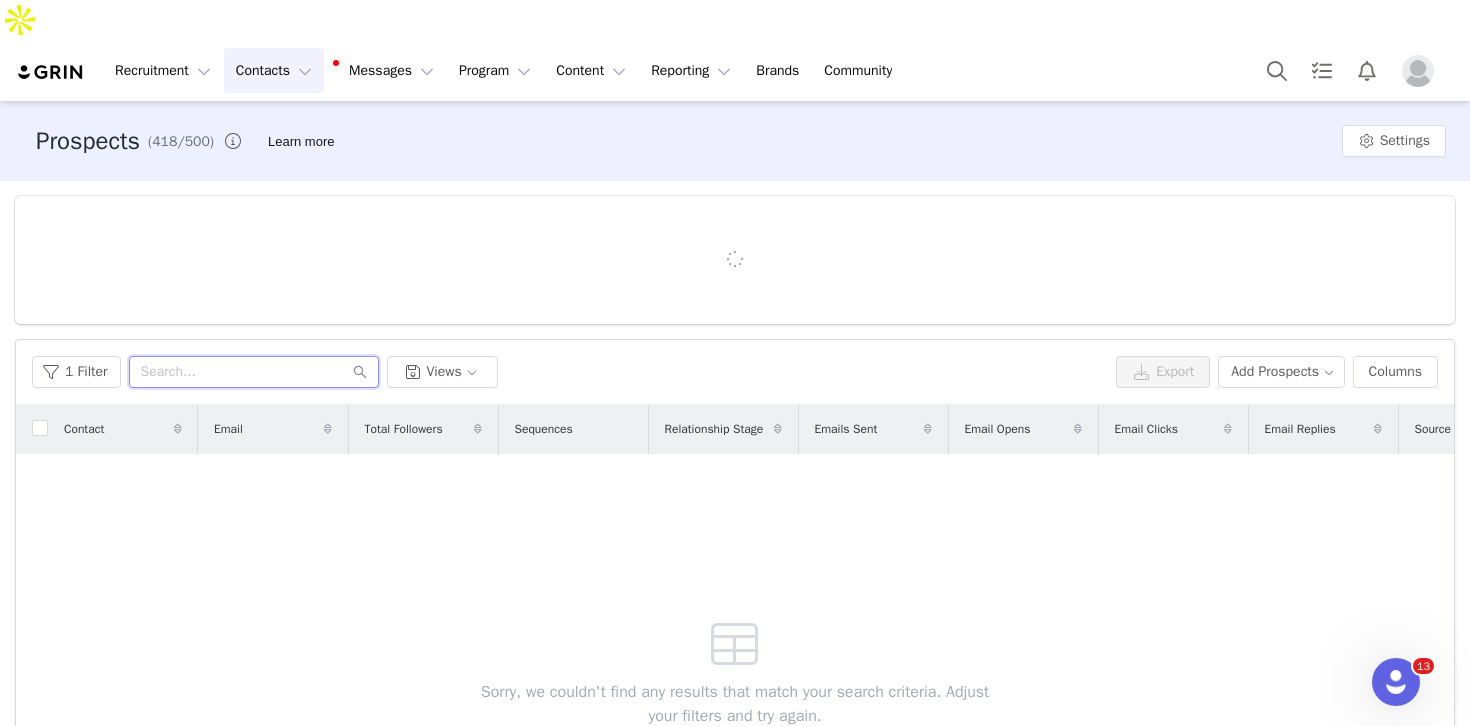 click at bounding box center [254, 372] 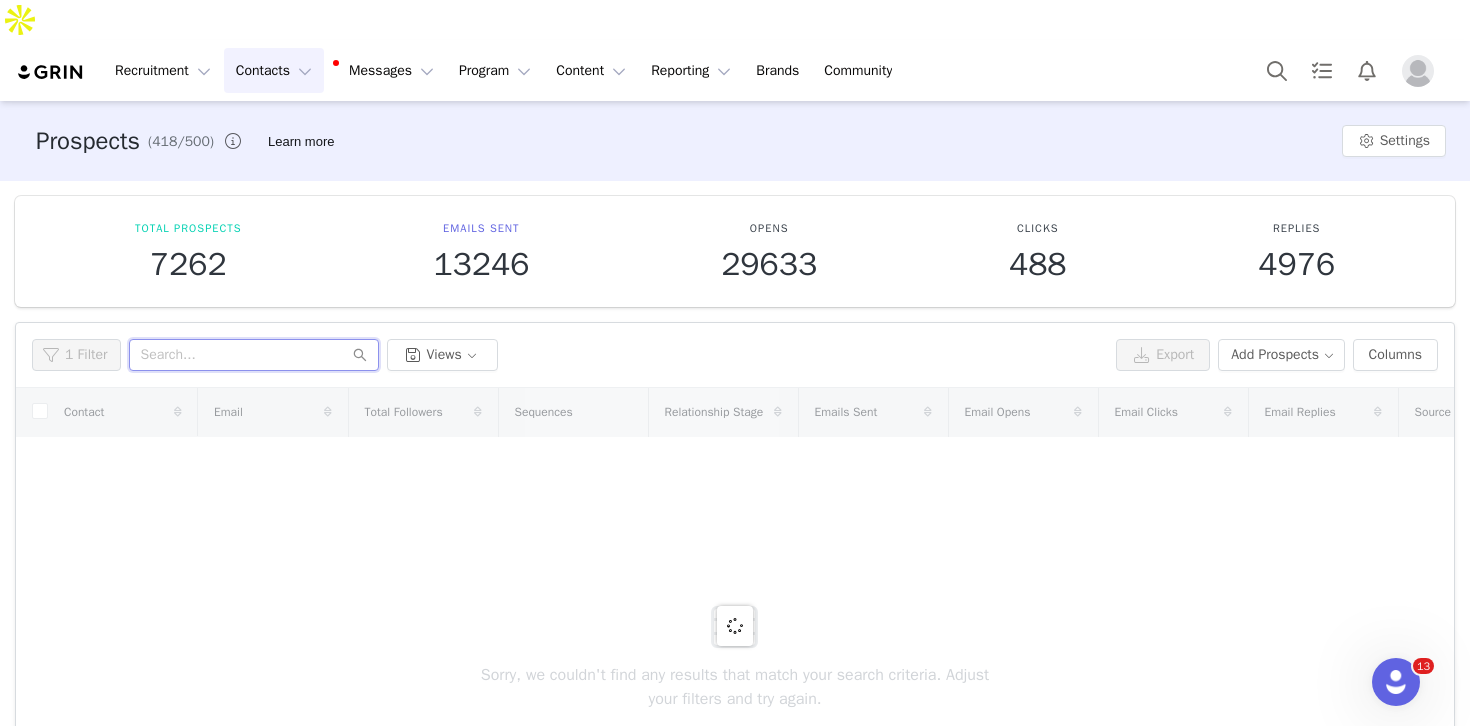 paste on "fresa.business@outlook.com" 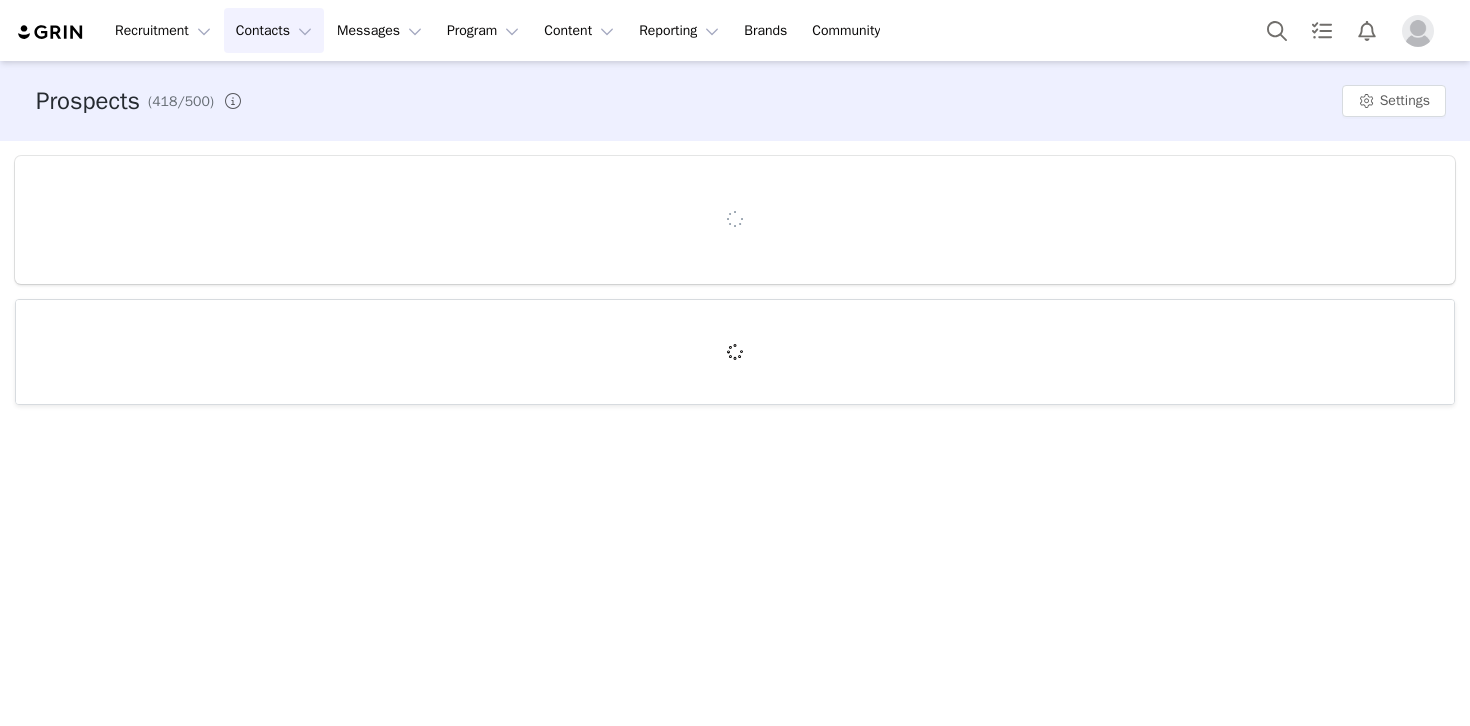 scroll, scrollTop: 0, scrollLeft: 0, axis: both 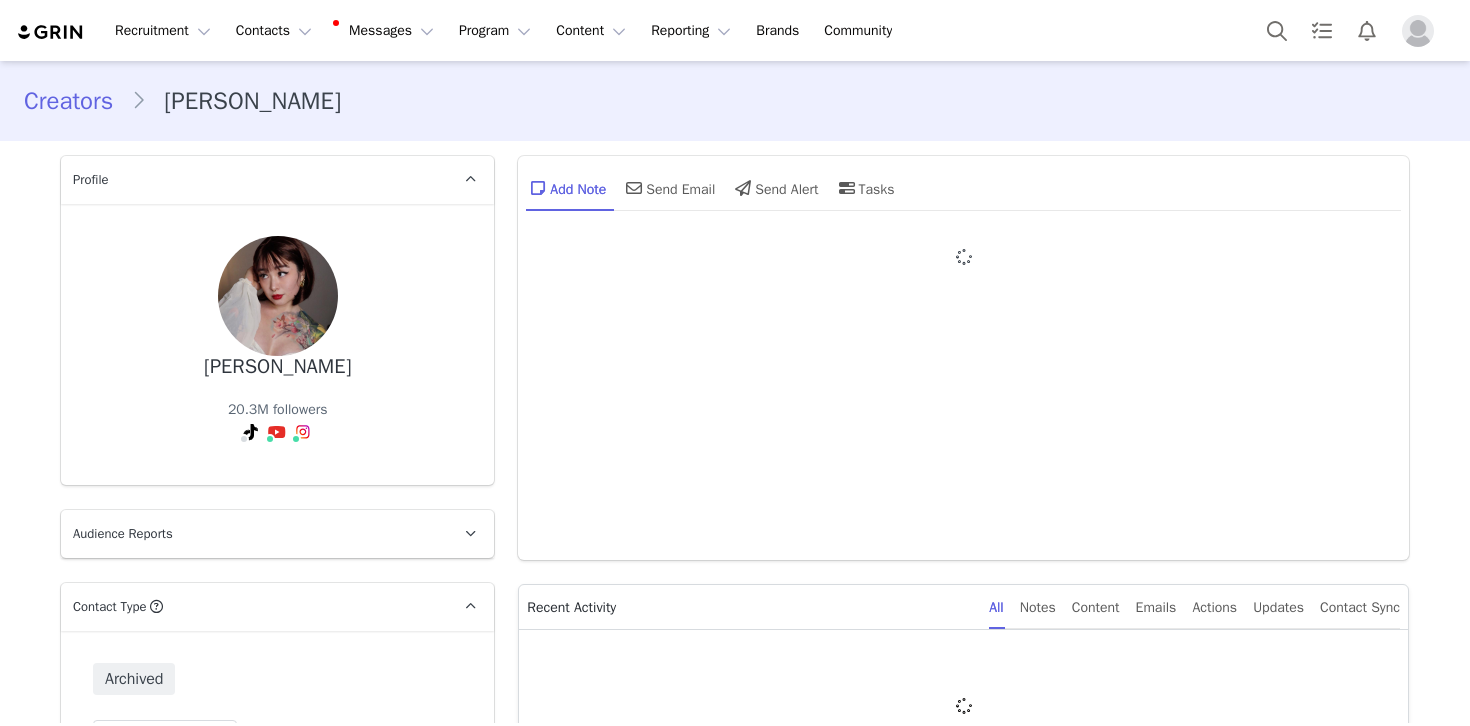 type on "+1 (United States)" 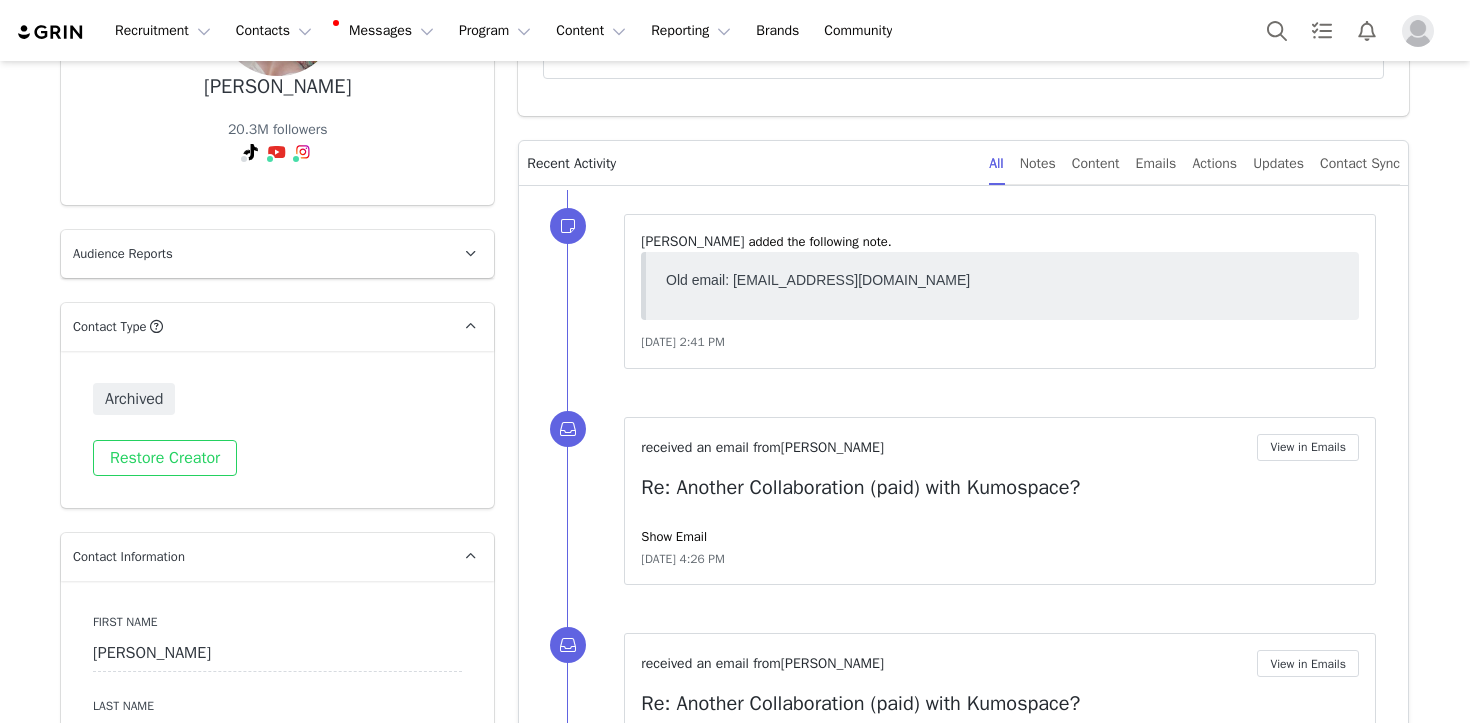 scroll, scrollTop: 0, scrollLeft: 0, axis: both 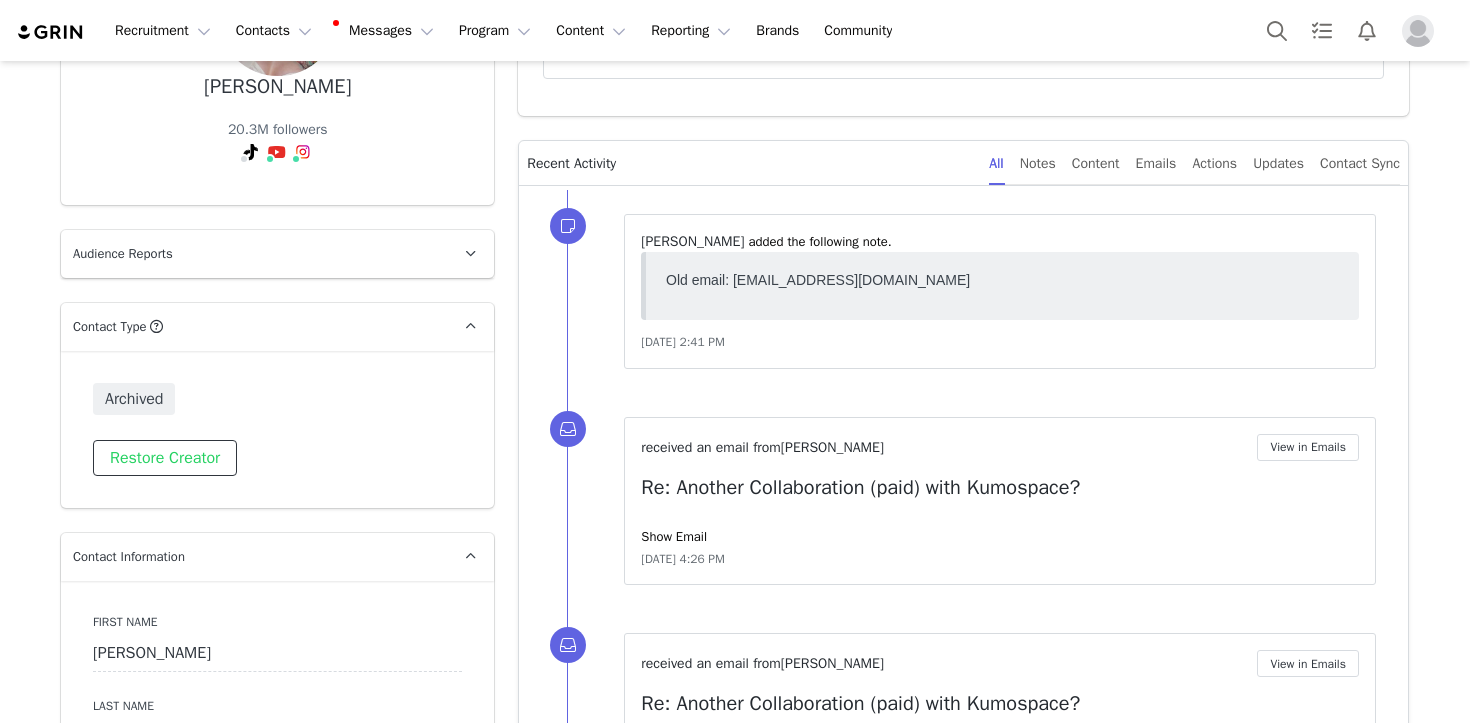 click on "Restore Creator" at bounding box center (165, 458) 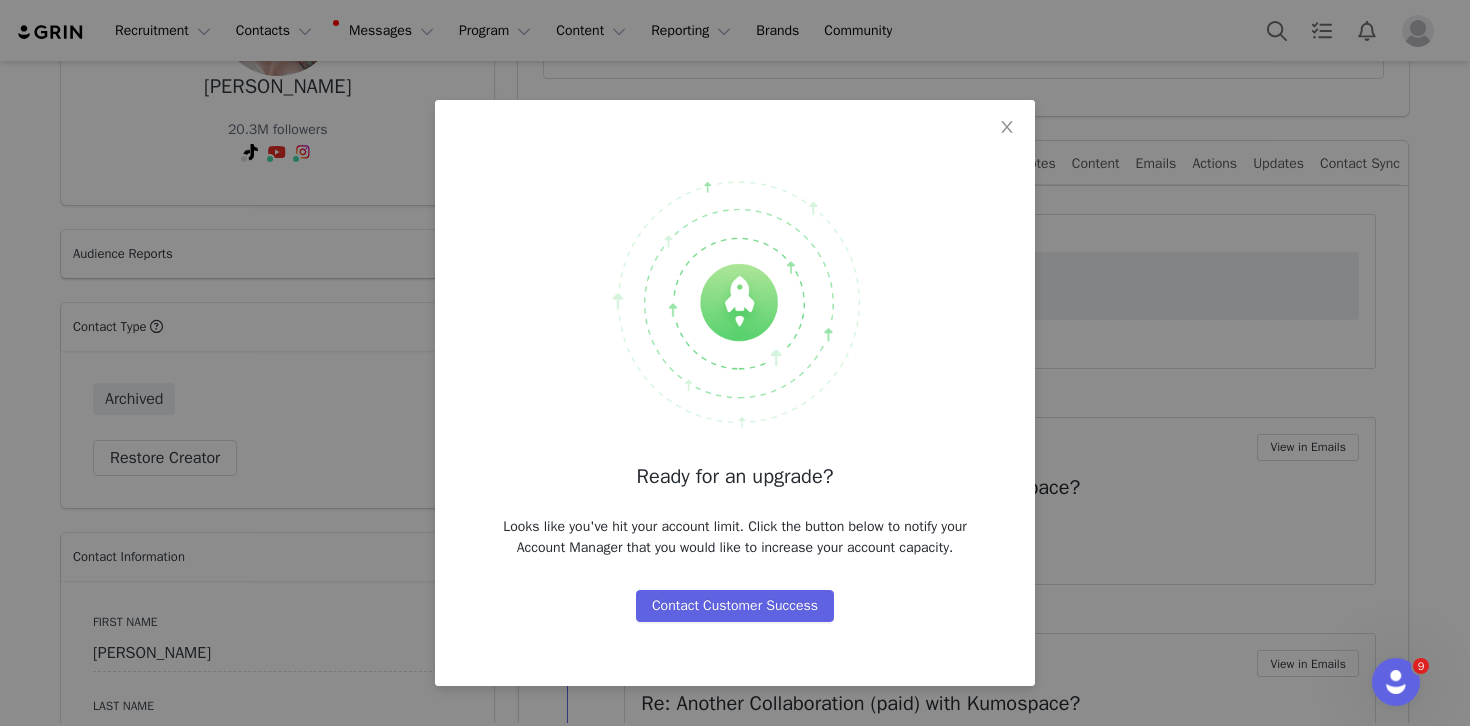 scroll, scrollTop: 0, scrollLeft: 0, axis: both 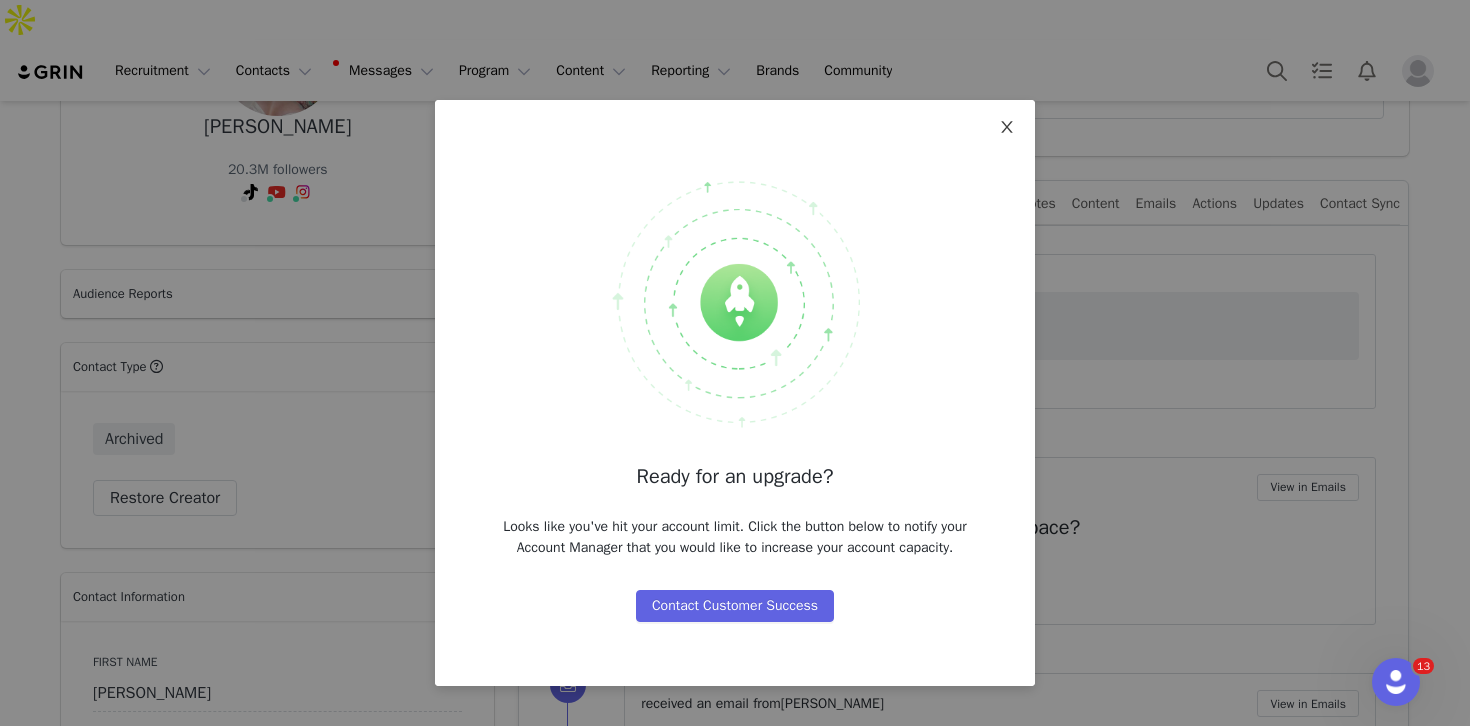 click 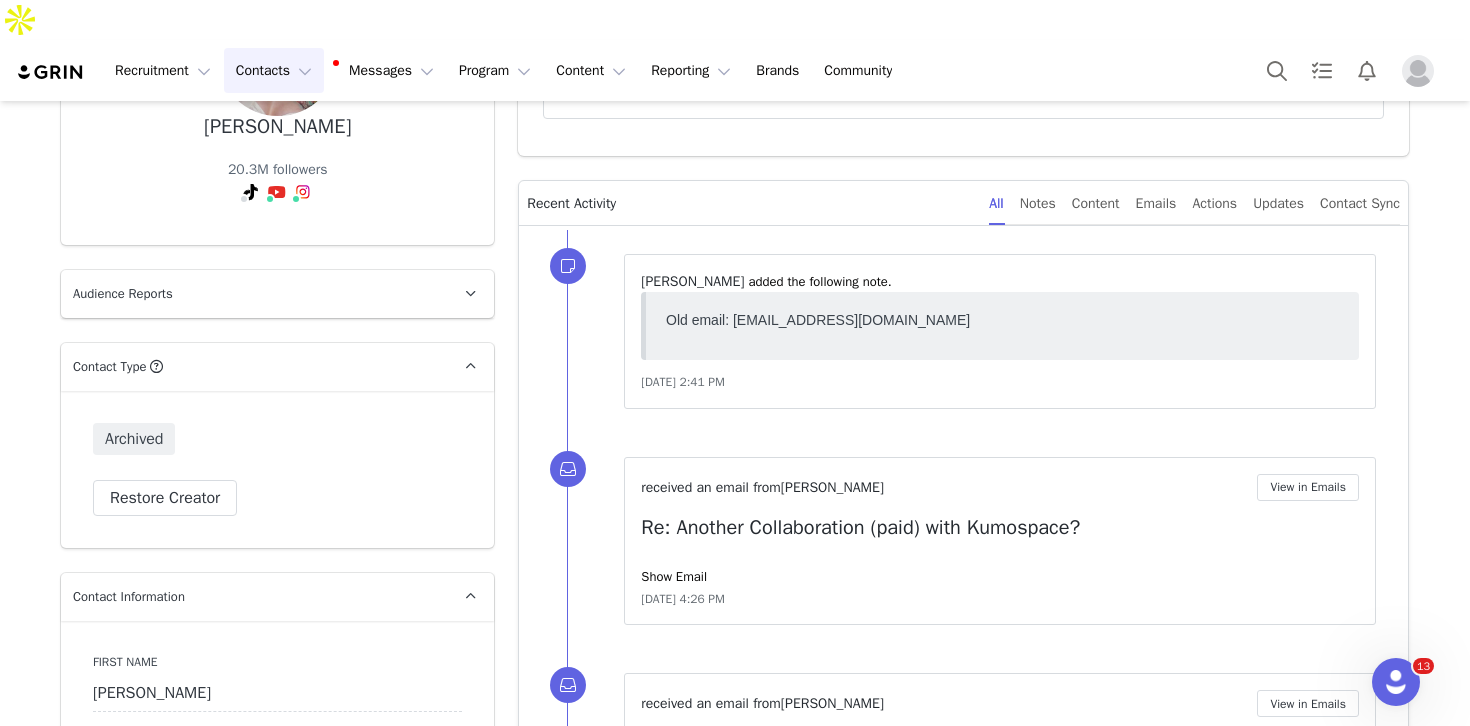 click on "Contacts Contacts" at bounding box center (274, 70) 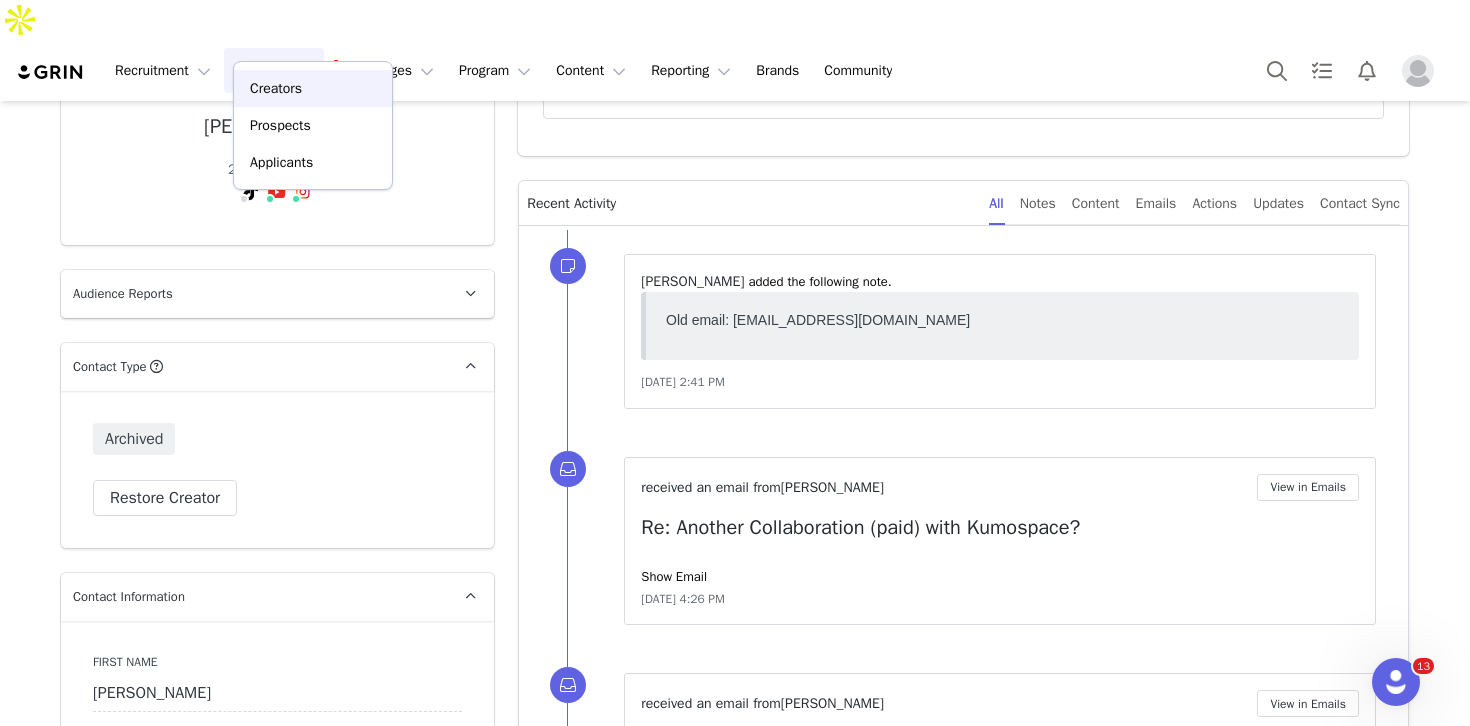 click on "Creators" at bounding box center (313, 88) 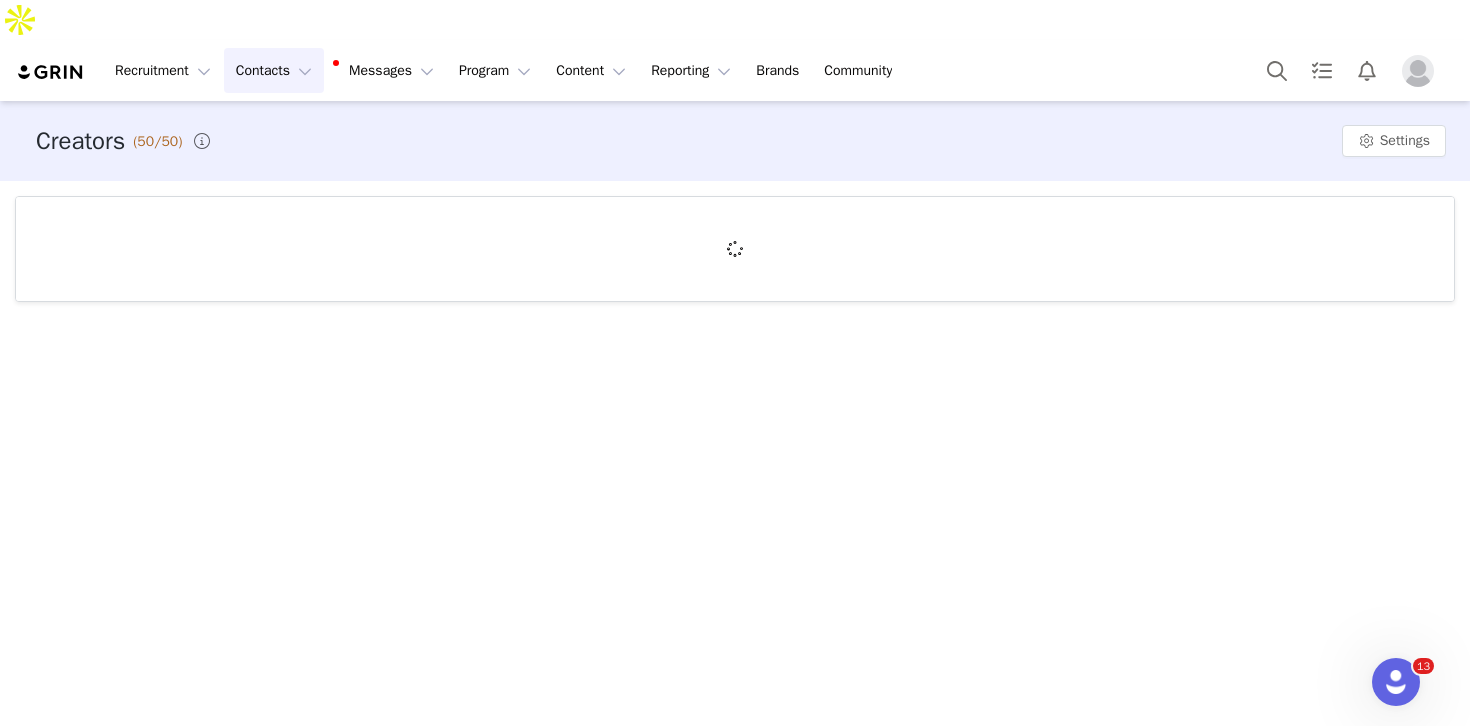 scroll, scrollTop: 0, scrollLeft: 0, axis: both 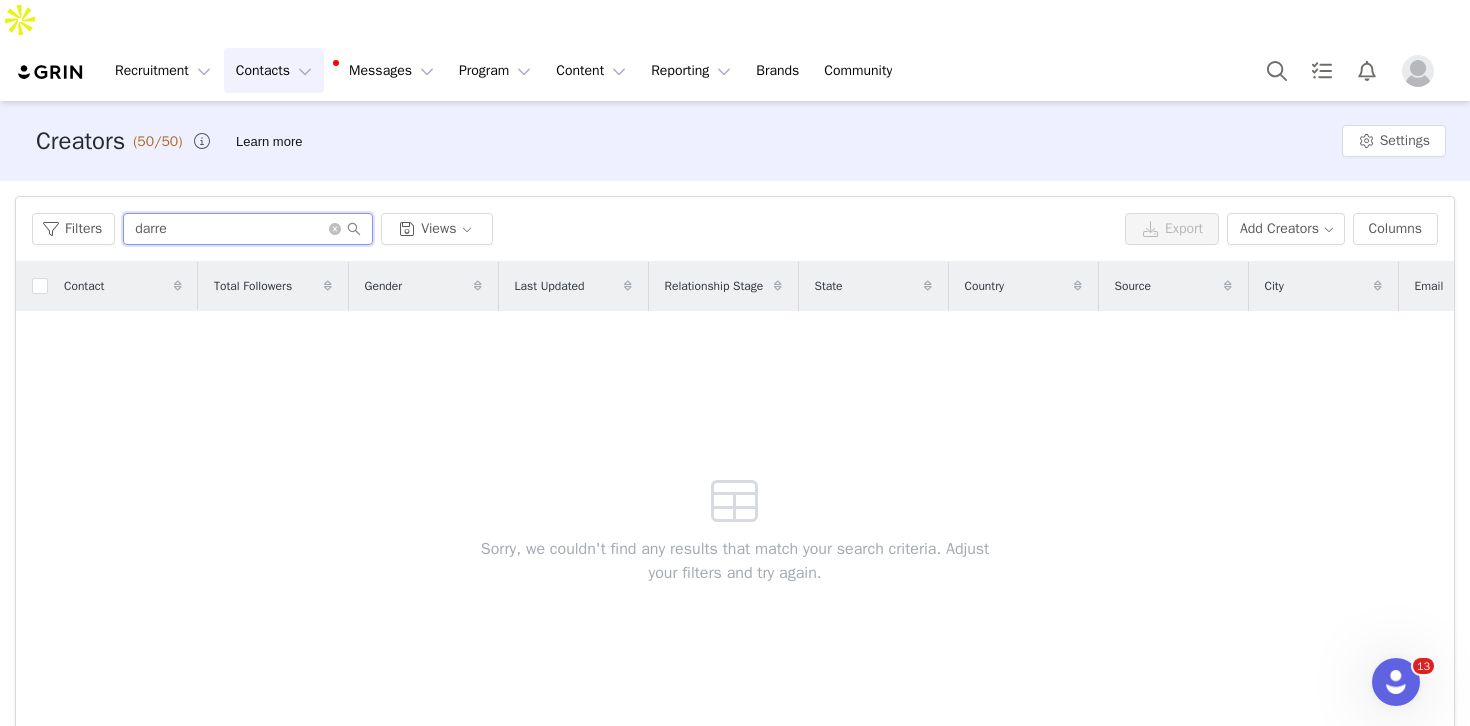 click on "darre" at bounding box center [248, 229] 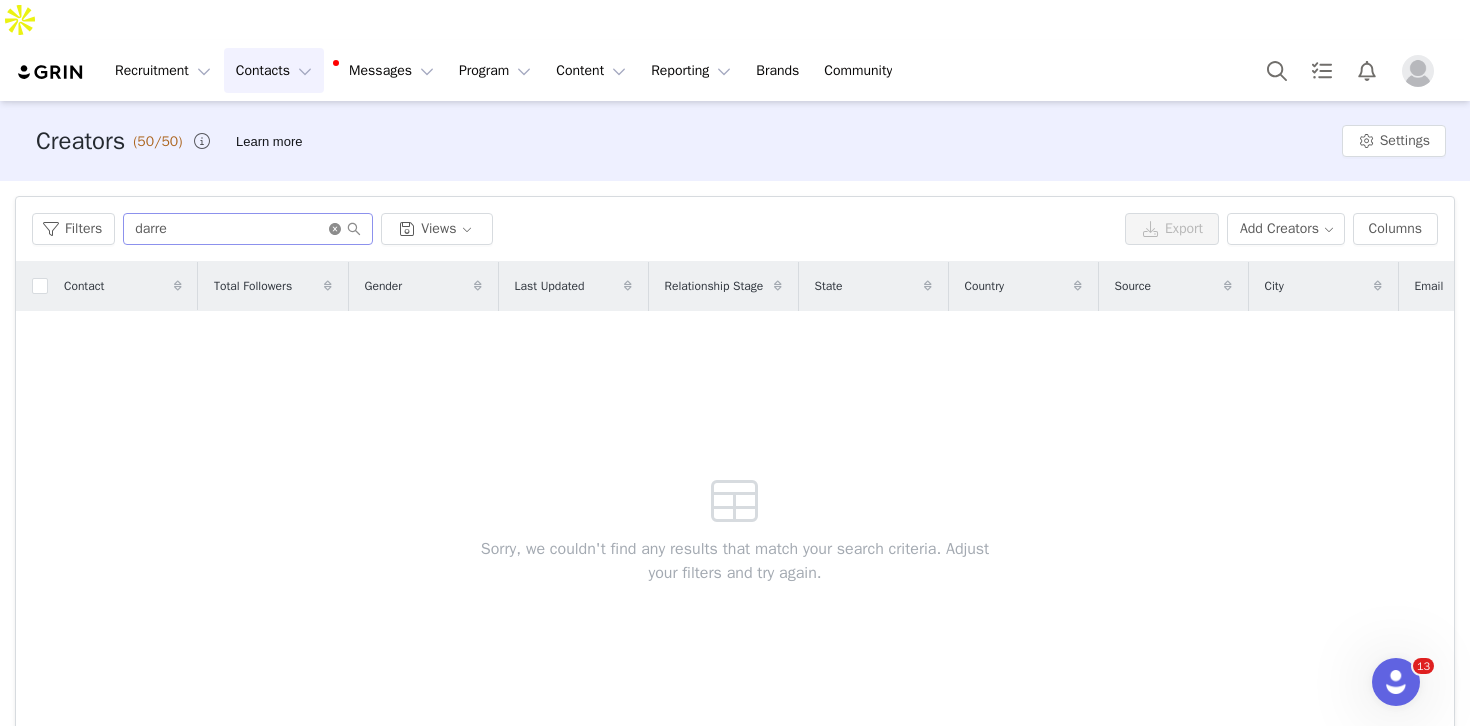 click 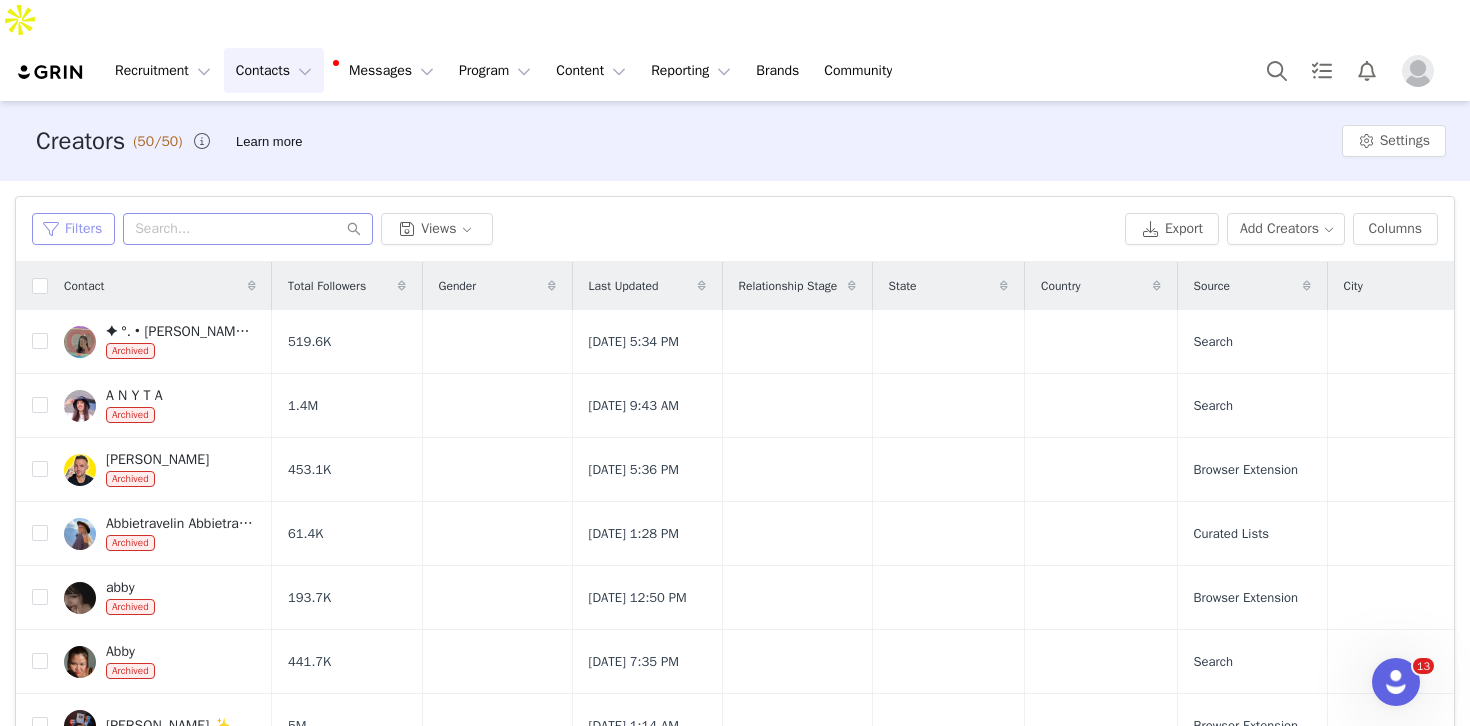 click on "Filters" at bounding box center [73, 229] 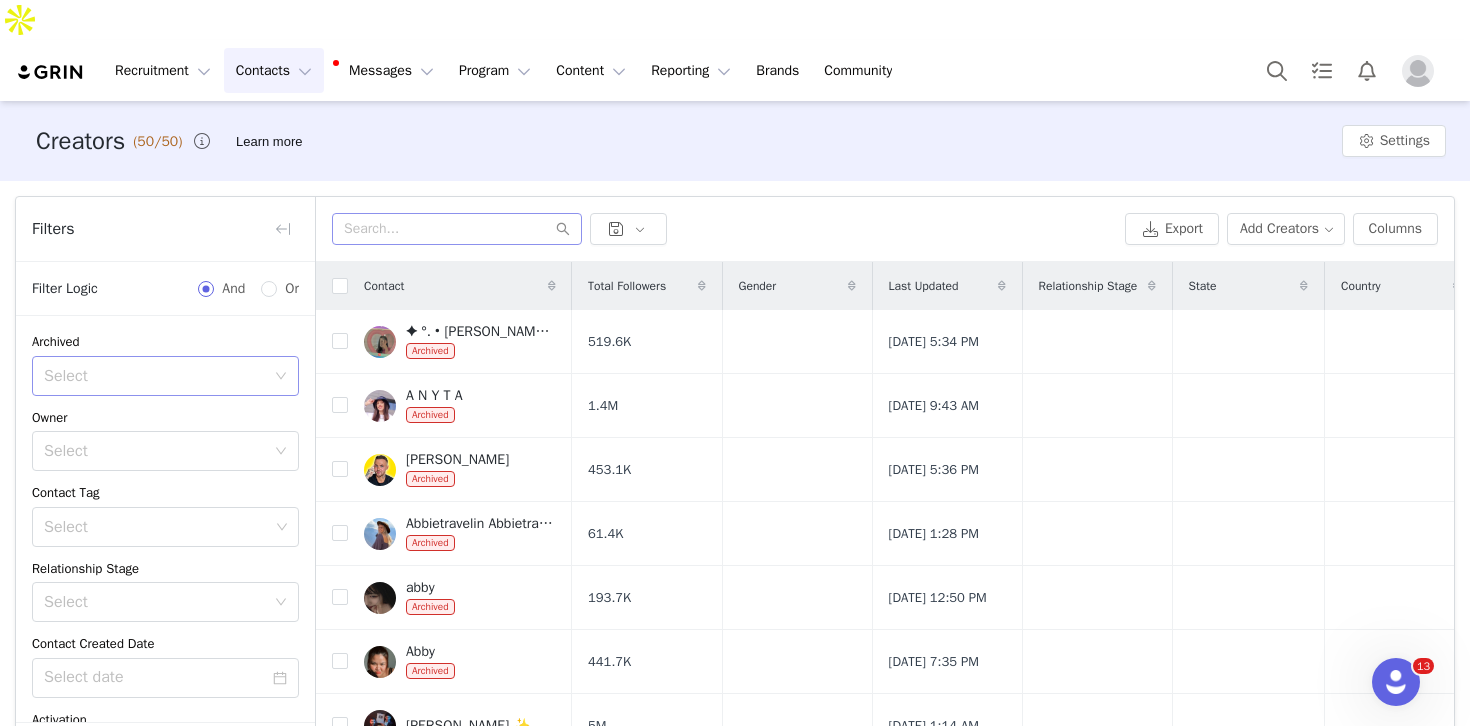 click on "Select" at bounding box center (154, 376) 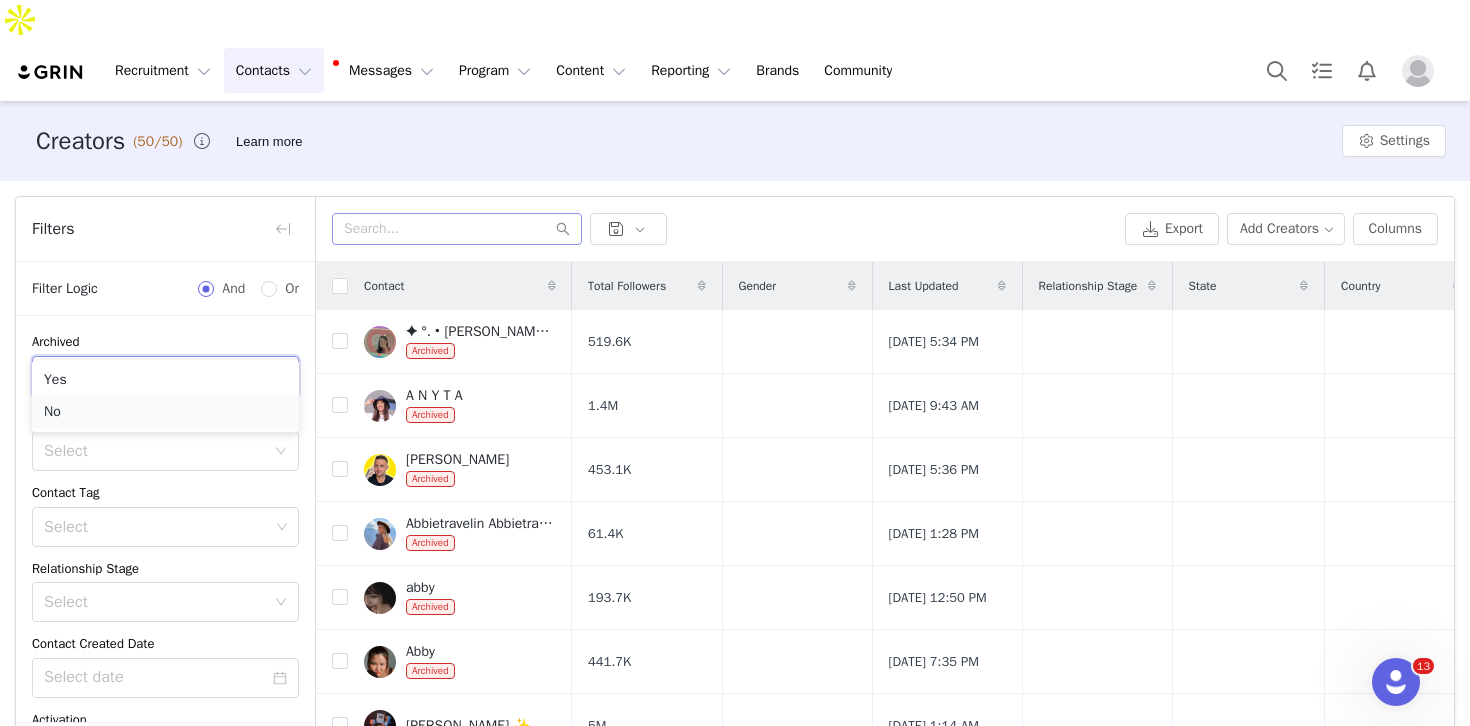click on "No" at bounding box center (165, 412) 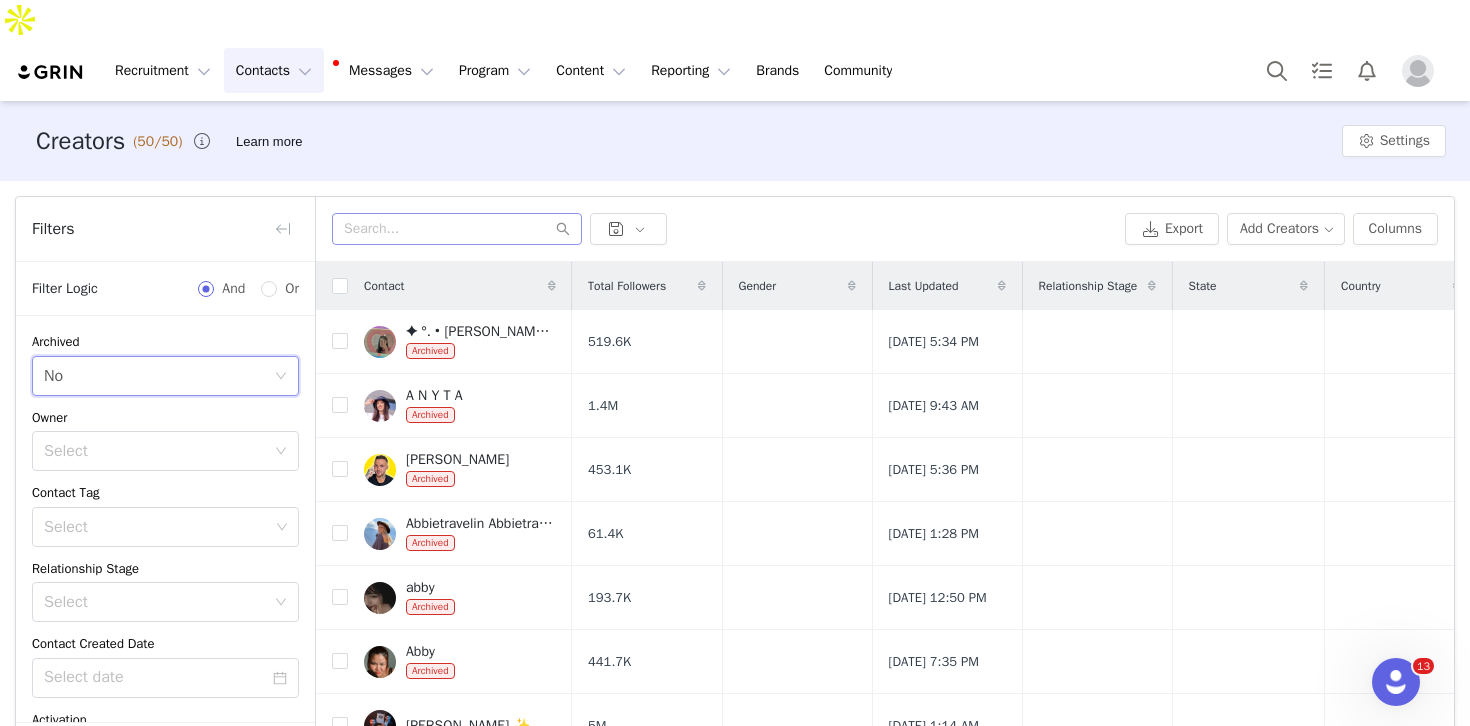 click on "Apply Filters" at bounding box center [111, 759] 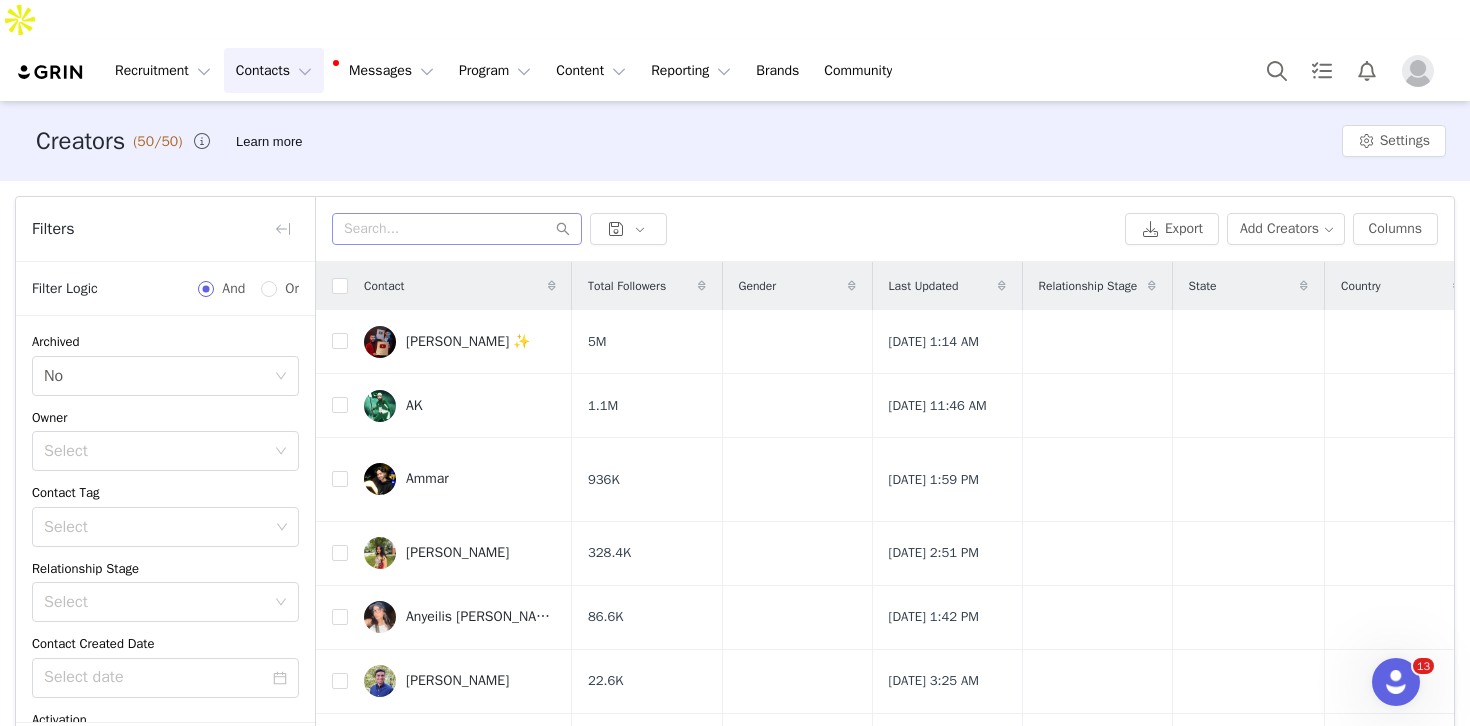 click on "Export  Add Creators      Columns" at bounding box center (885, 229) 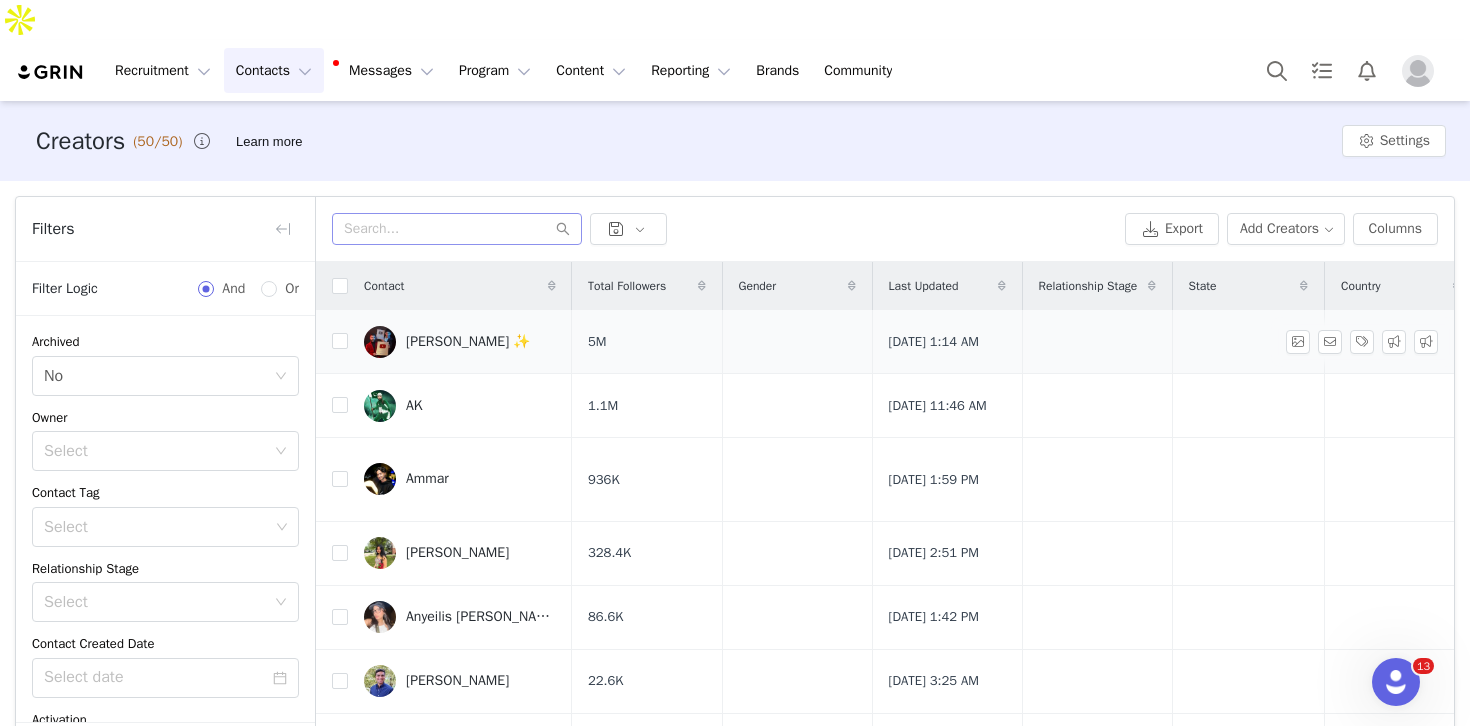 click on "Abdel Rahman ✨️" at bounding box center [468, 342] 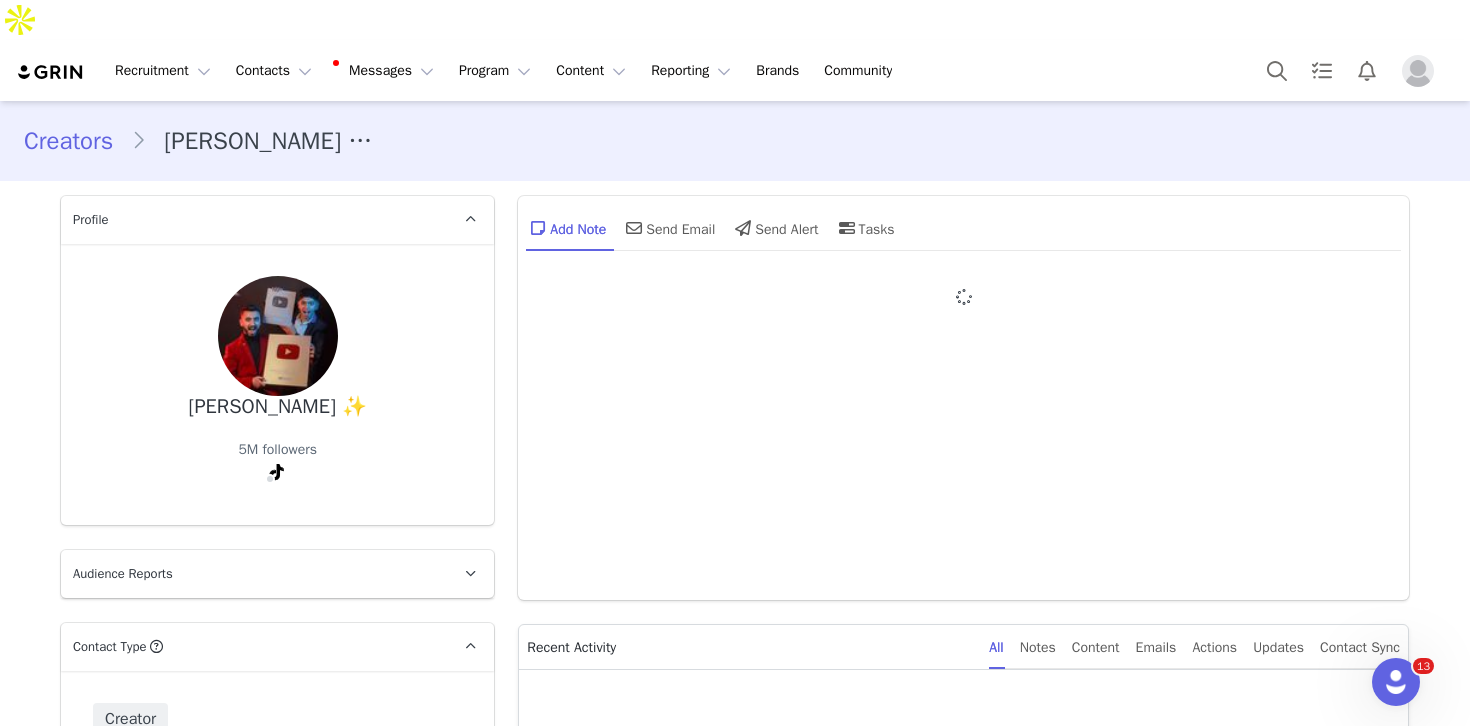 type on "+1 ([GEOGRAPHIC_DATA])" 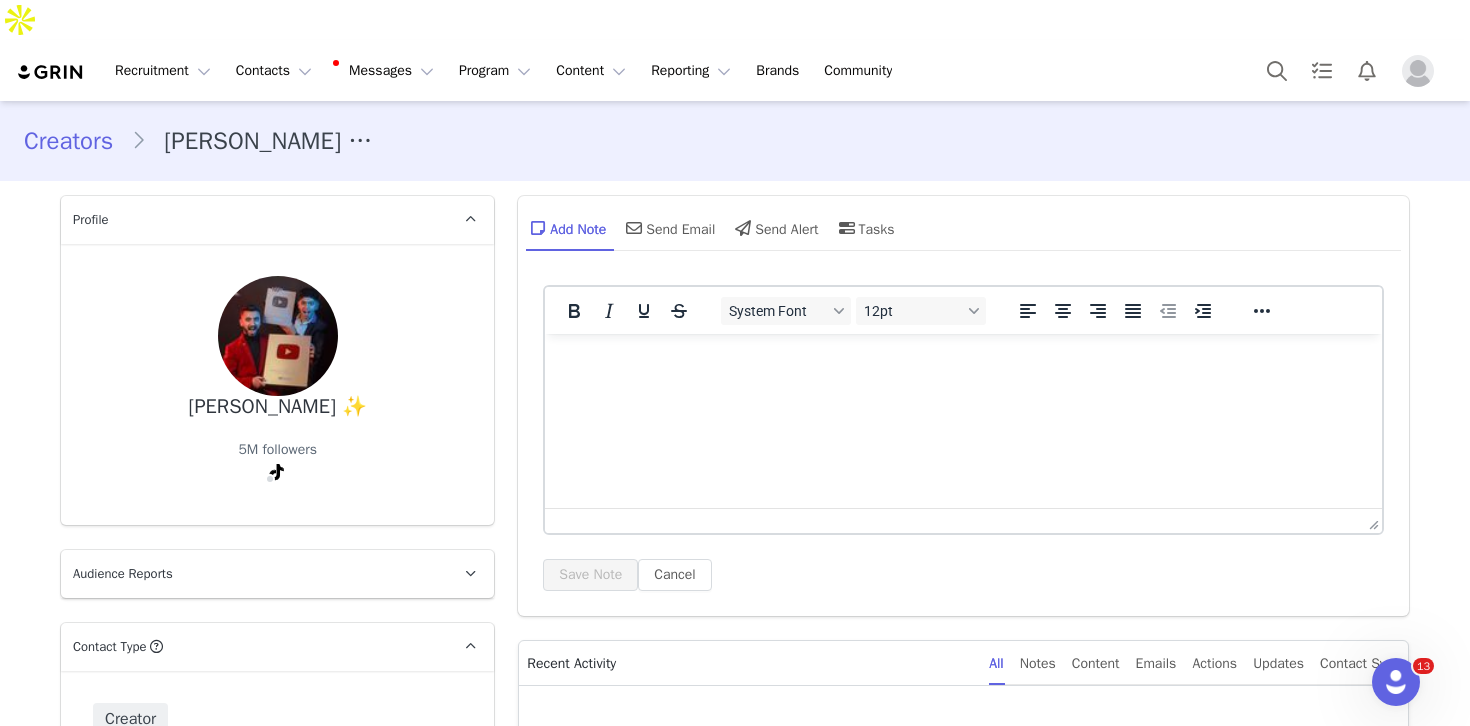 scroll, scrollTop: 0, scrollLeft: 0, axis: both 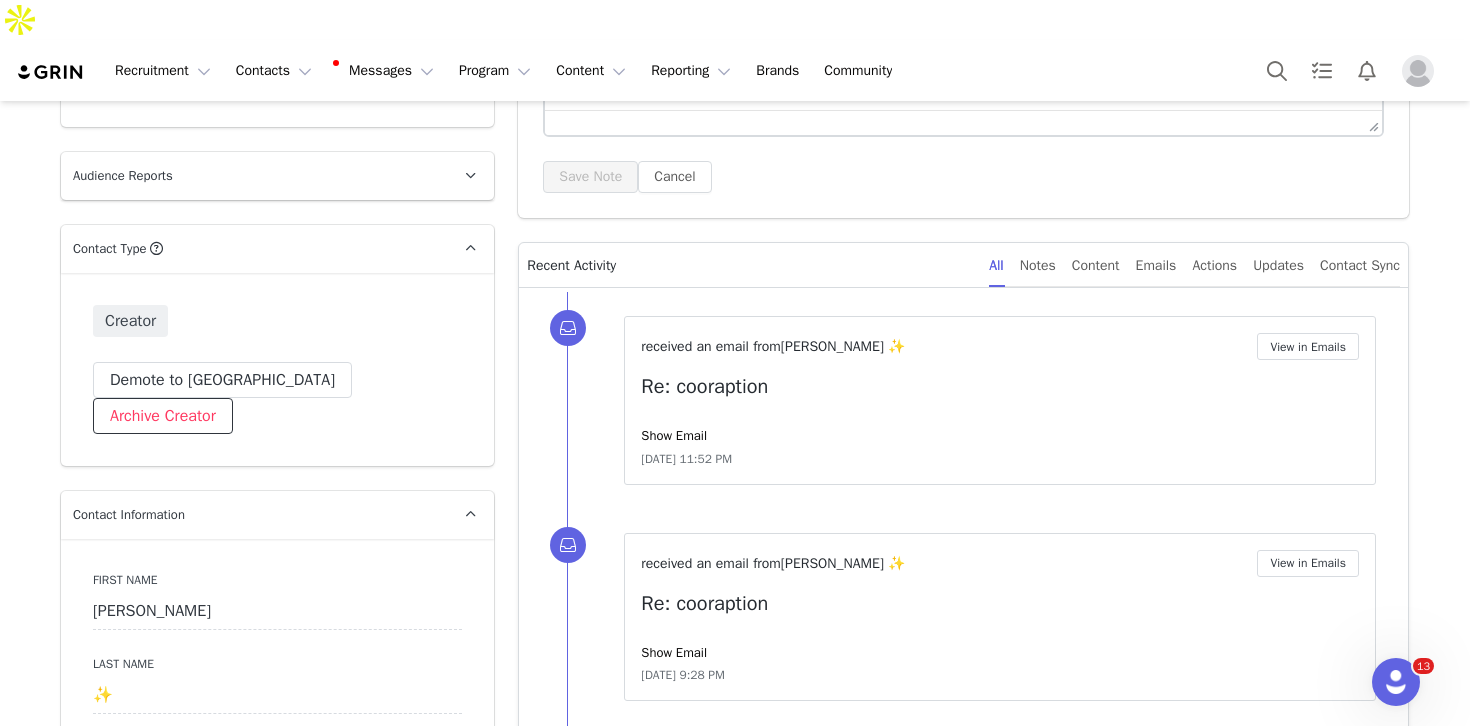 click on "Archive Creator" at bounding box center [163, 416] 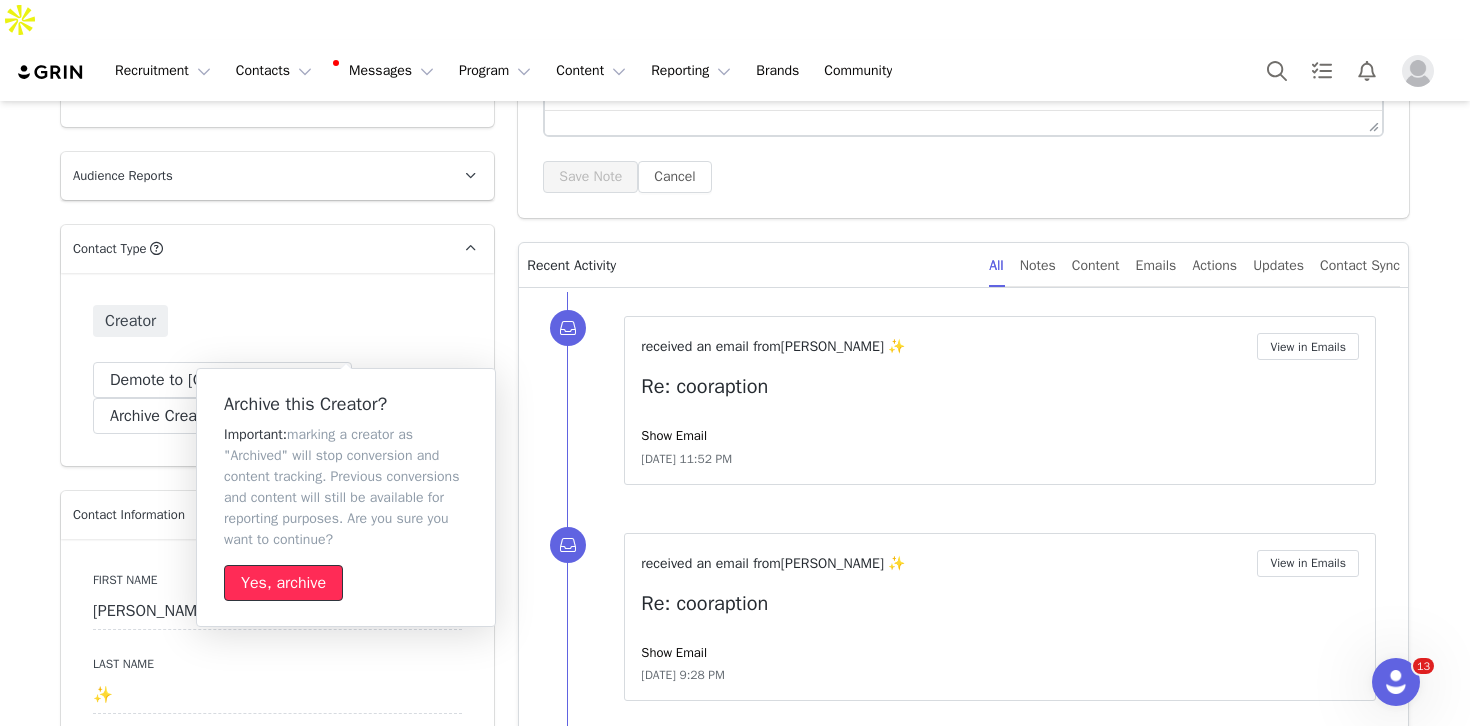 click on "Yes, archive" at bounding box center [283, 583] 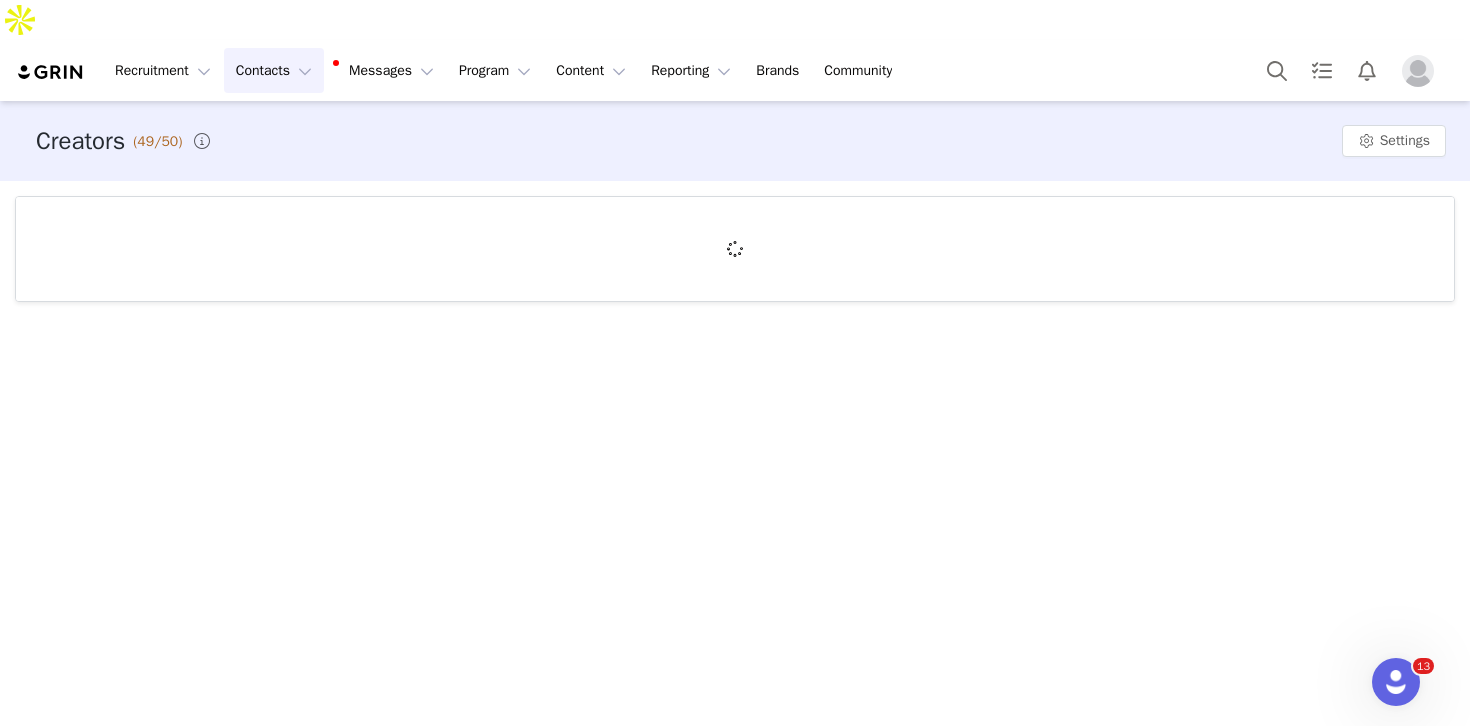 scroll, scrollTop: 0, scrollLeft: 0, axis: both 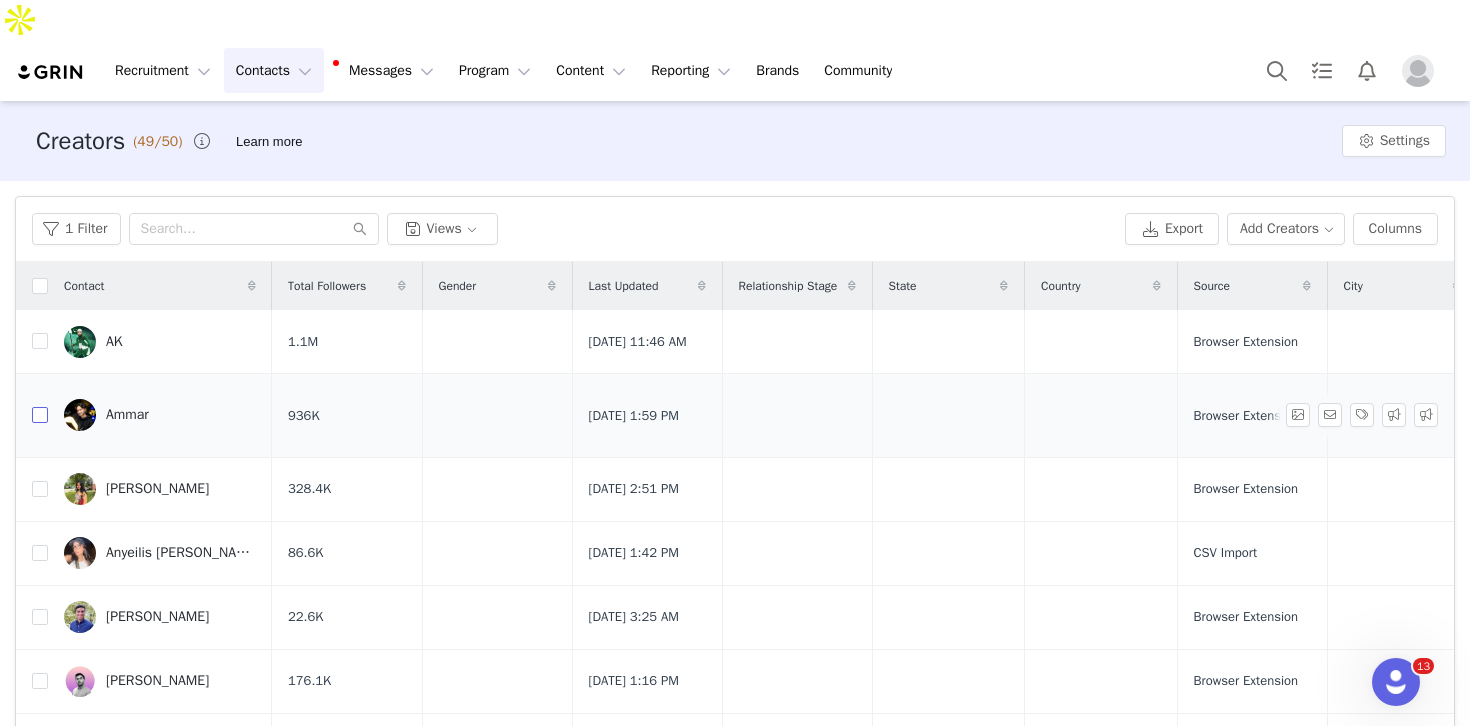 click at bounding box center [40, 415] 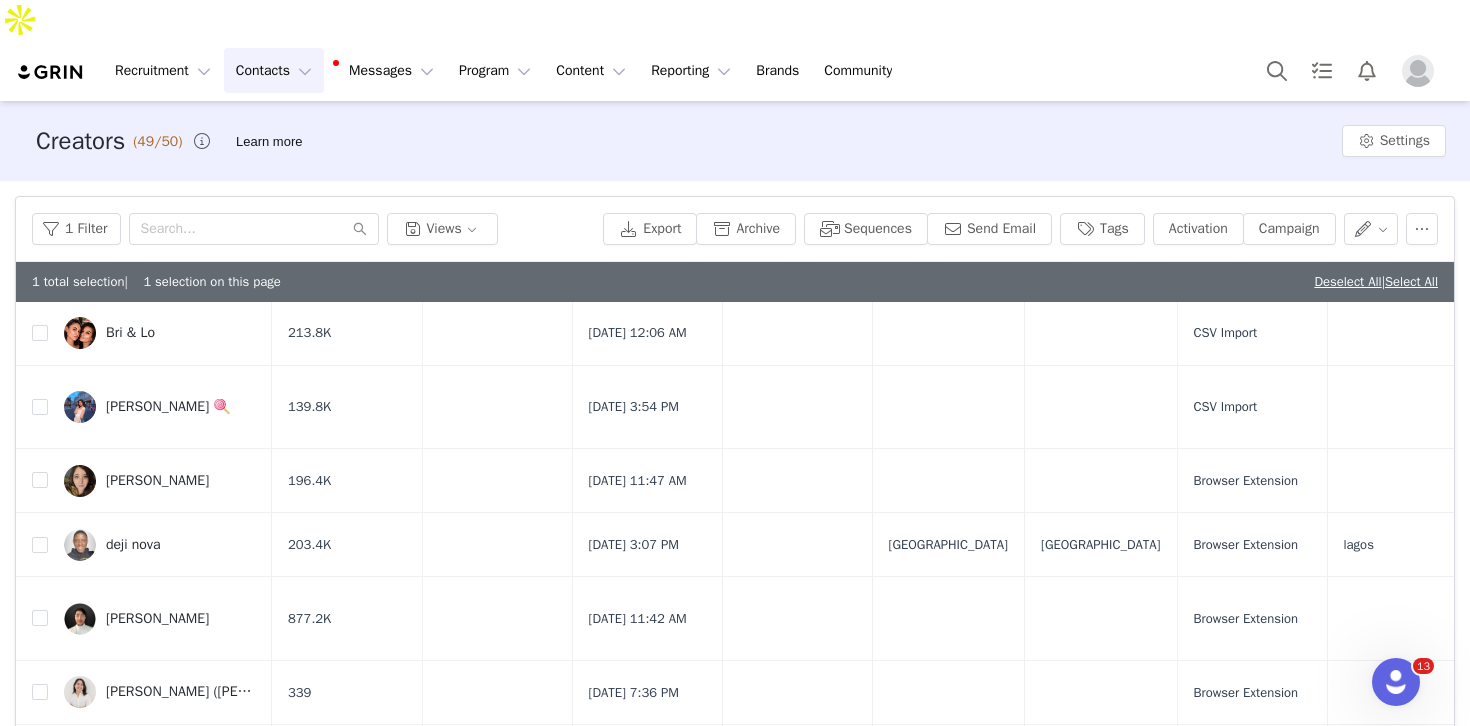 scroll, scrollTop: 455, scrollLeft: 0, axis: vertical 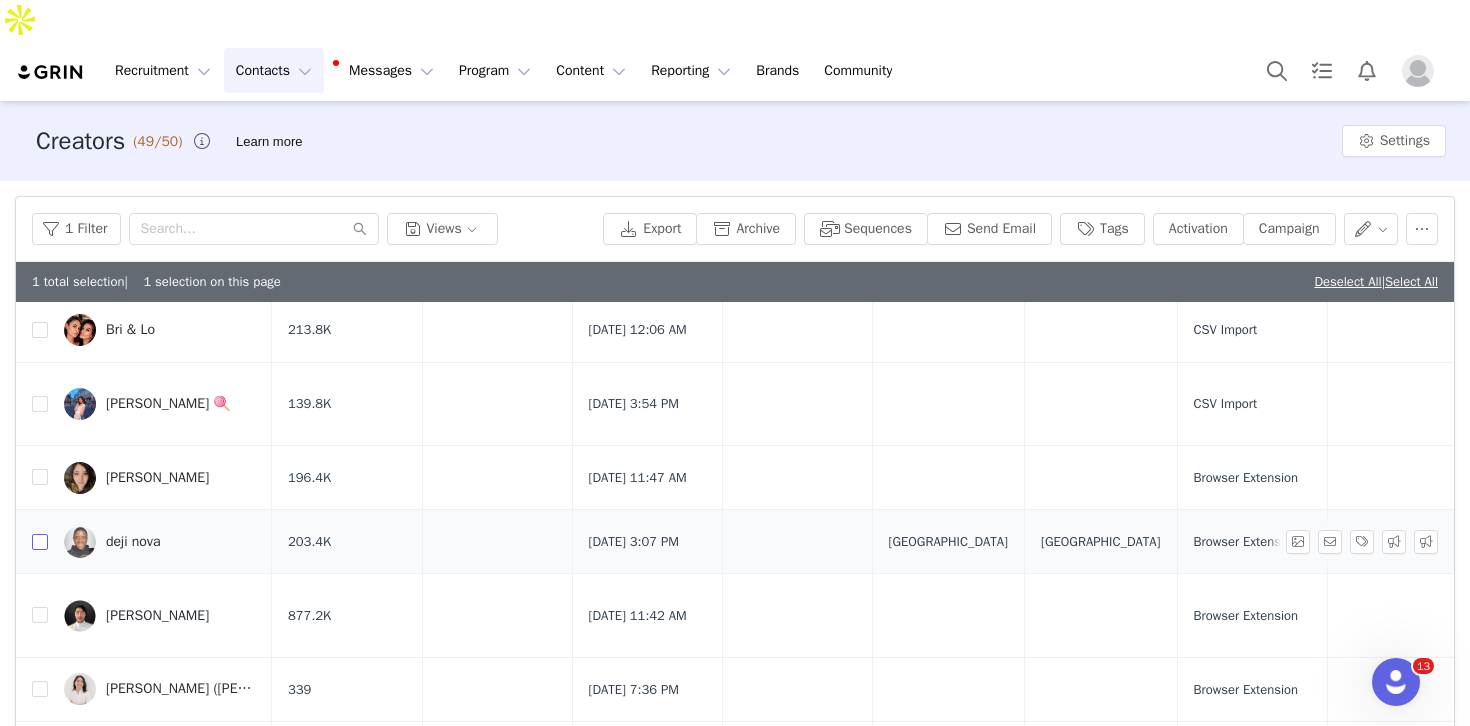 click at bounding box center (40, 542) 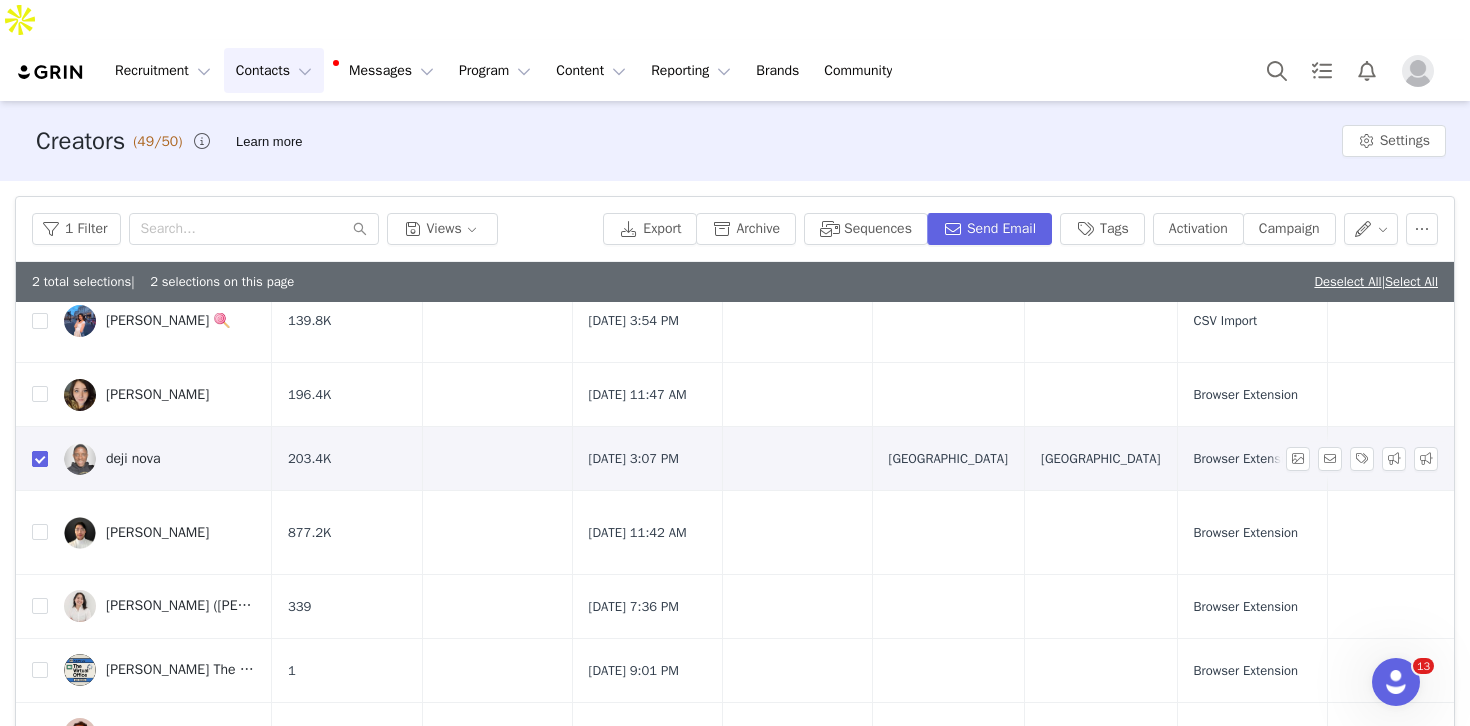 scroll, scrollTop: 550, scrollLeft: 0, axis: vertical 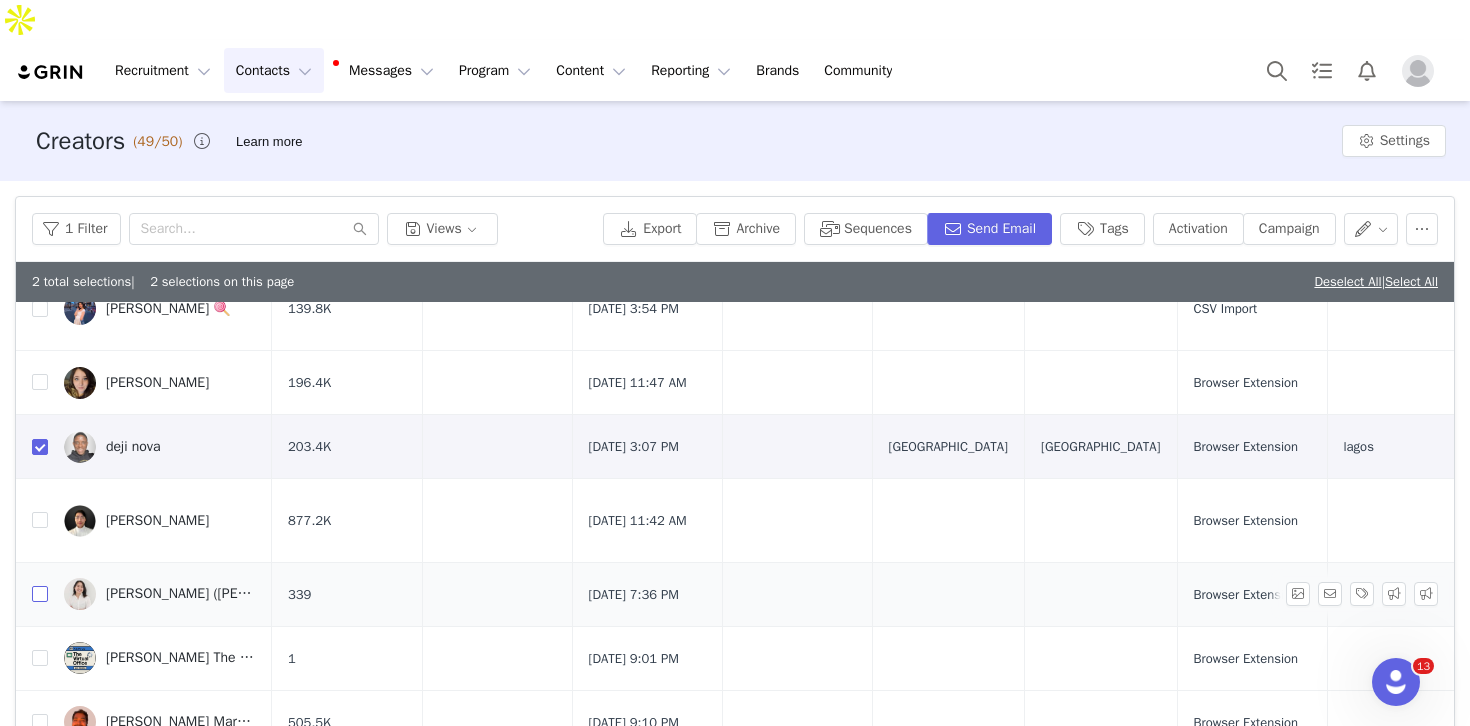 click at bounding box center [40, 594] 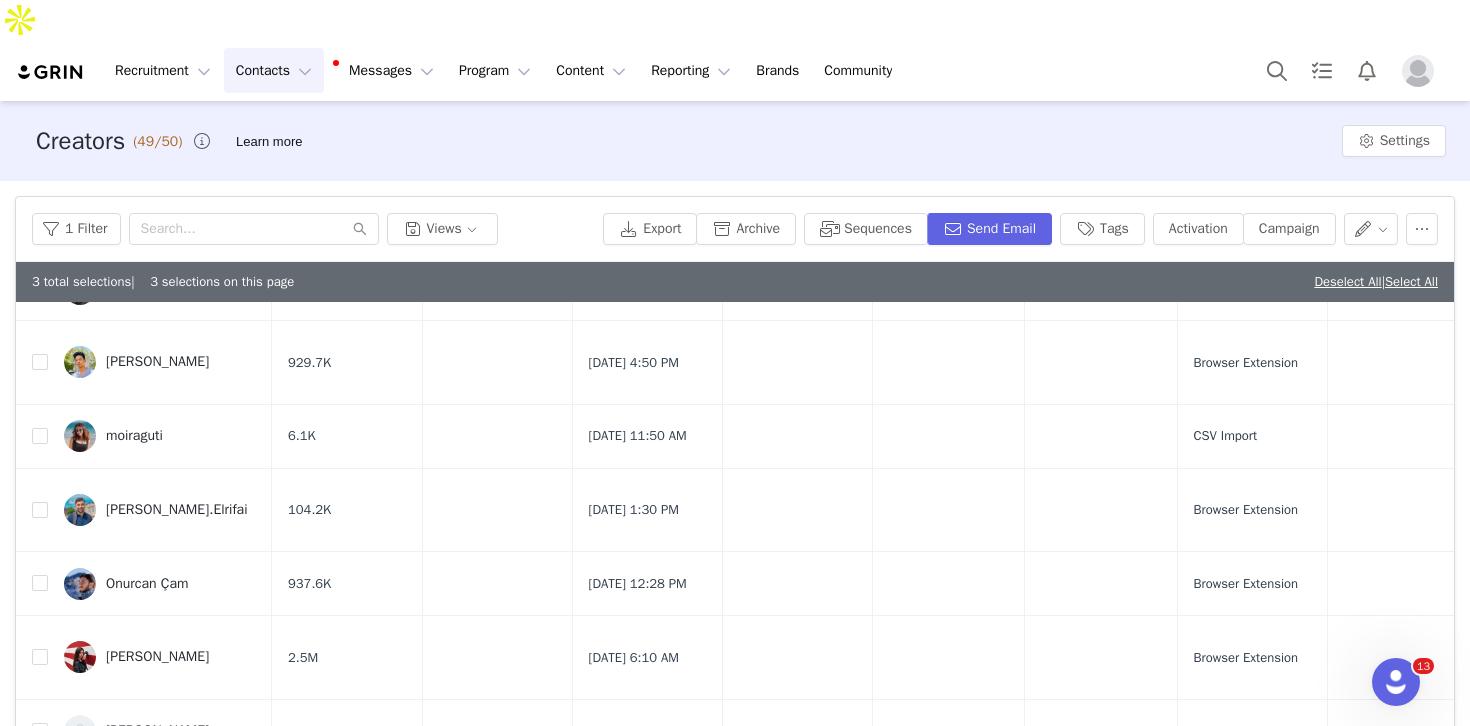 scroll, scrollTop: 1211, scrollLeft: 0, axis: vertical 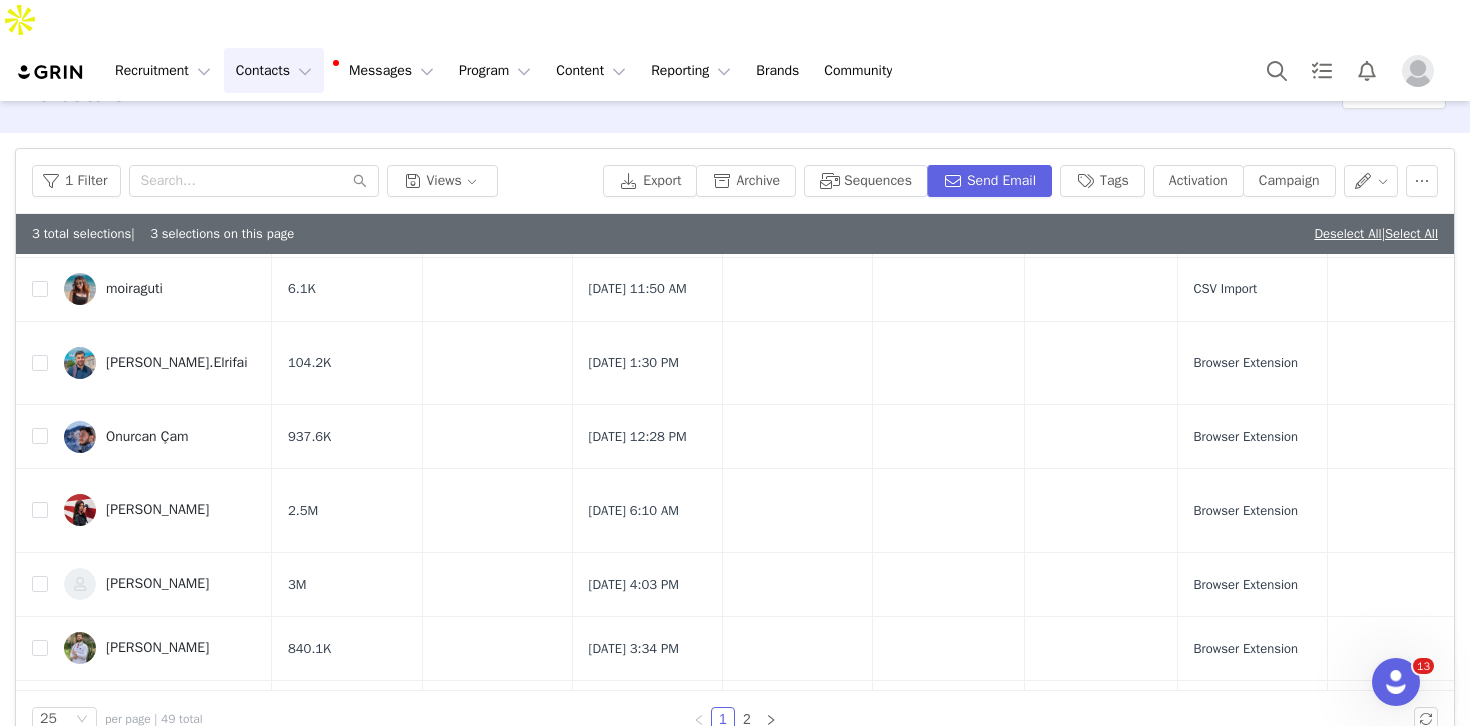 click at bounding box center [40, 776] 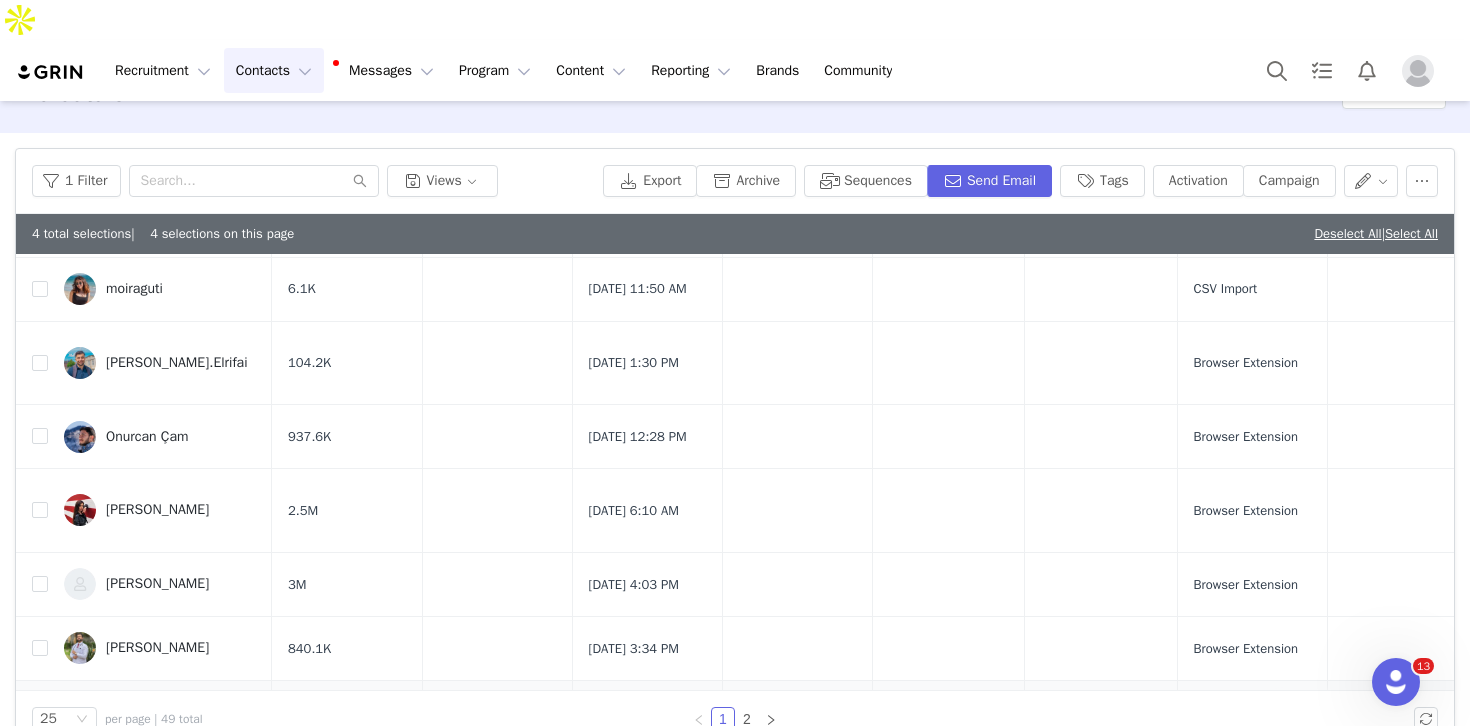 click at bounding box center (40, 712) 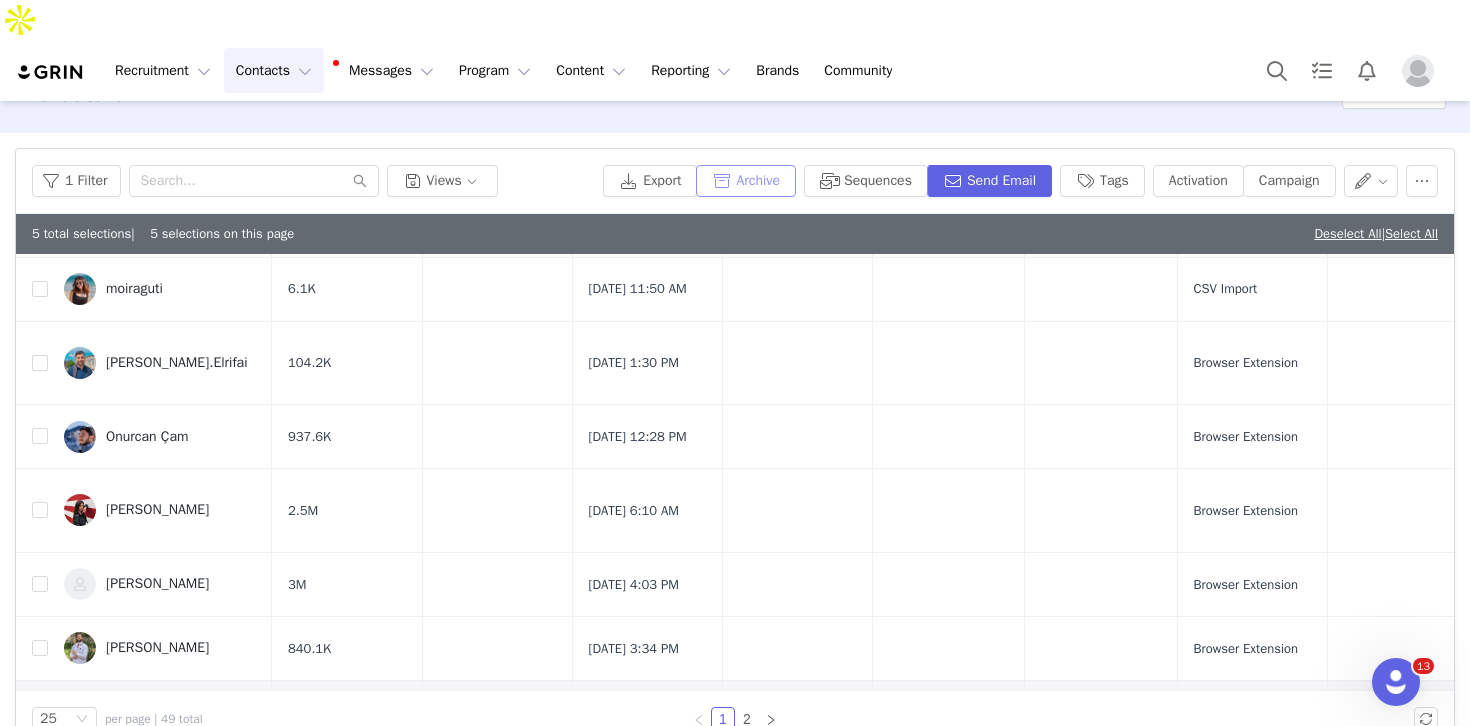 click on "Archive" at bounding box center [746, 181] 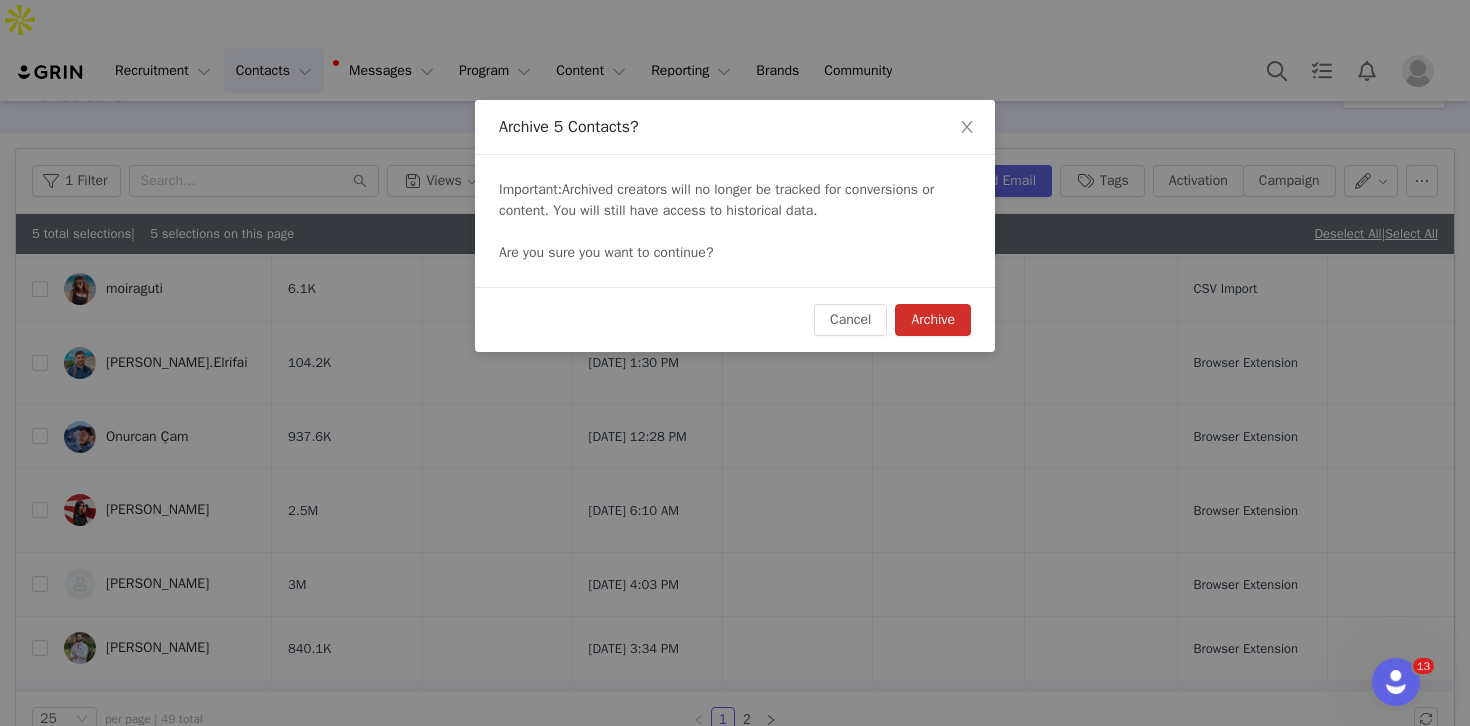 click on "Archive" at bounding box center (933, 320) 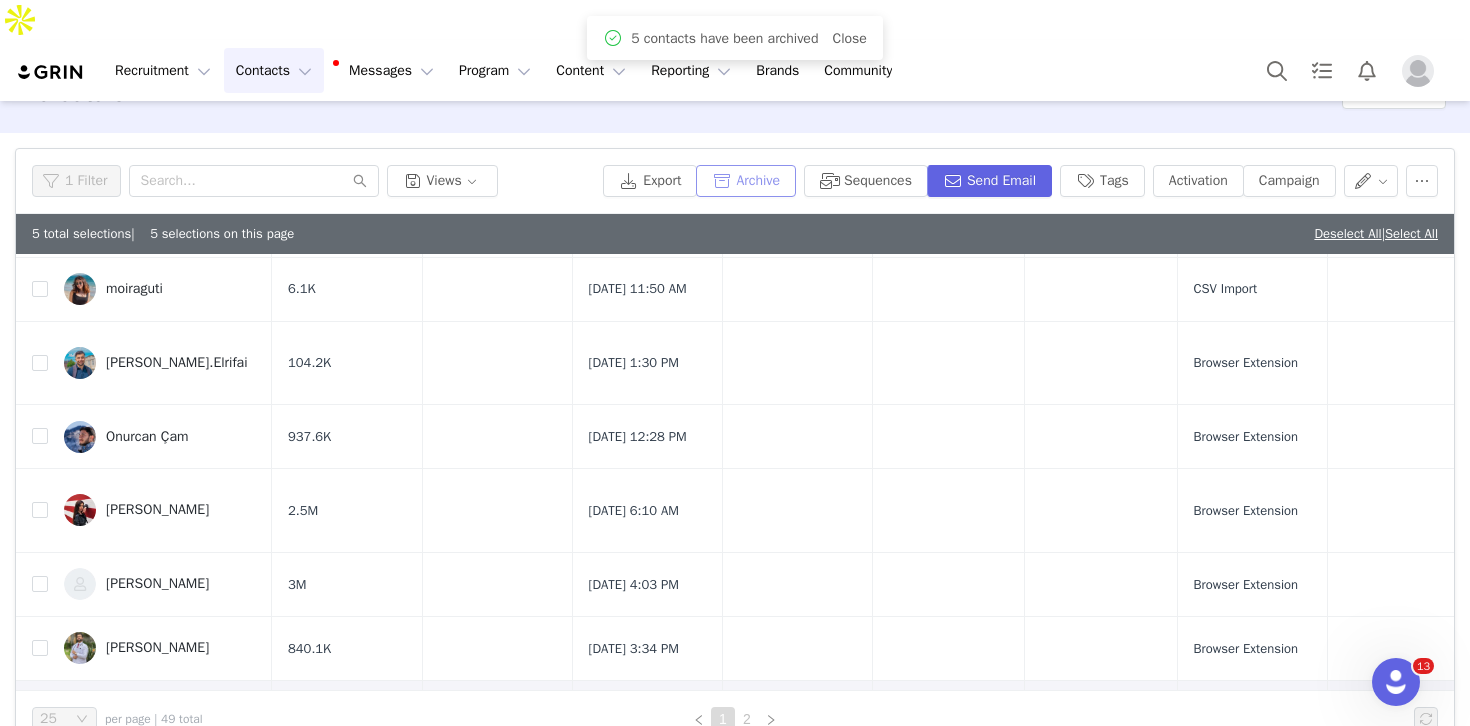 scroll, scrollTop: 0, scrollLeft: 0, axis: both 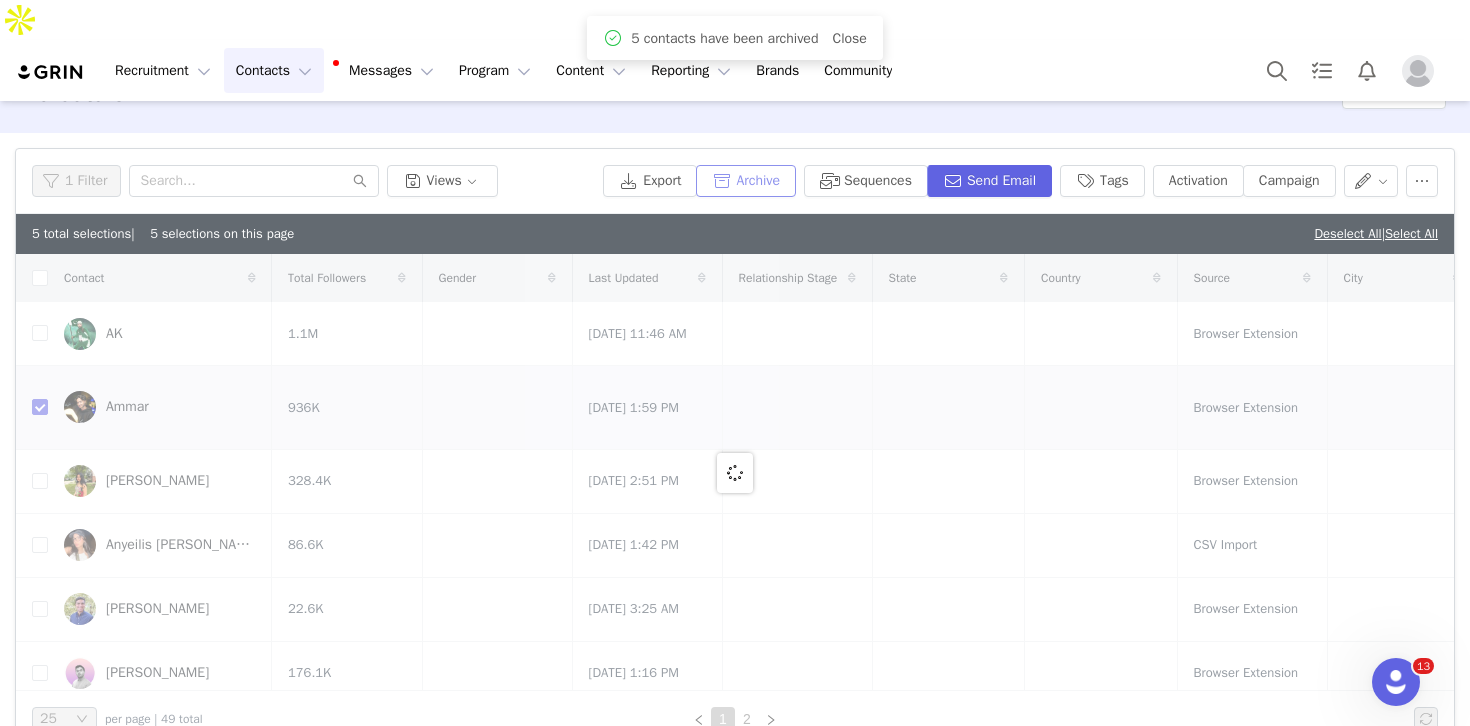 checkbox on "false" 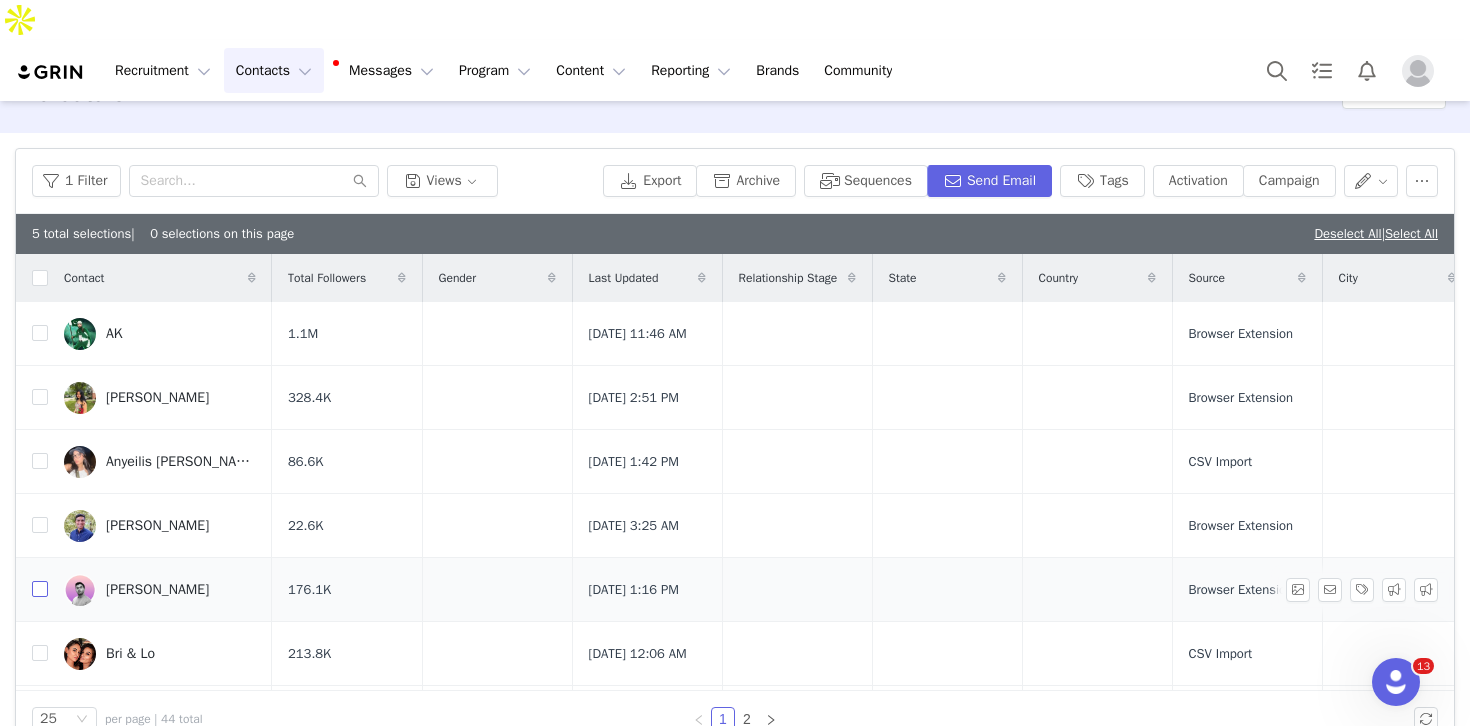 click at bounding box center (40, 589) 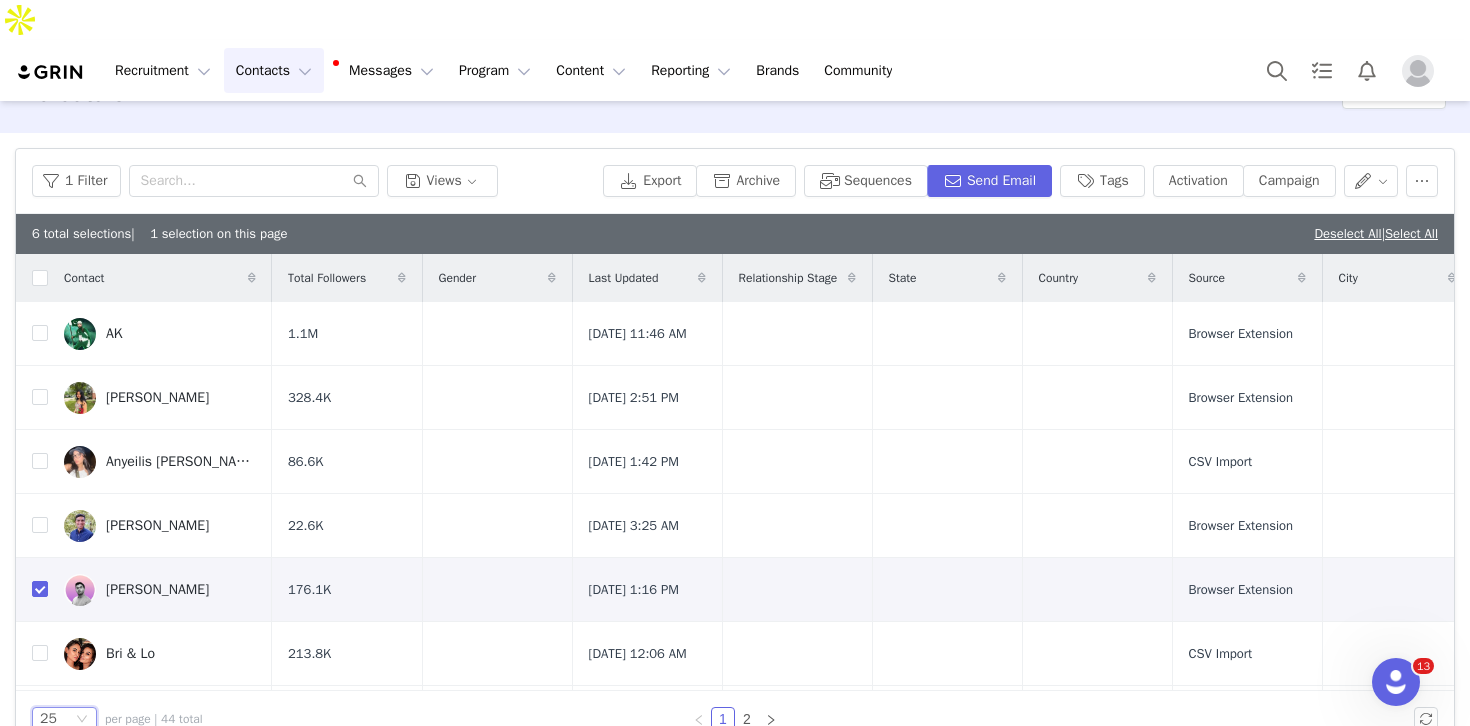 click on "25" at bounding box center [64, 719] 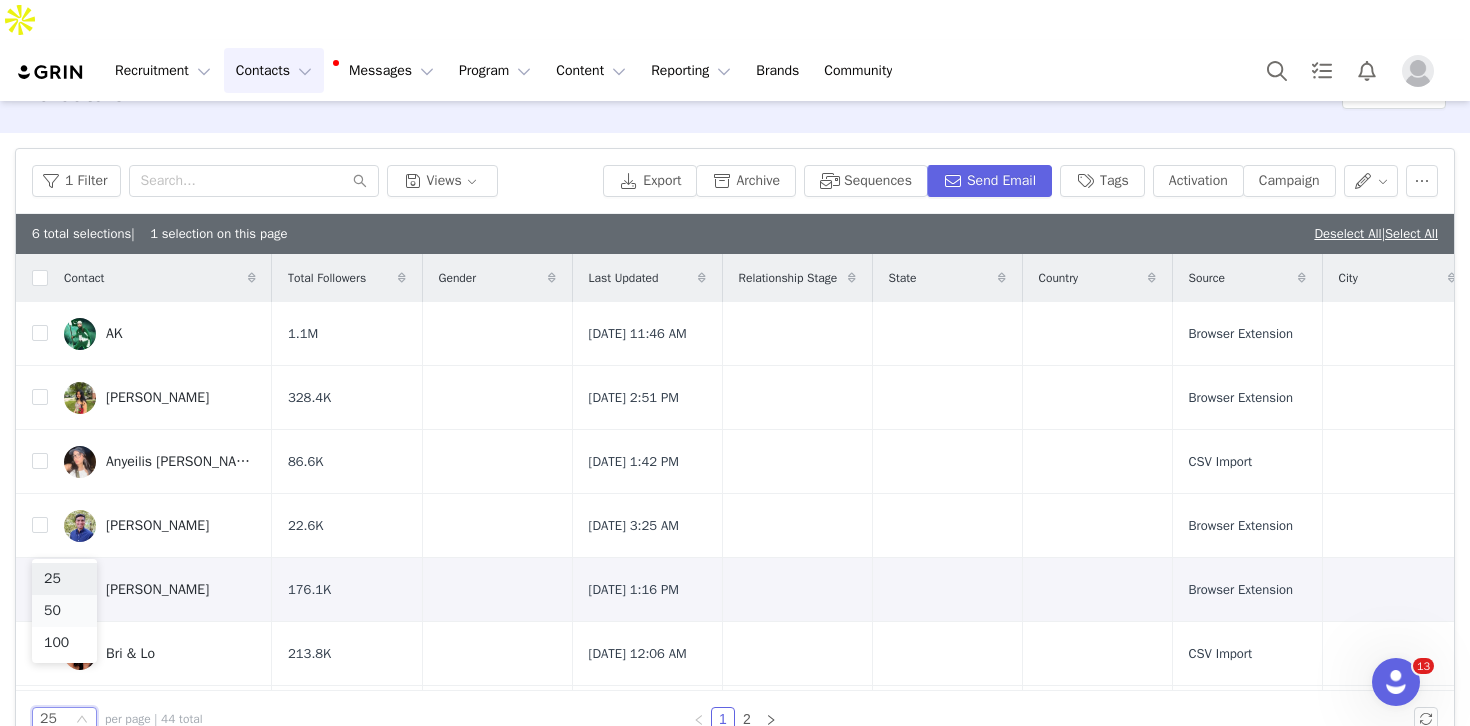 click on "50" at bounding box center [64, 611] 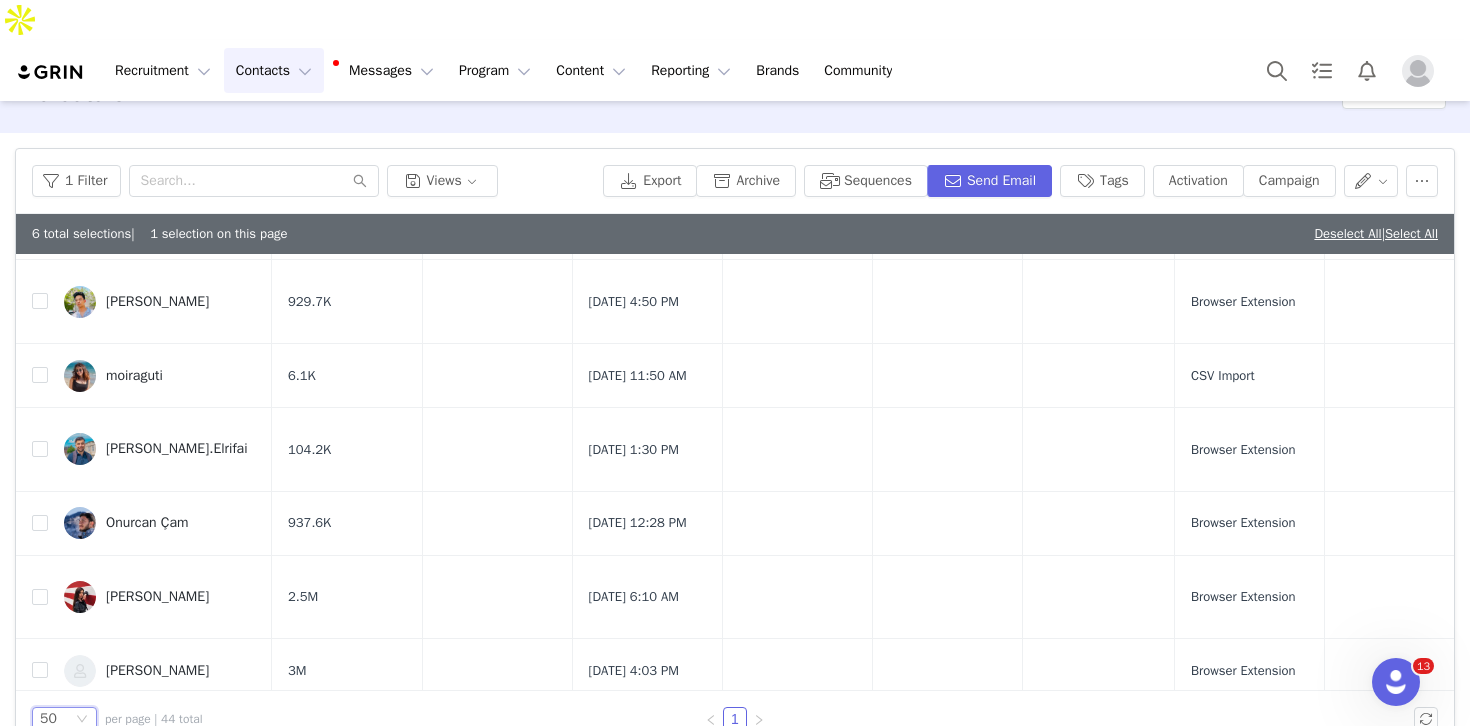 scroll, scrollTop: 914, scrollLeft: 0, axis: vertical 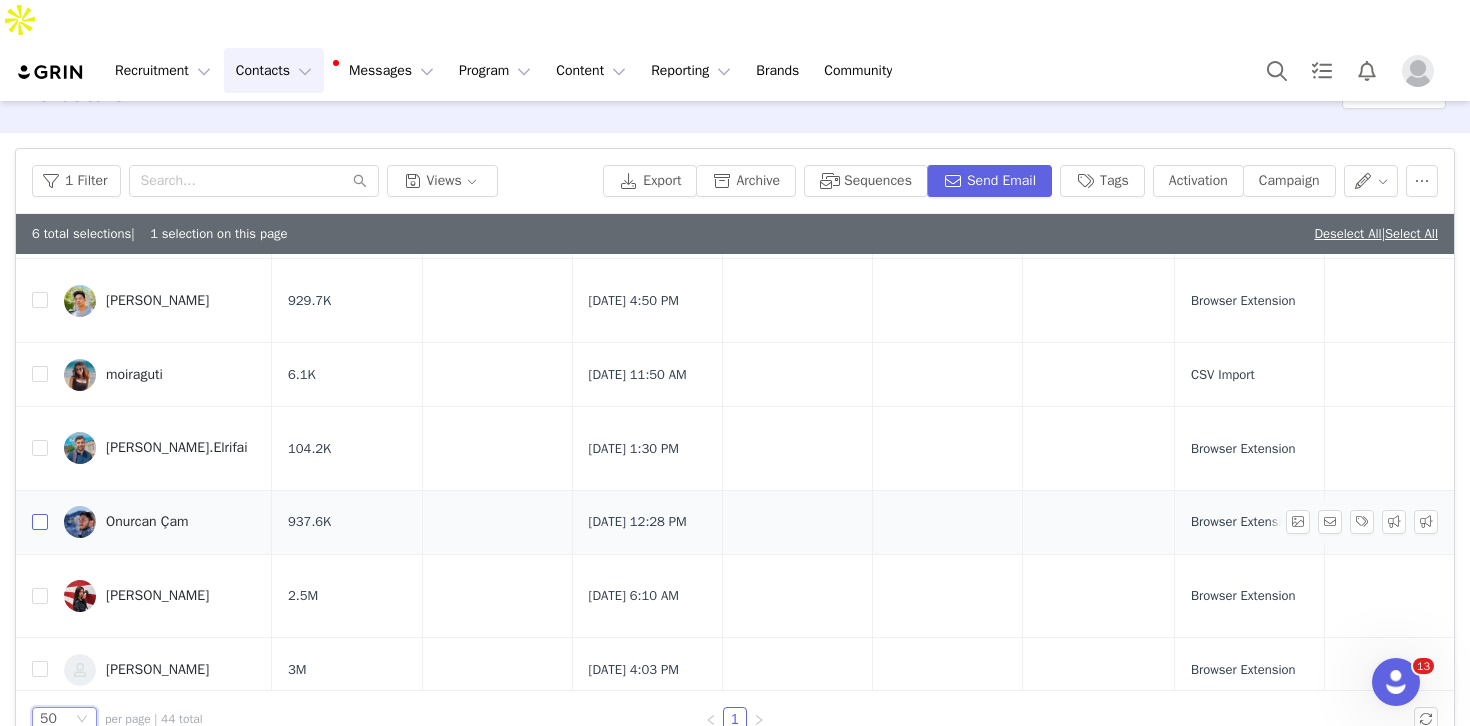 click at bounding box center (40, 522) 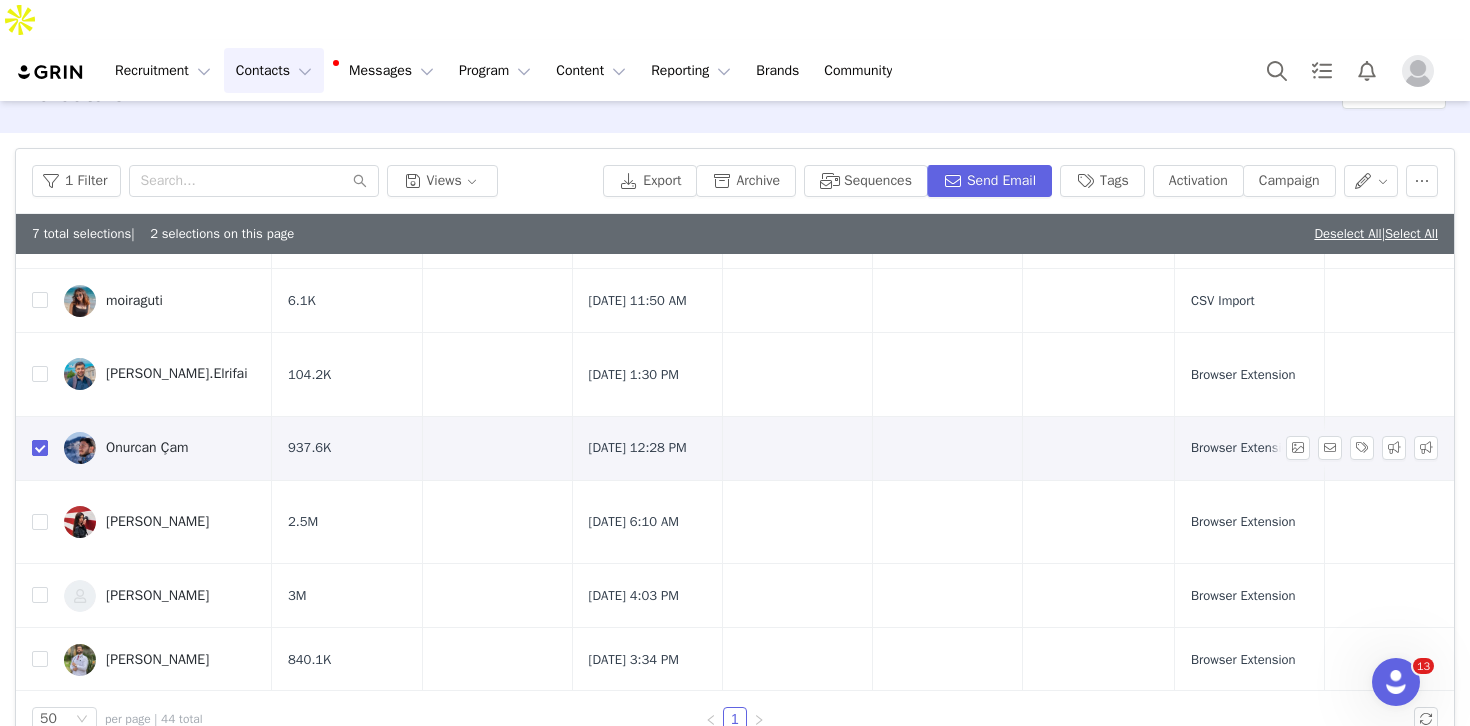 scroll, scrollTop: 1000, scrollLeft: 0, axis: vertical 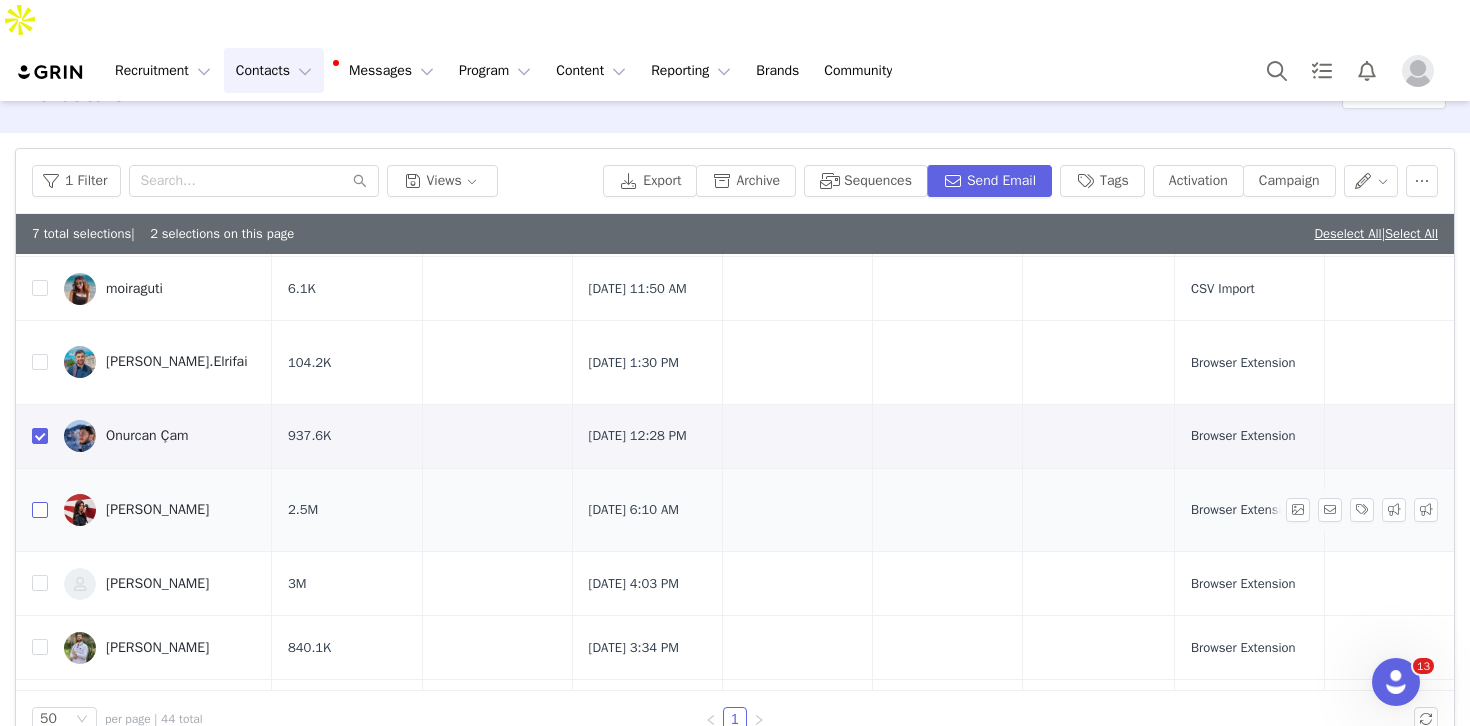 click at bounding box center (40, 510) 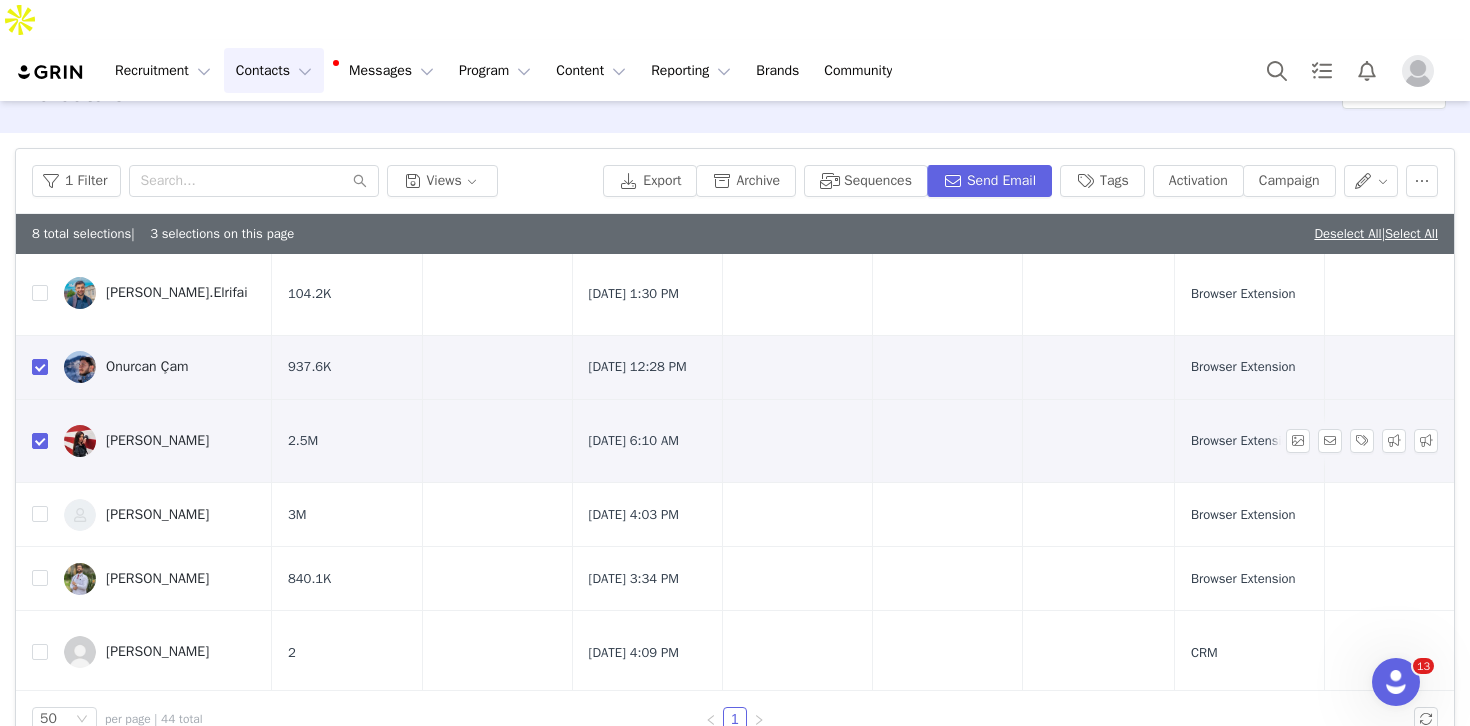 scroll, scrollTop: 1084, scrollLeft: 0, axis: vertical 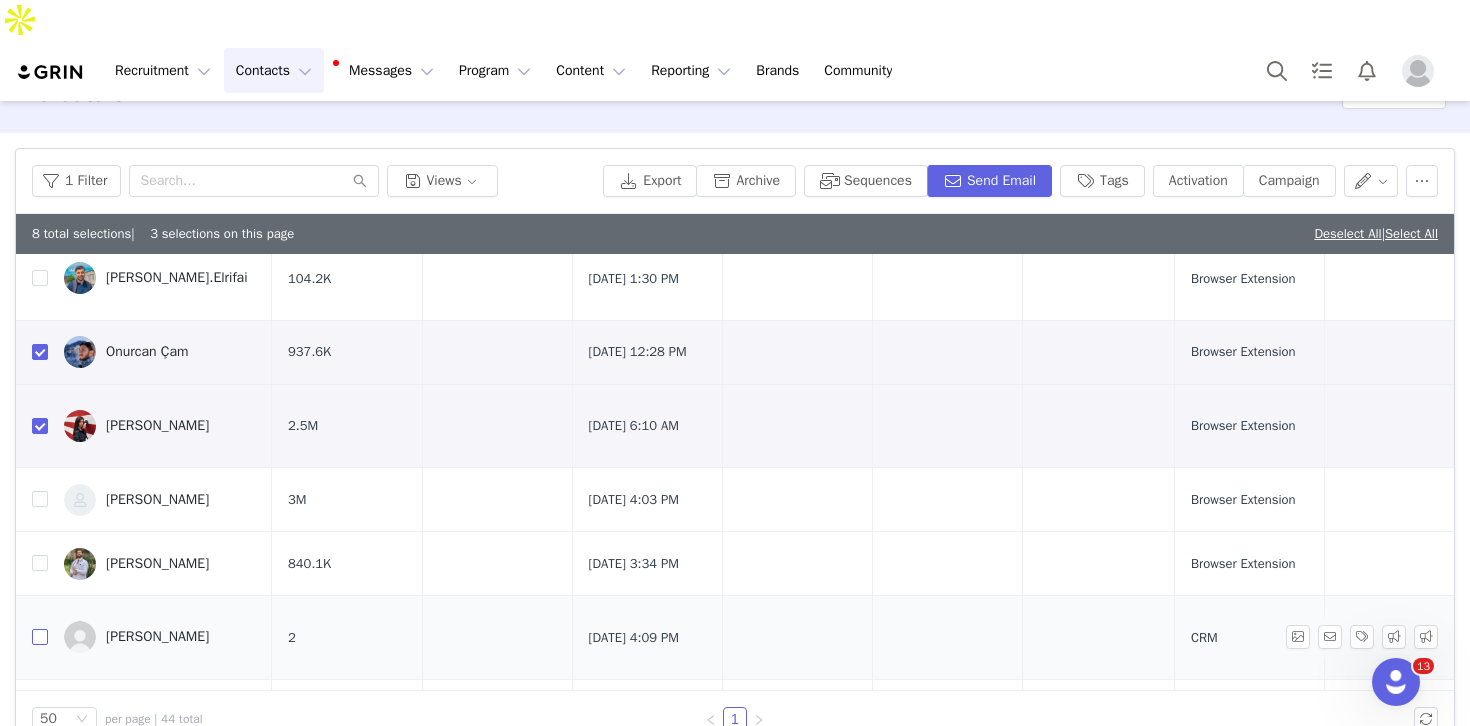 click at bounding box center [40, 637] 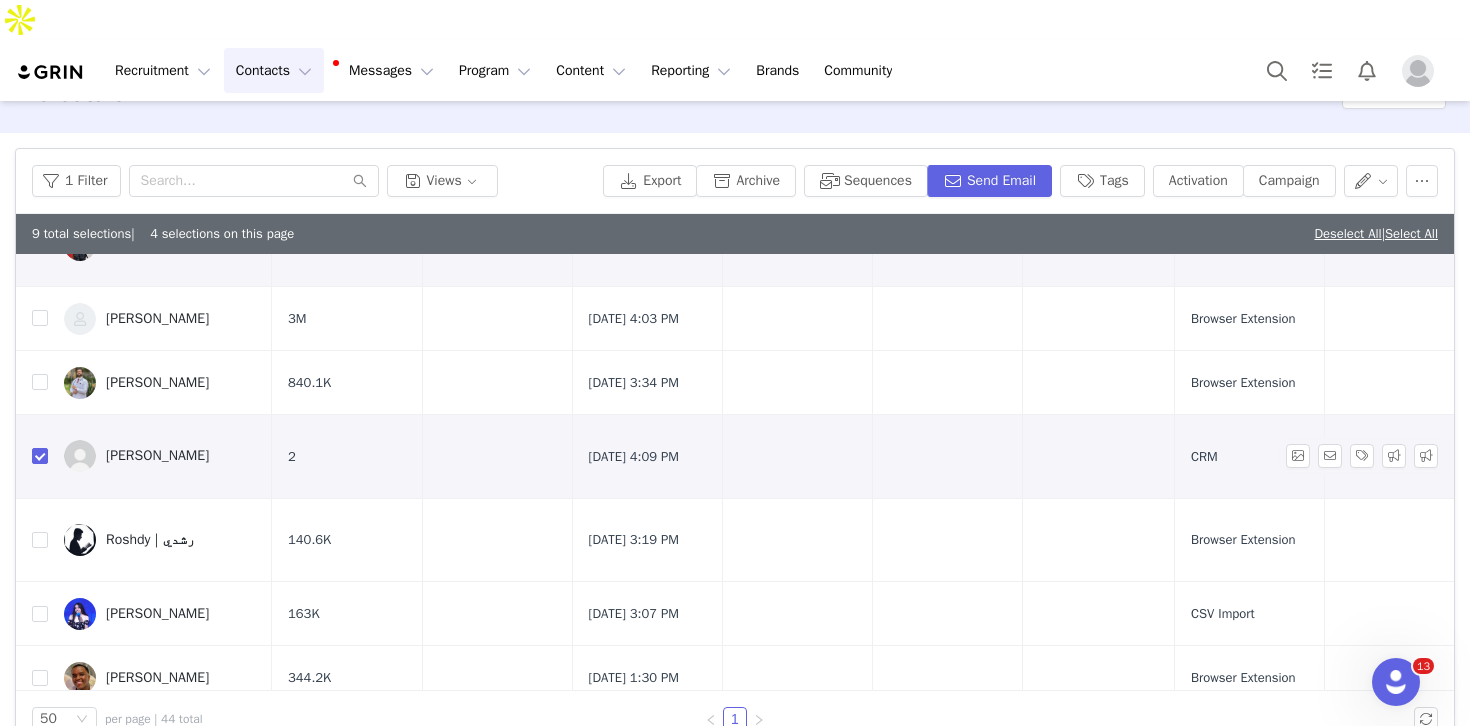 scroll, scrollTop: 1268, scrollLeft: 0, axis: vertical 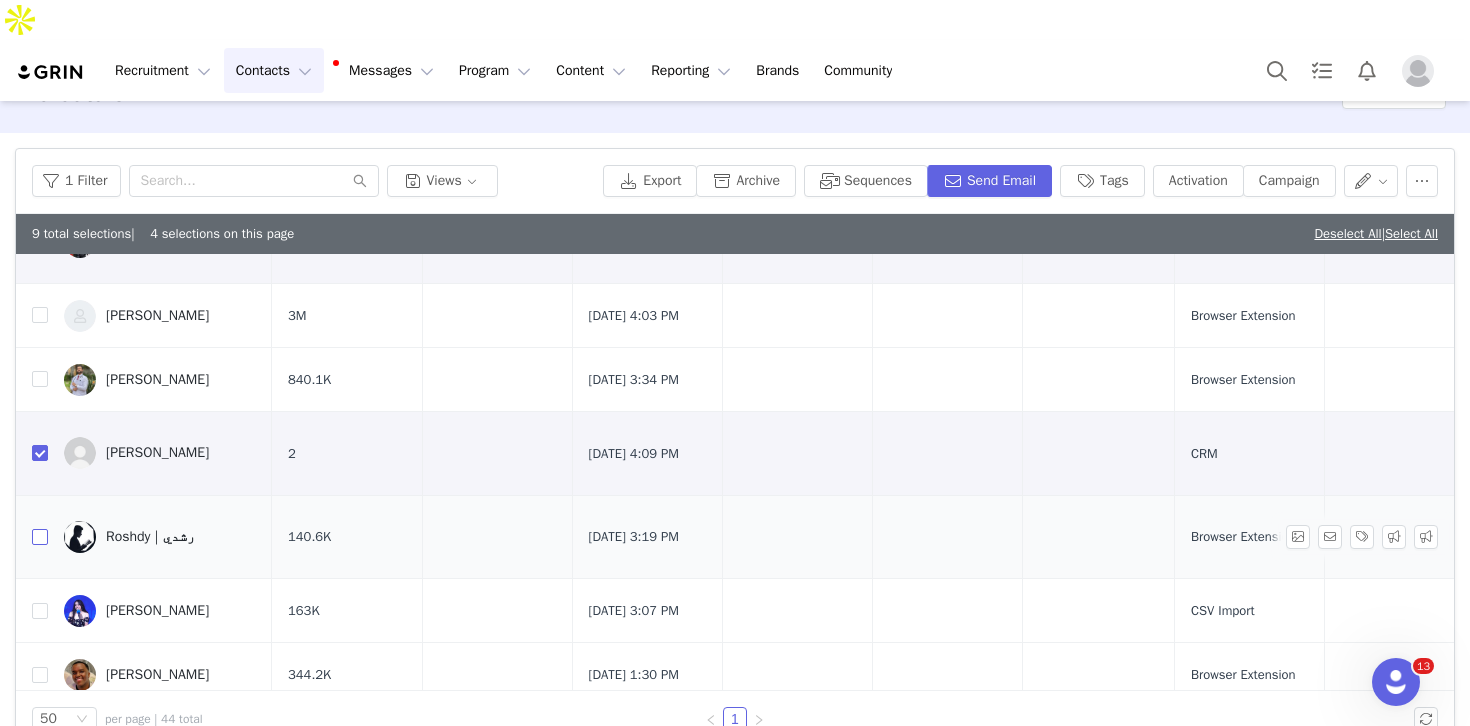click at bounding box center [40, 537] 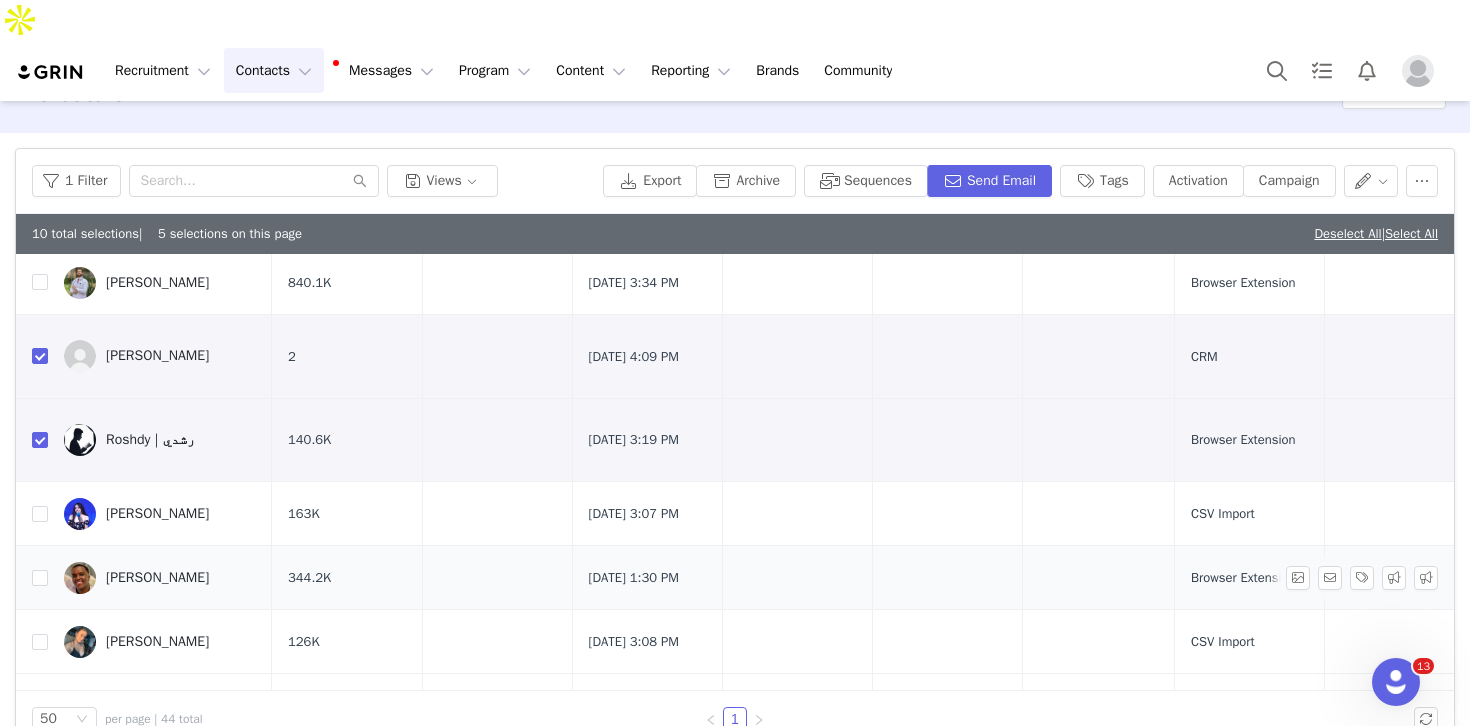 scroll, scrollTop: 1385, scrollLeft: 0, axis: vertical 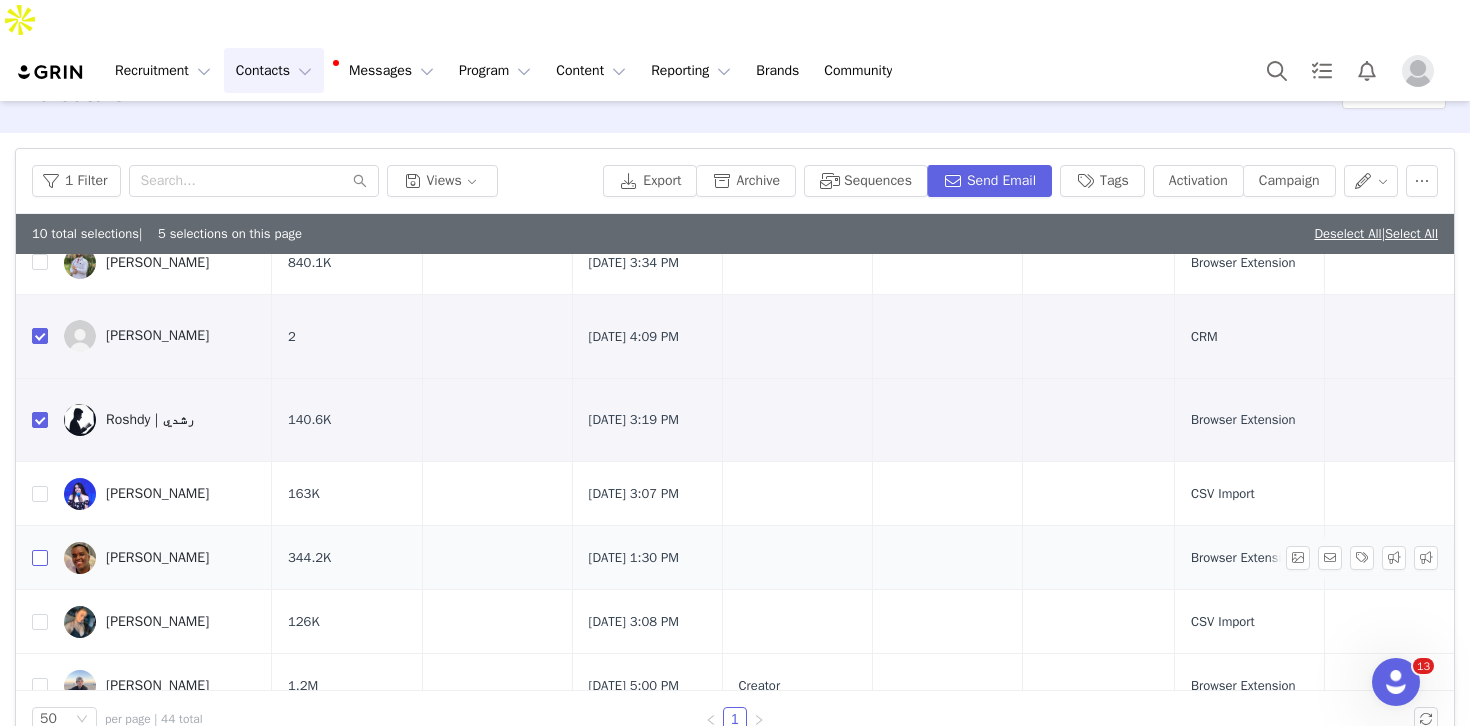 click at bounding box center [40, 558] 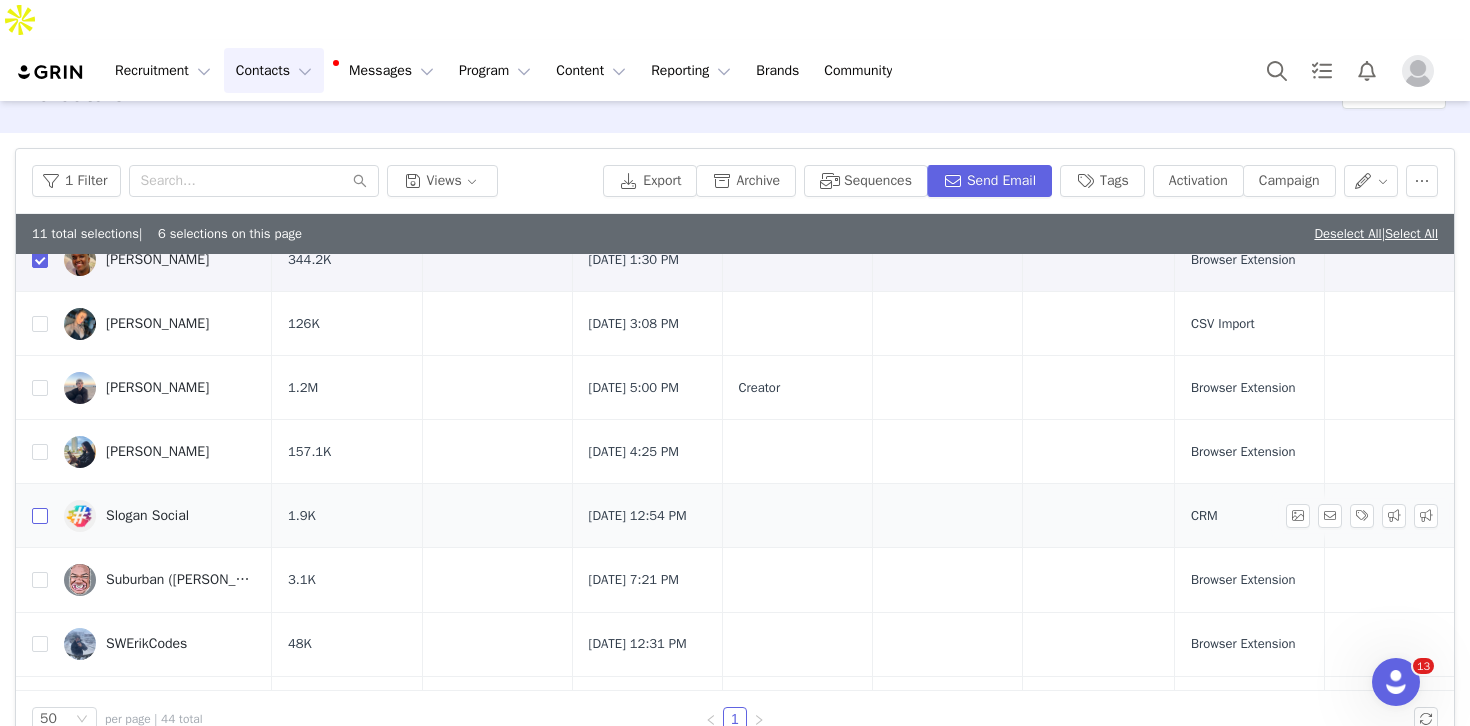 scroll, scrollTop: 1687, scrollLeft: 0, axis: vertical 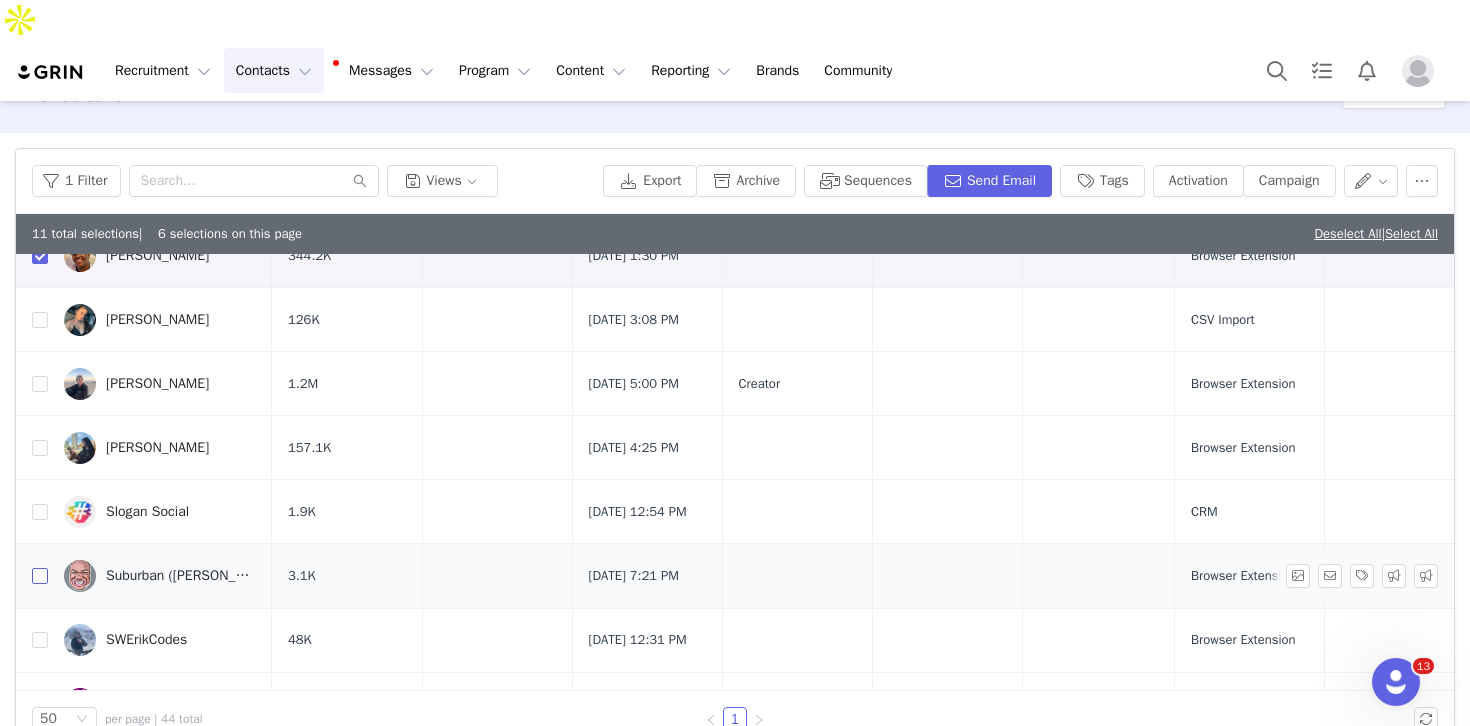 click at bounding box center [40, 576] 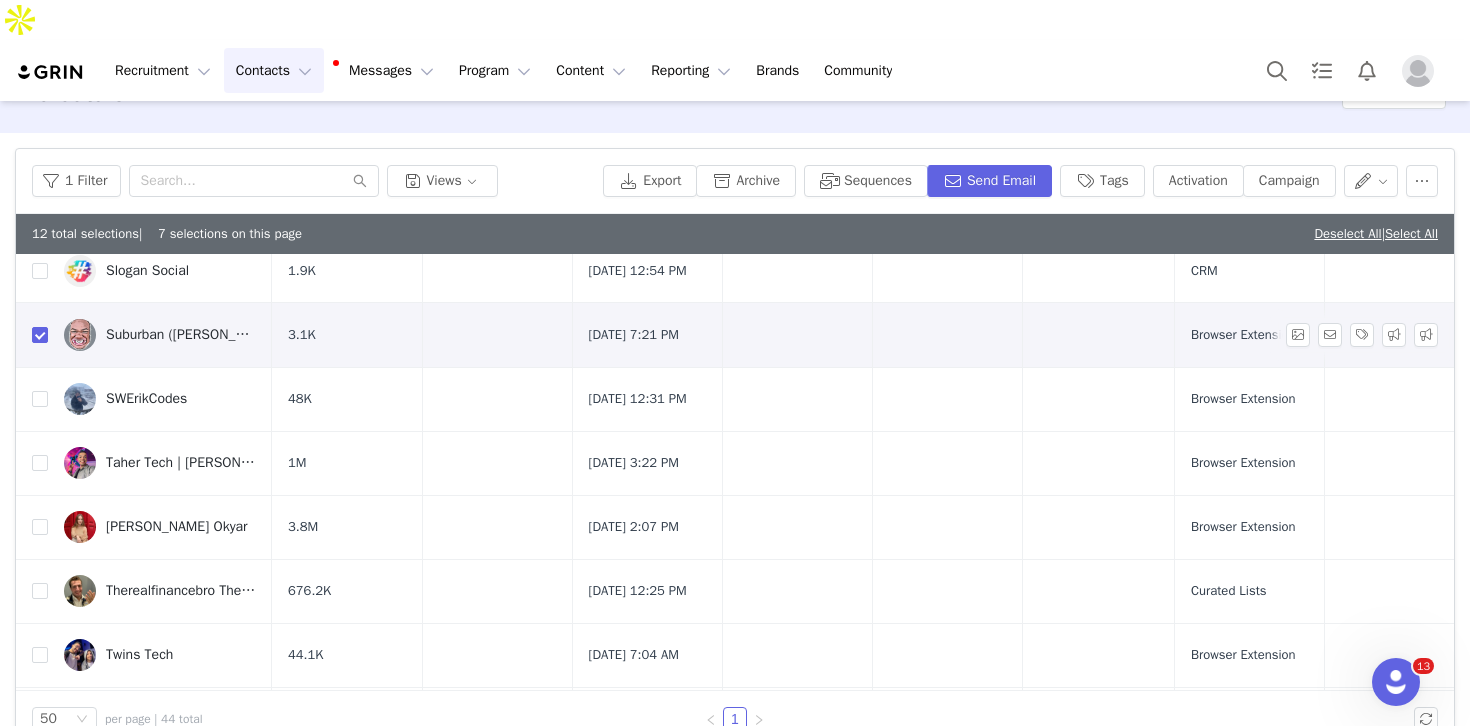 scroll, scrollTop: 1925, scrollLeft: 0, axis: vertical 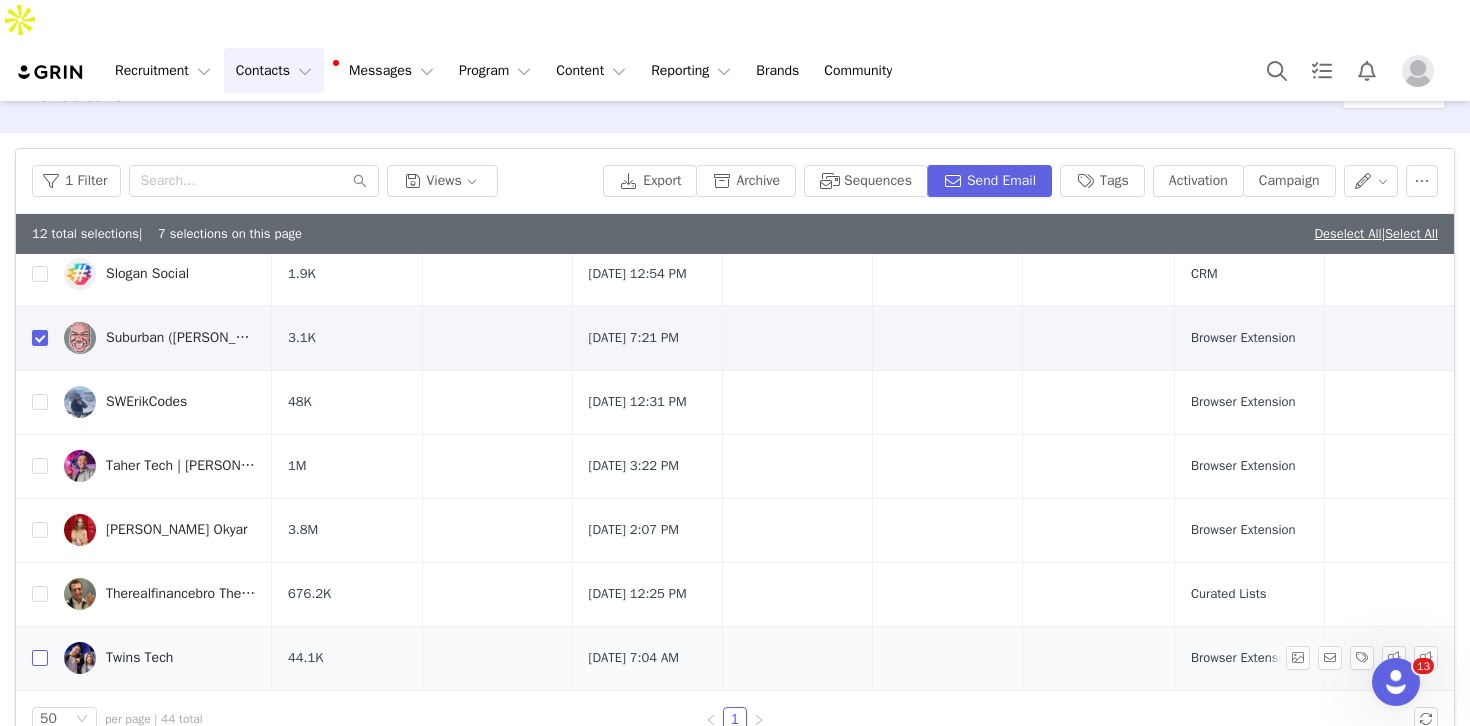 click at bounding box center (40, 658) 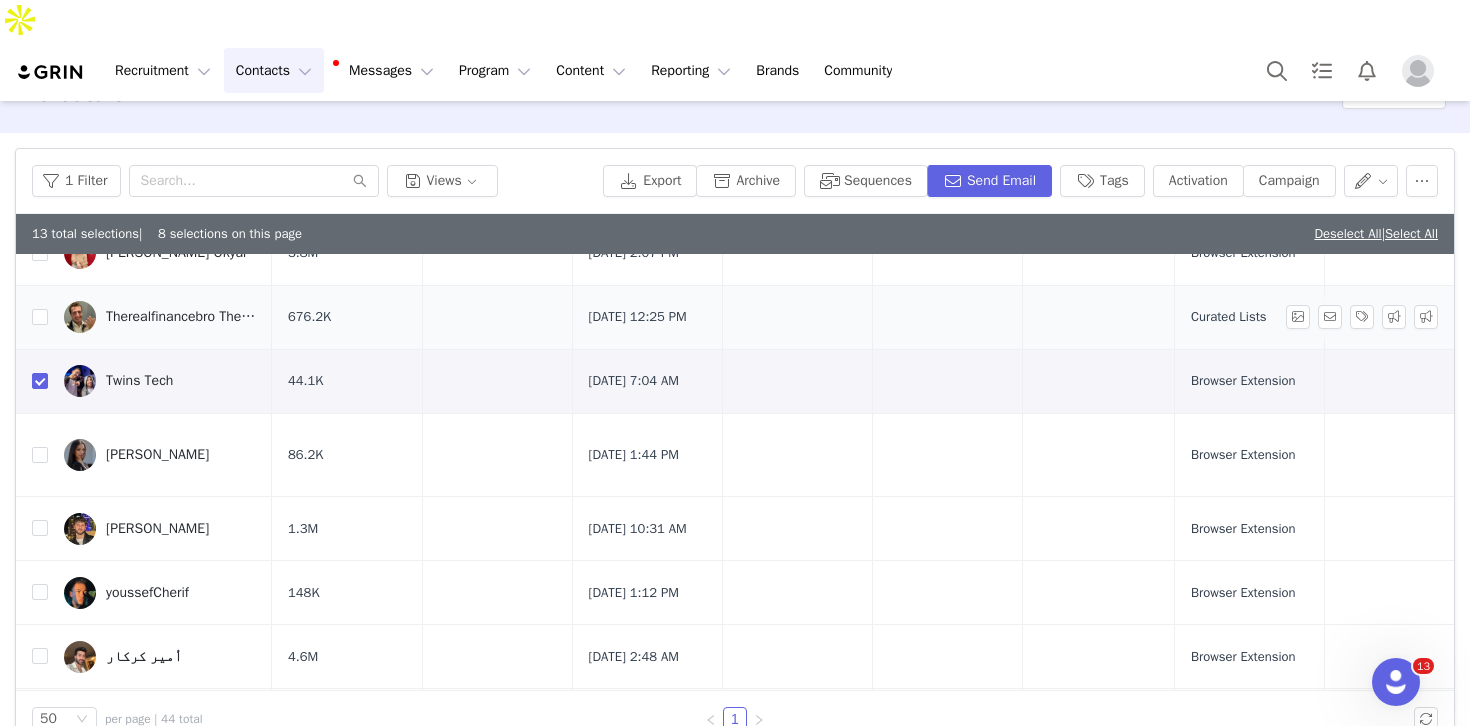 scroll, scrollTop: 2215, scrollLeft: 0, axis: vertical 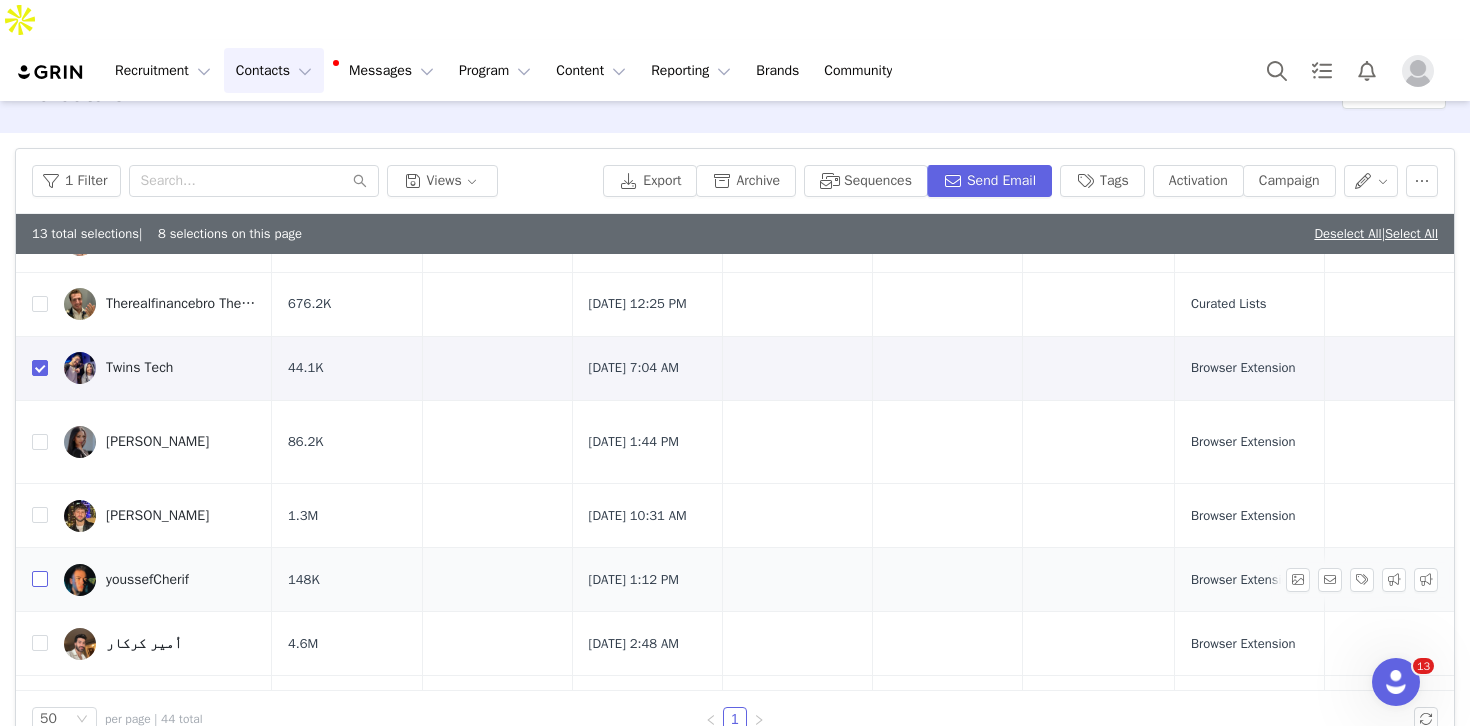click at bounding box center [40, 579] 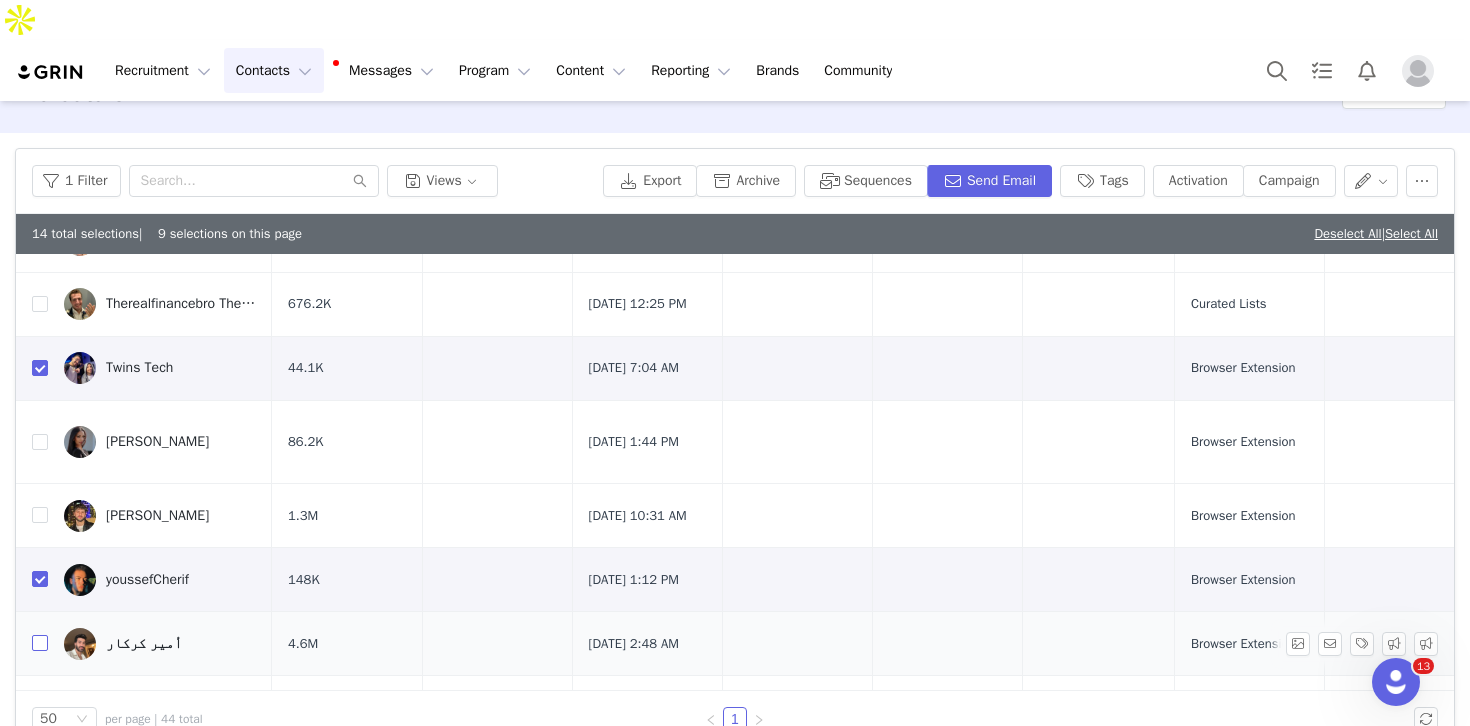 click at bounding box center [40, 643] 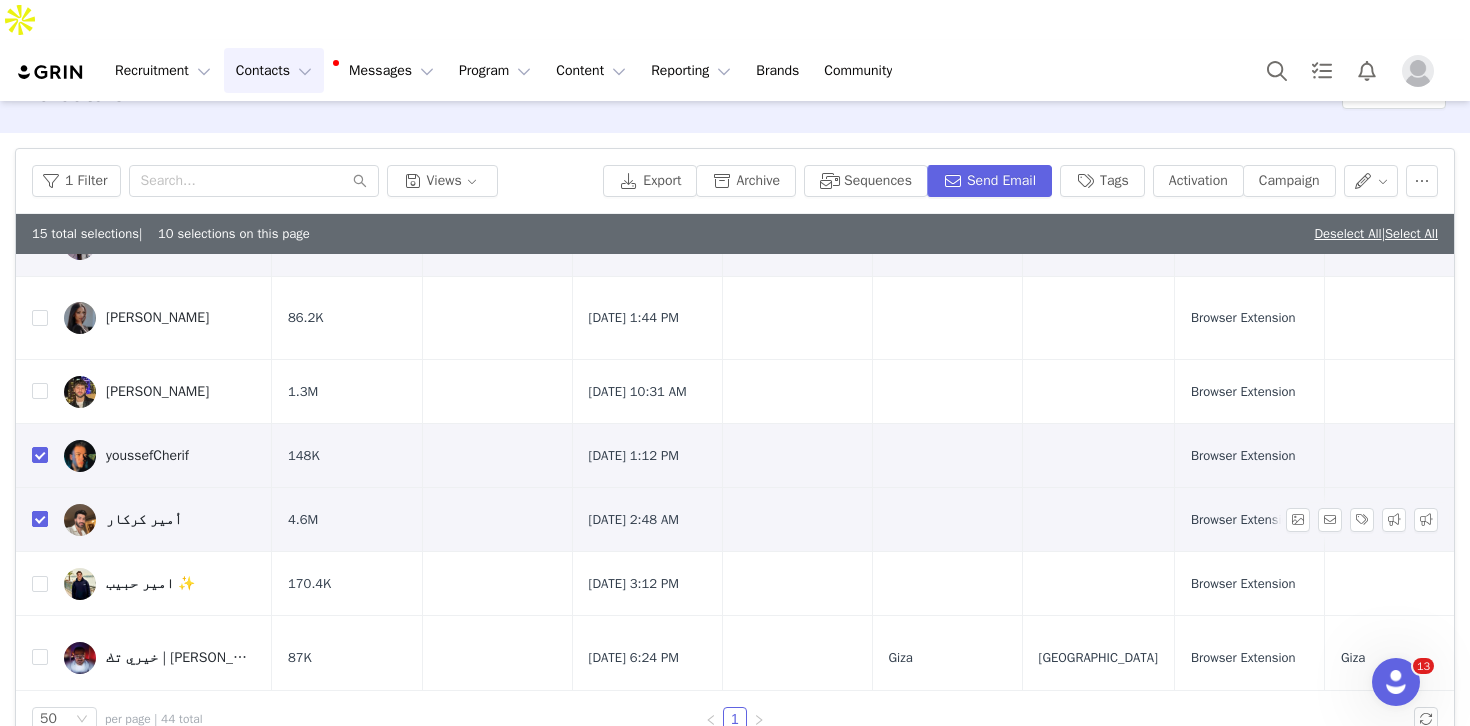 scroll, scrollTop: 2340, scrollLeft: 0, axis: vertical 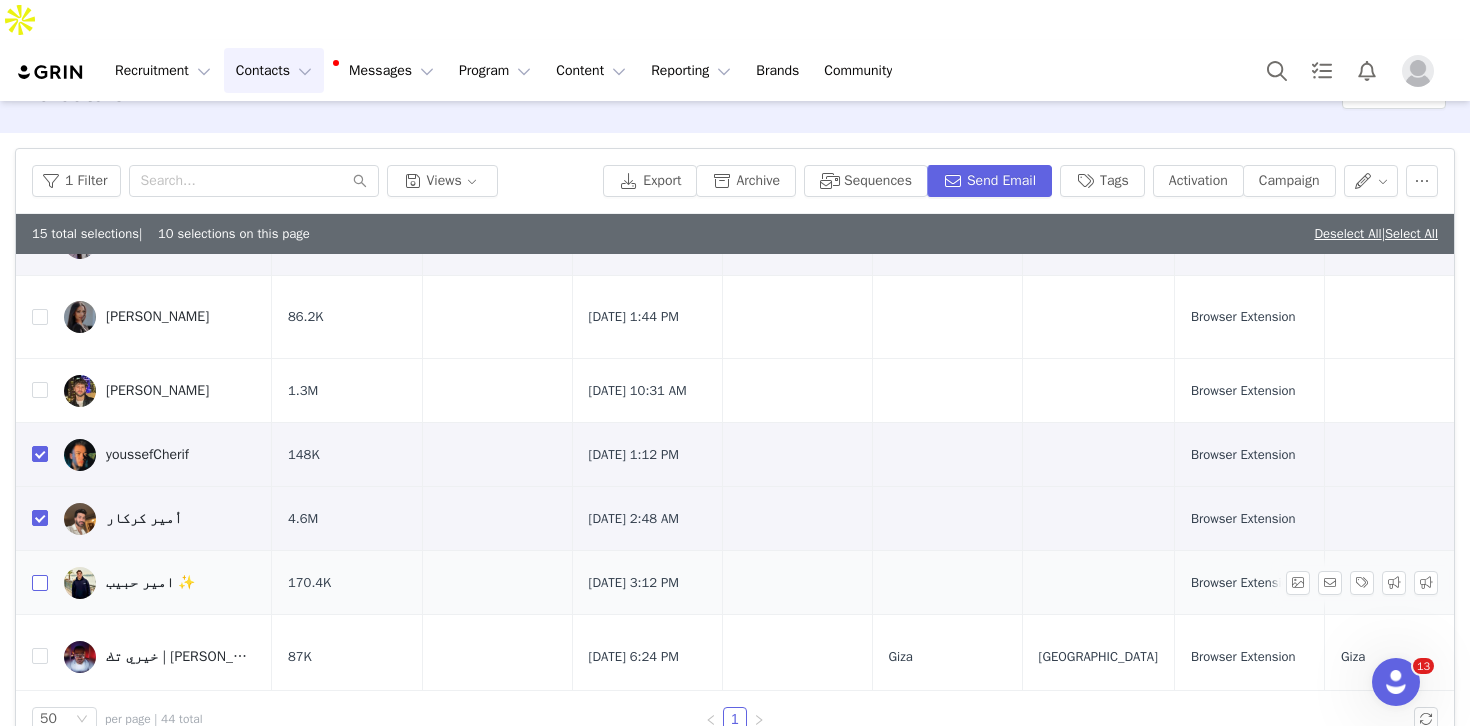 click at bounding box center [40, 583] 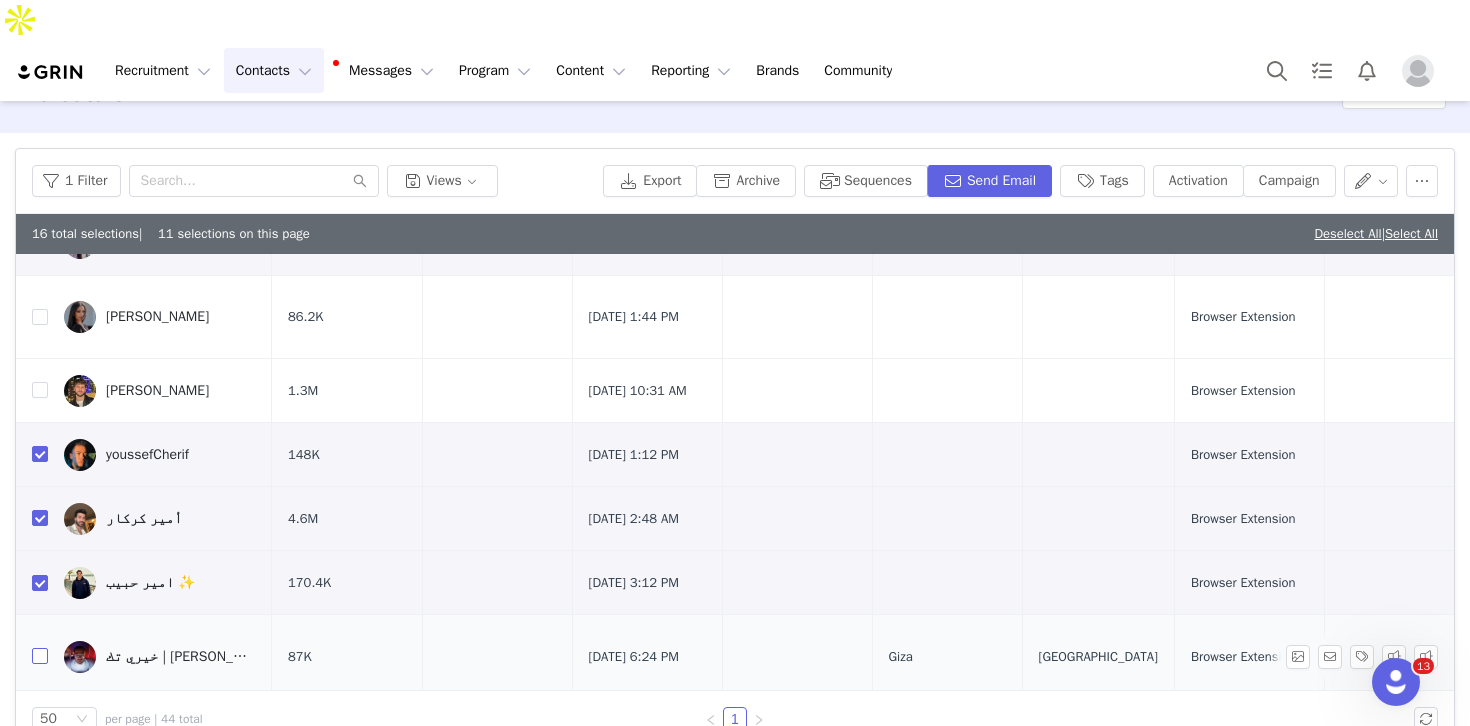 click at bounding box center (40, 656) 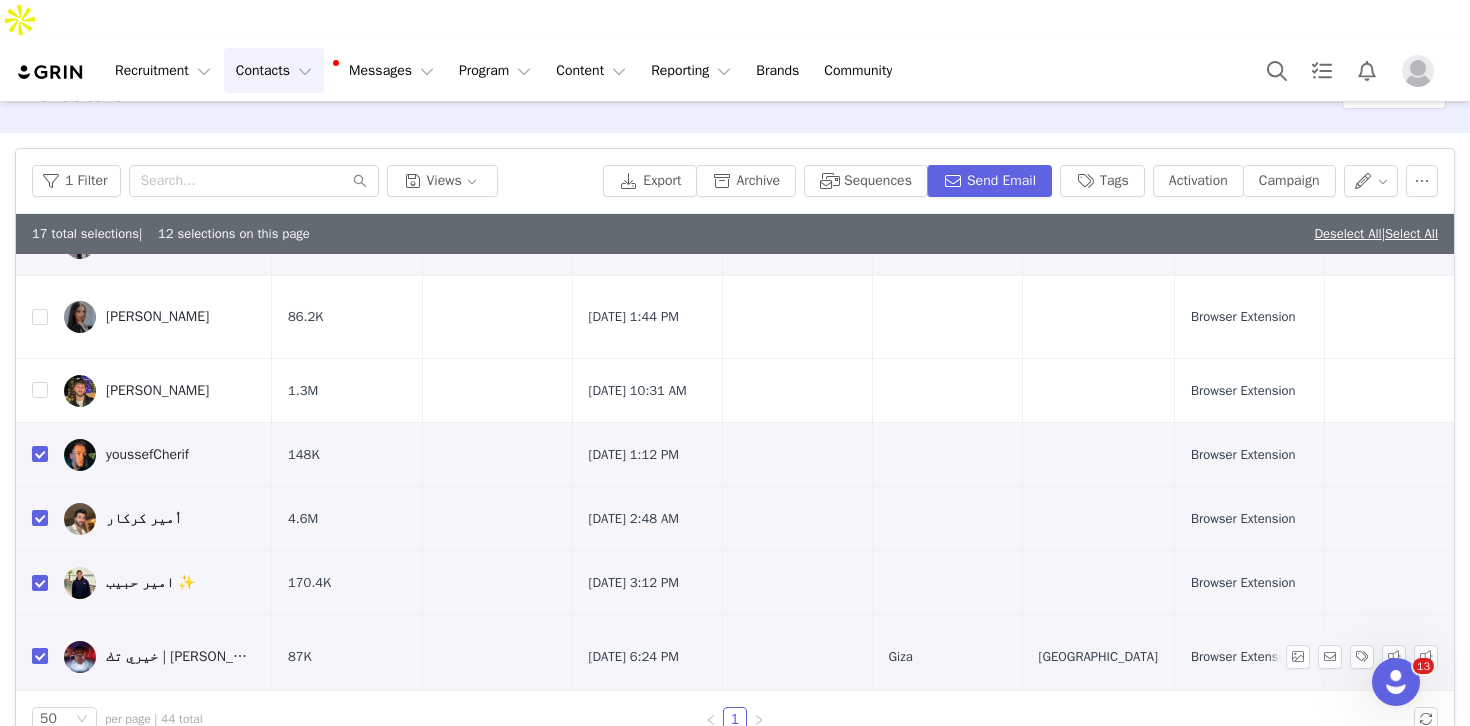 scroll, scrollTop: 2420, scrollLeft: 0, axis: vertical 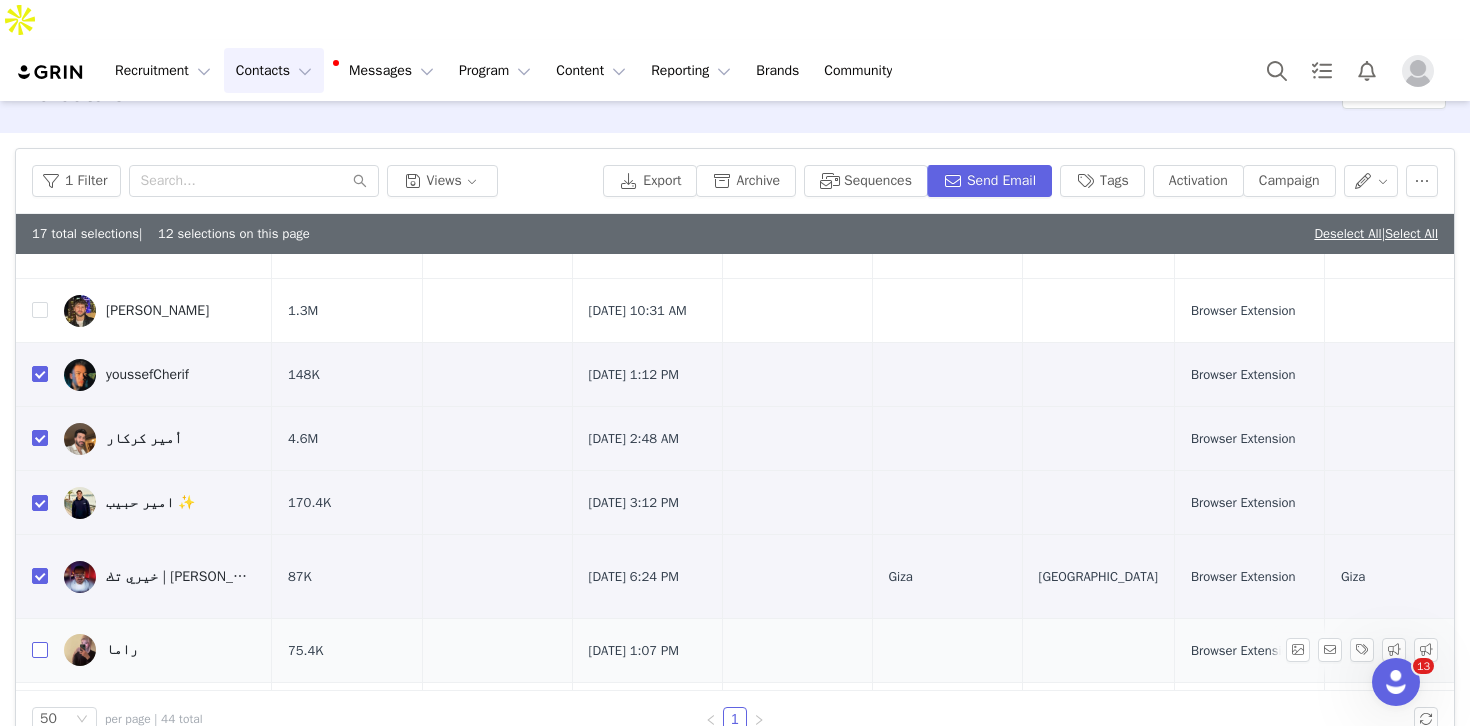 click at bounding box center (40, 650) 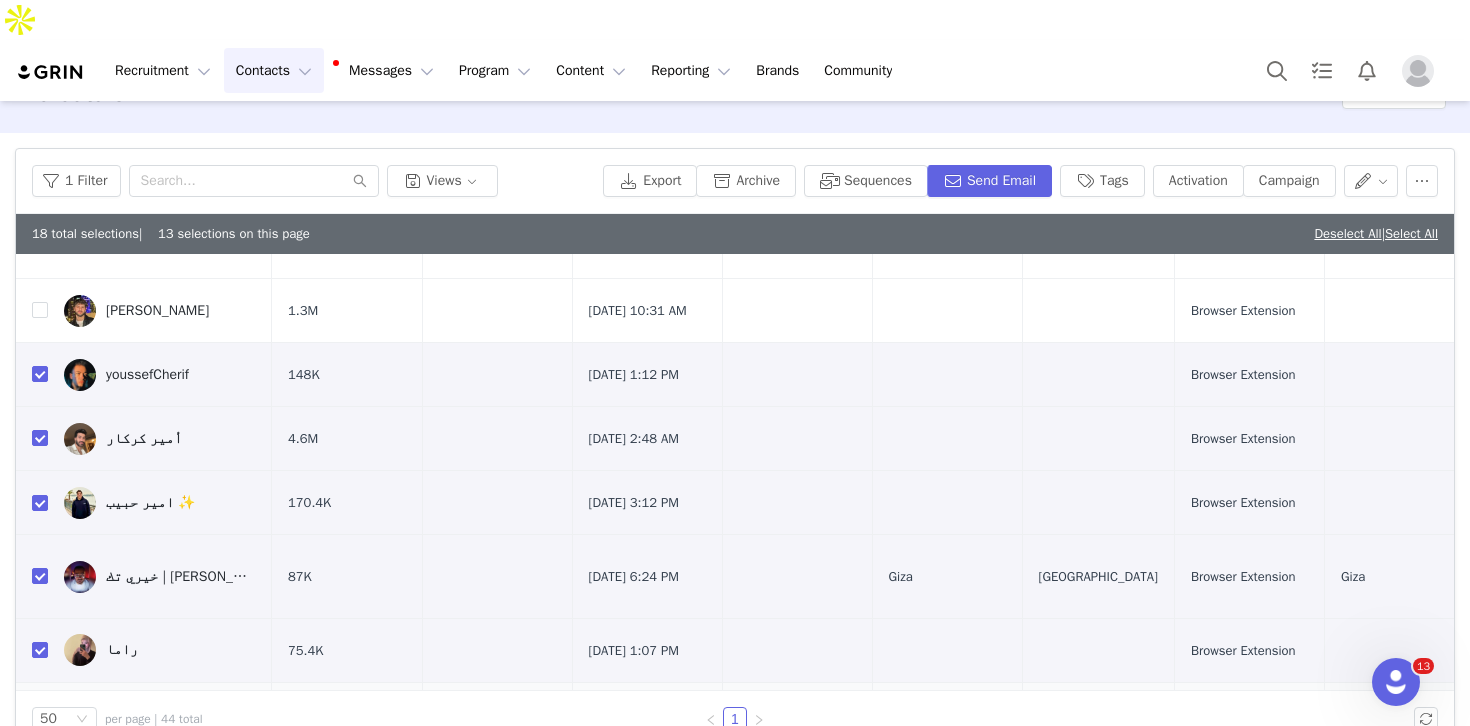 click at bounding box center (40, 714) 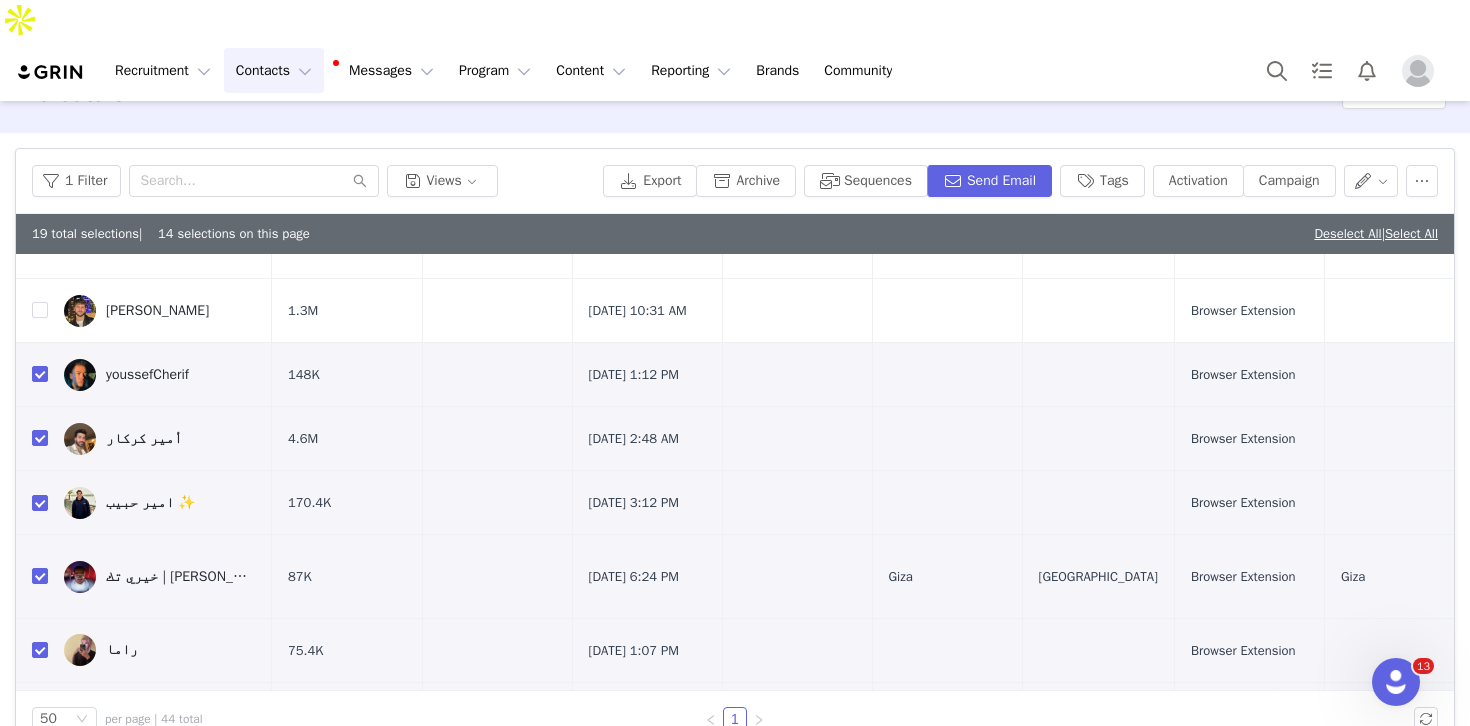scroll, scrollTop: 2427, scrollLeft: 0, axis: vertical 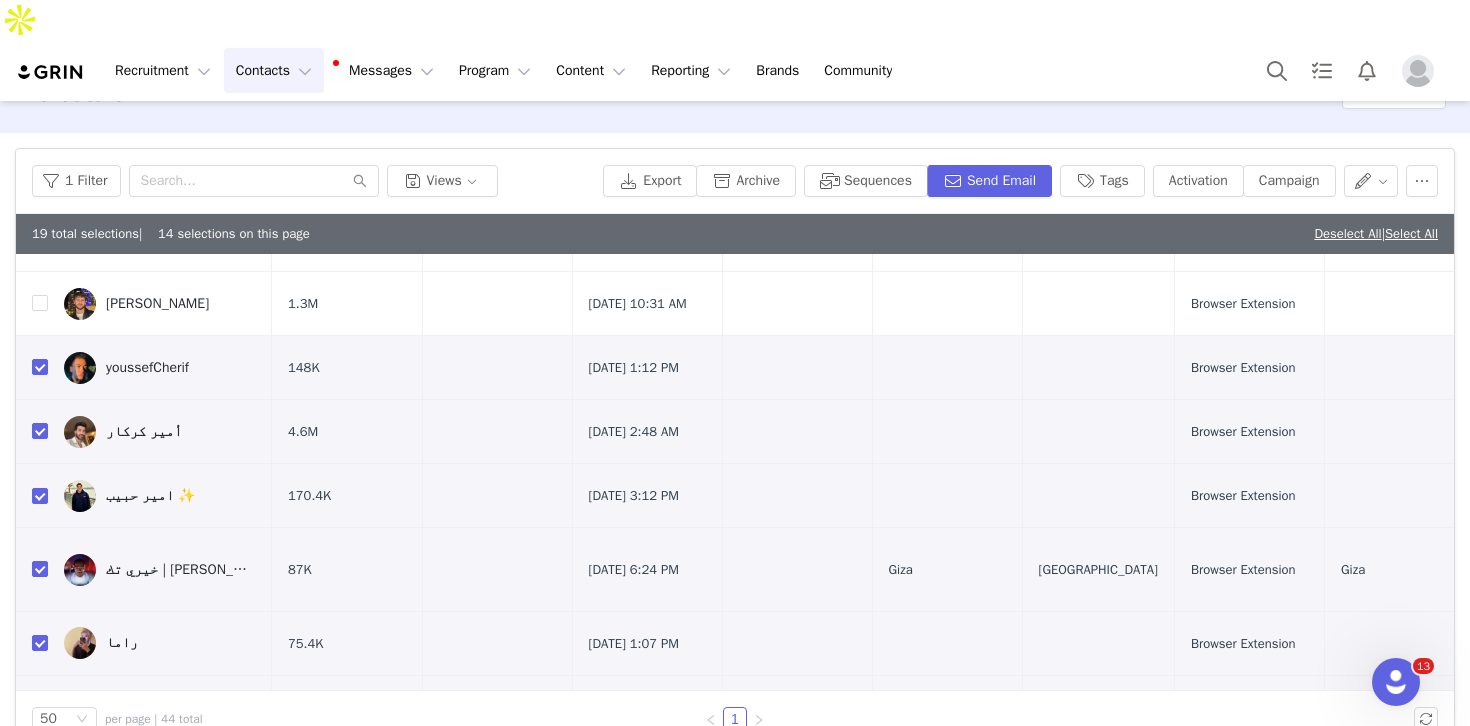 click at bounding box center (32, 790) 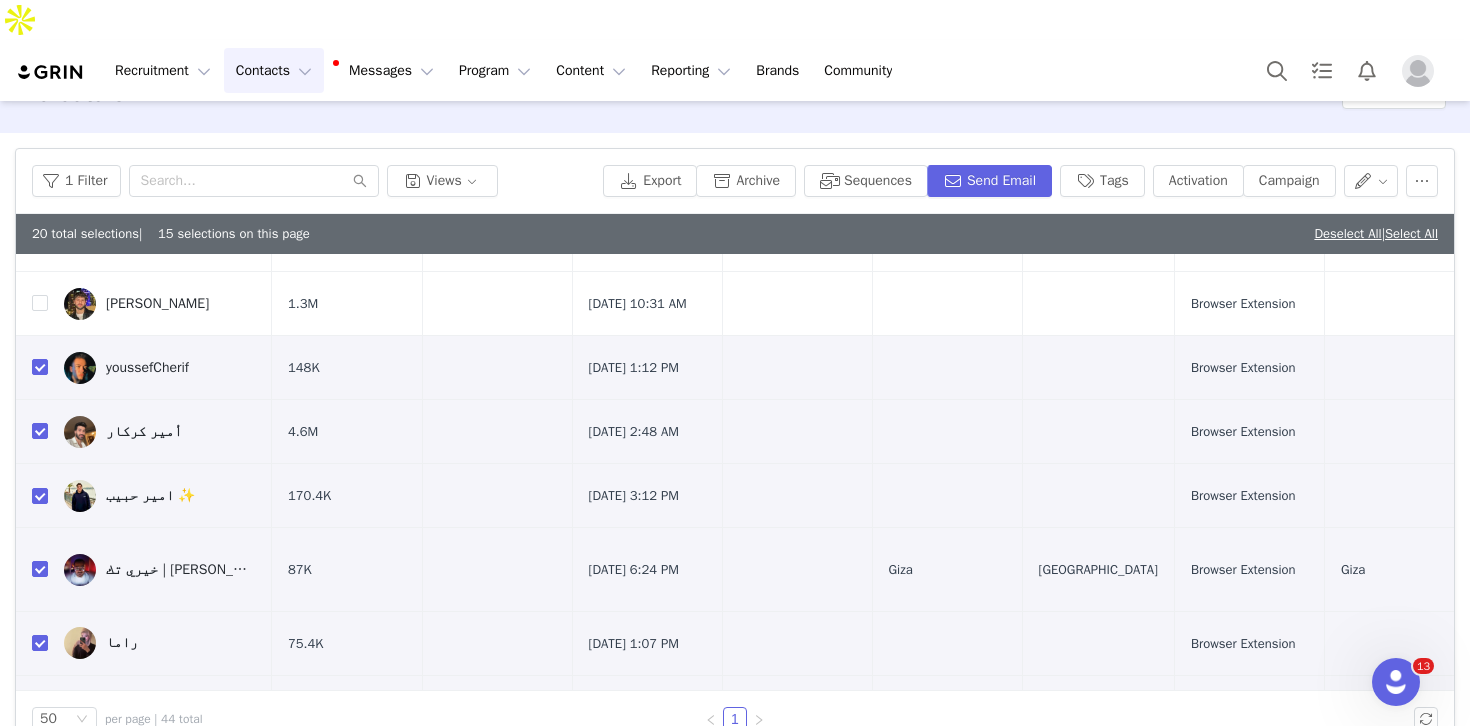 click at bounding box center (40, 874) 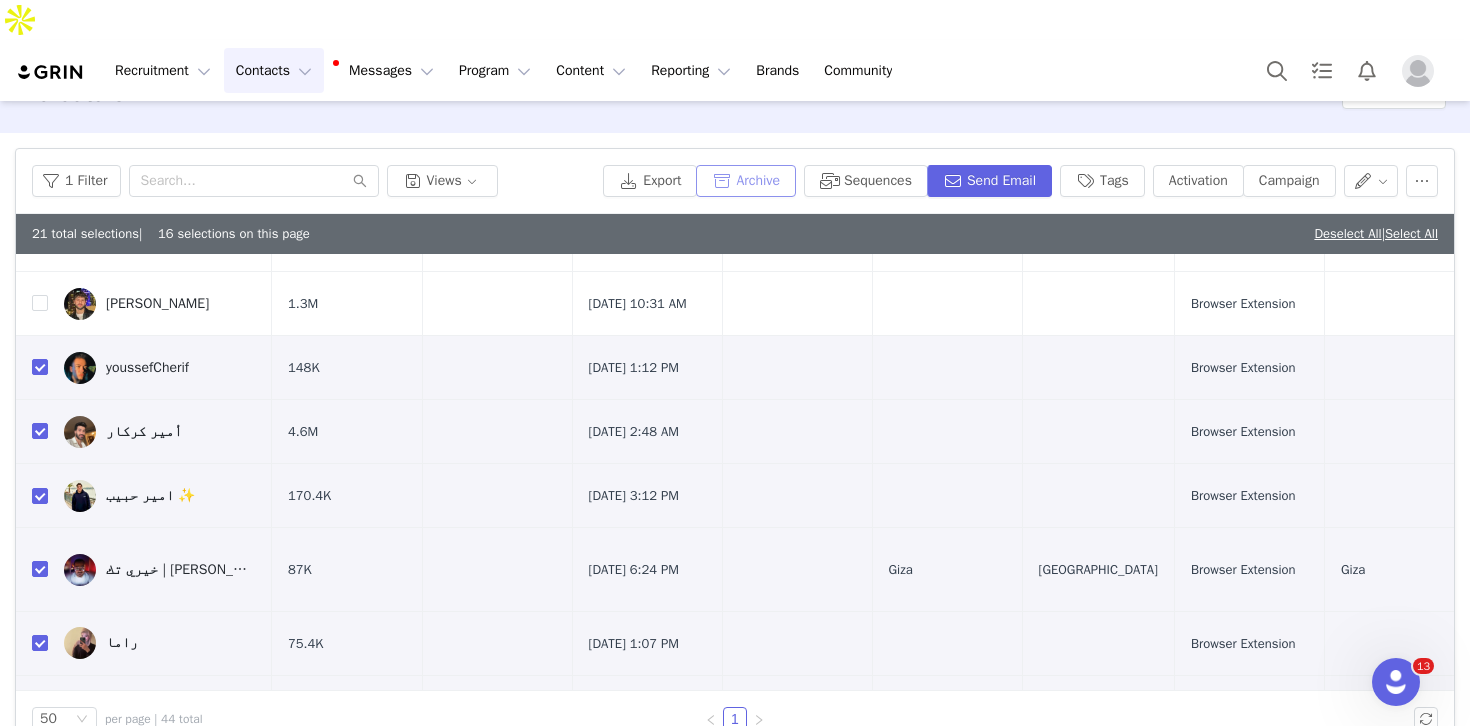 click on "Archive" at bounding box center [746, 181] 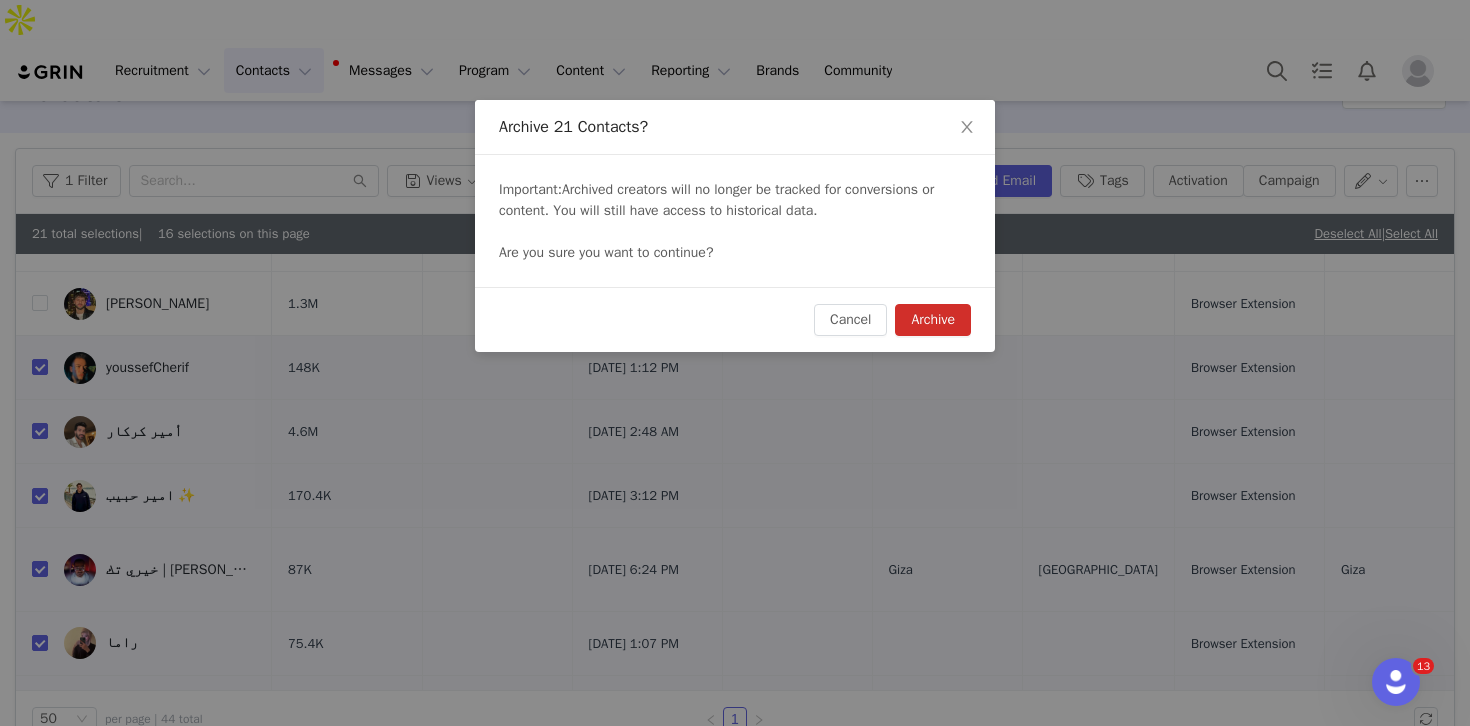 click on "Archive" at bounding box center [933, 320] 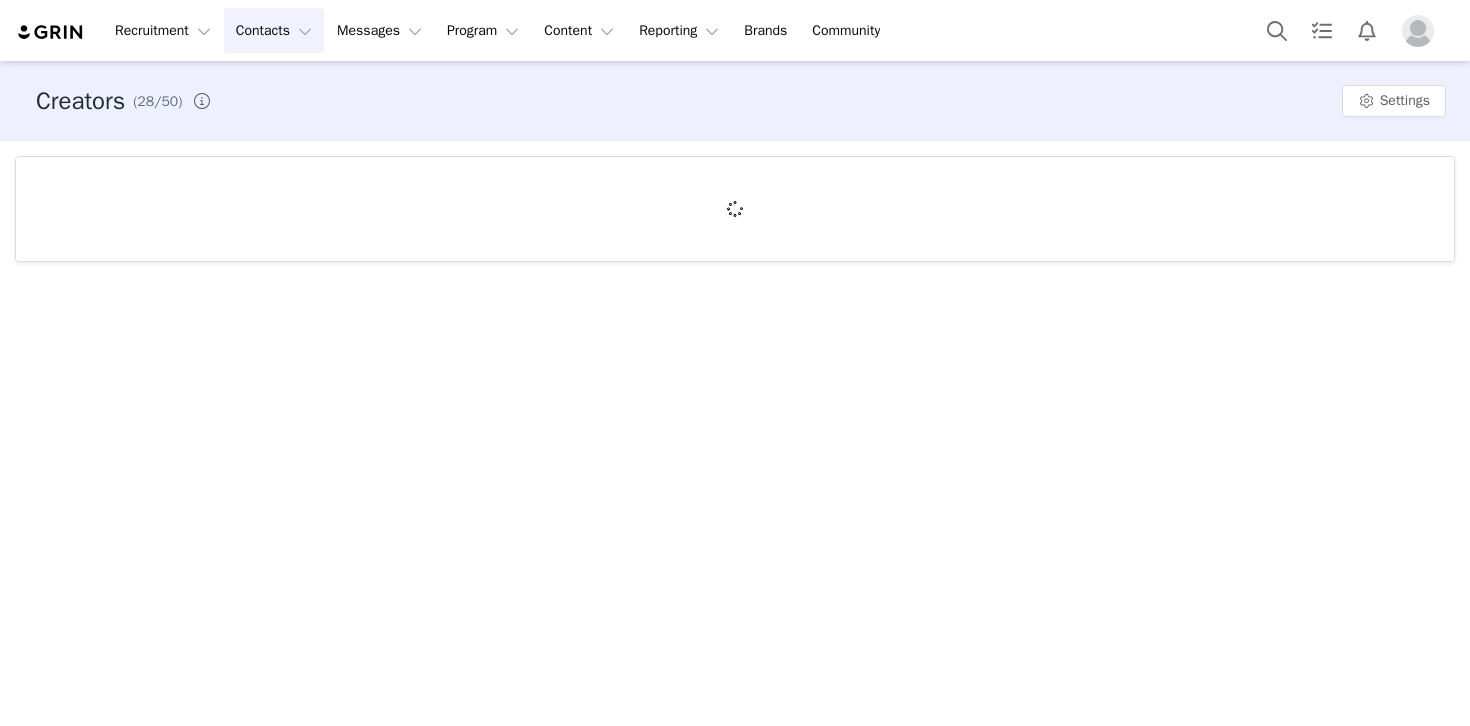 scroll, scrollTop: 0, scrollLeft: 0, axis: both 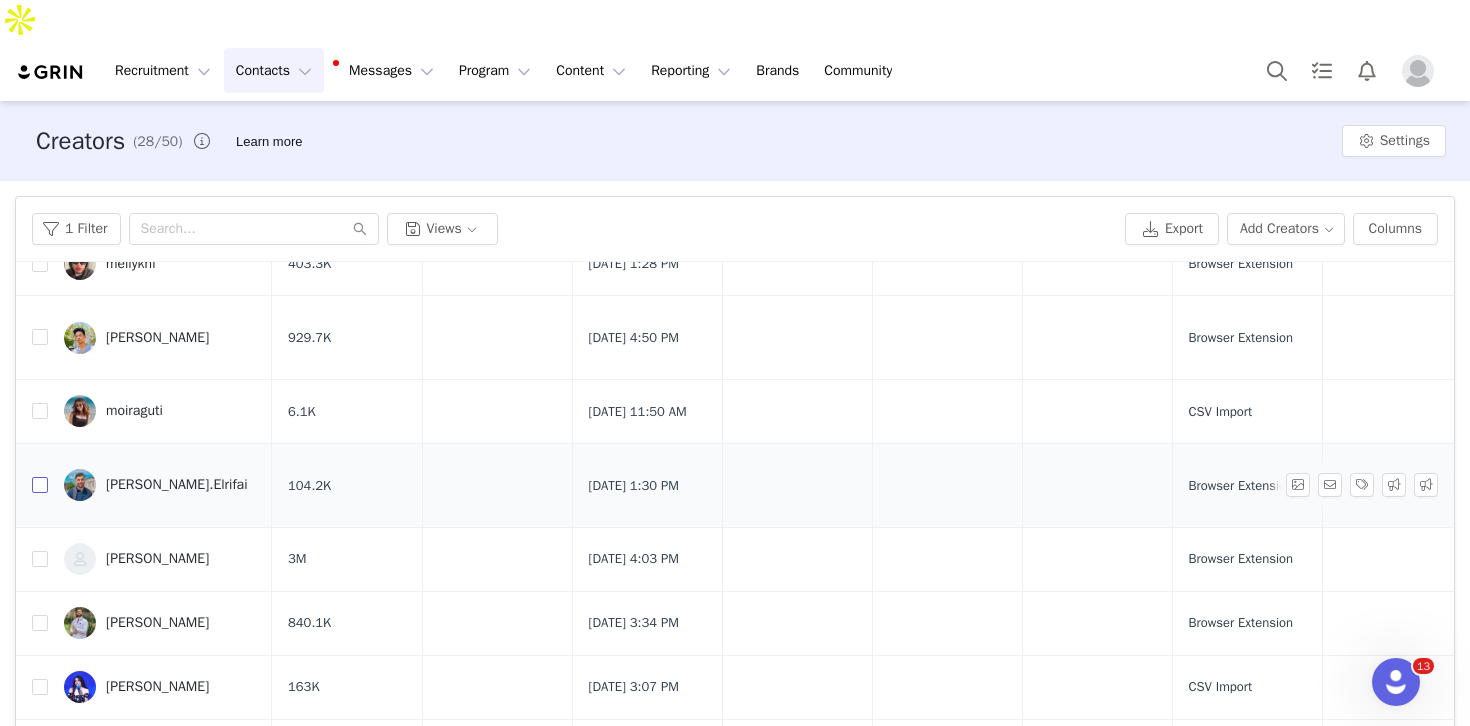 click at bounding box center (40, 485) 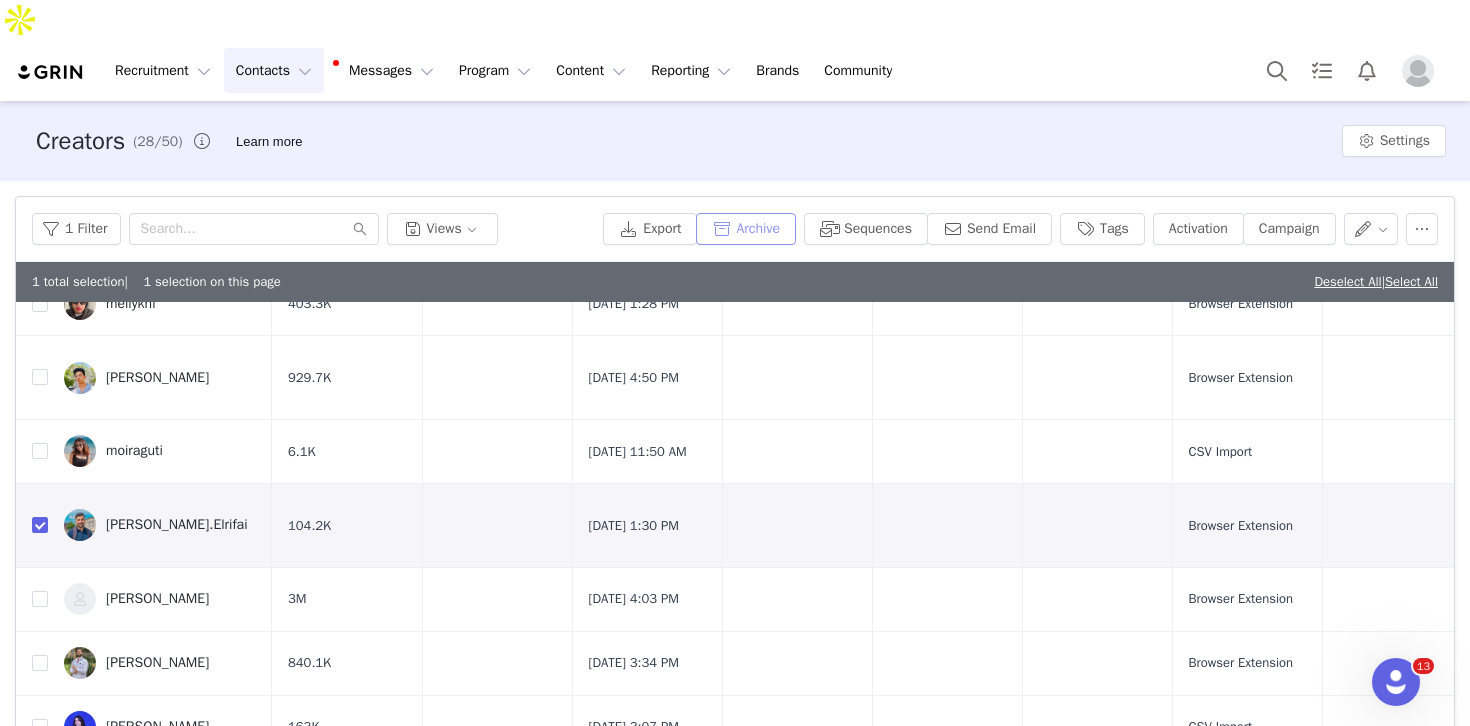 click on "Archive" at bounding box center (746, 229) 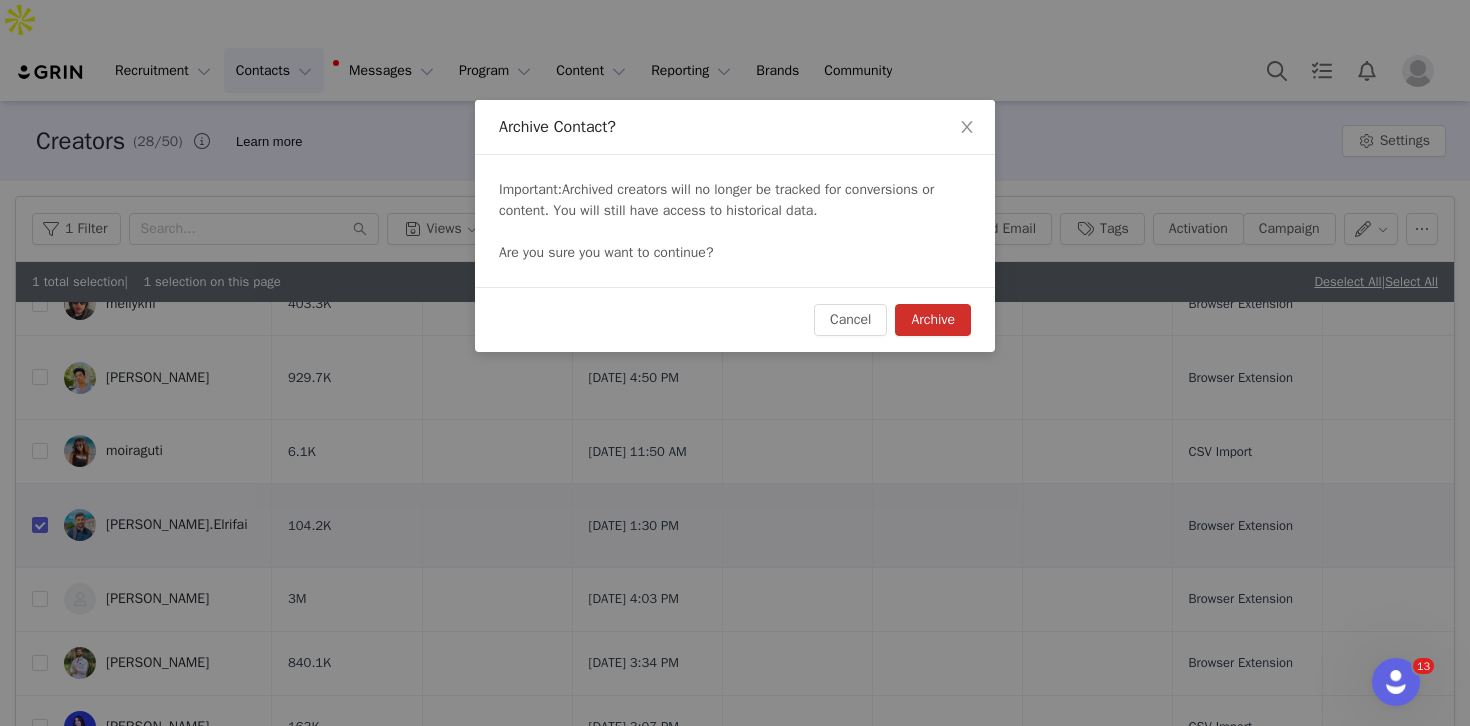 click on "Archive" at bounding box center (933, 320) 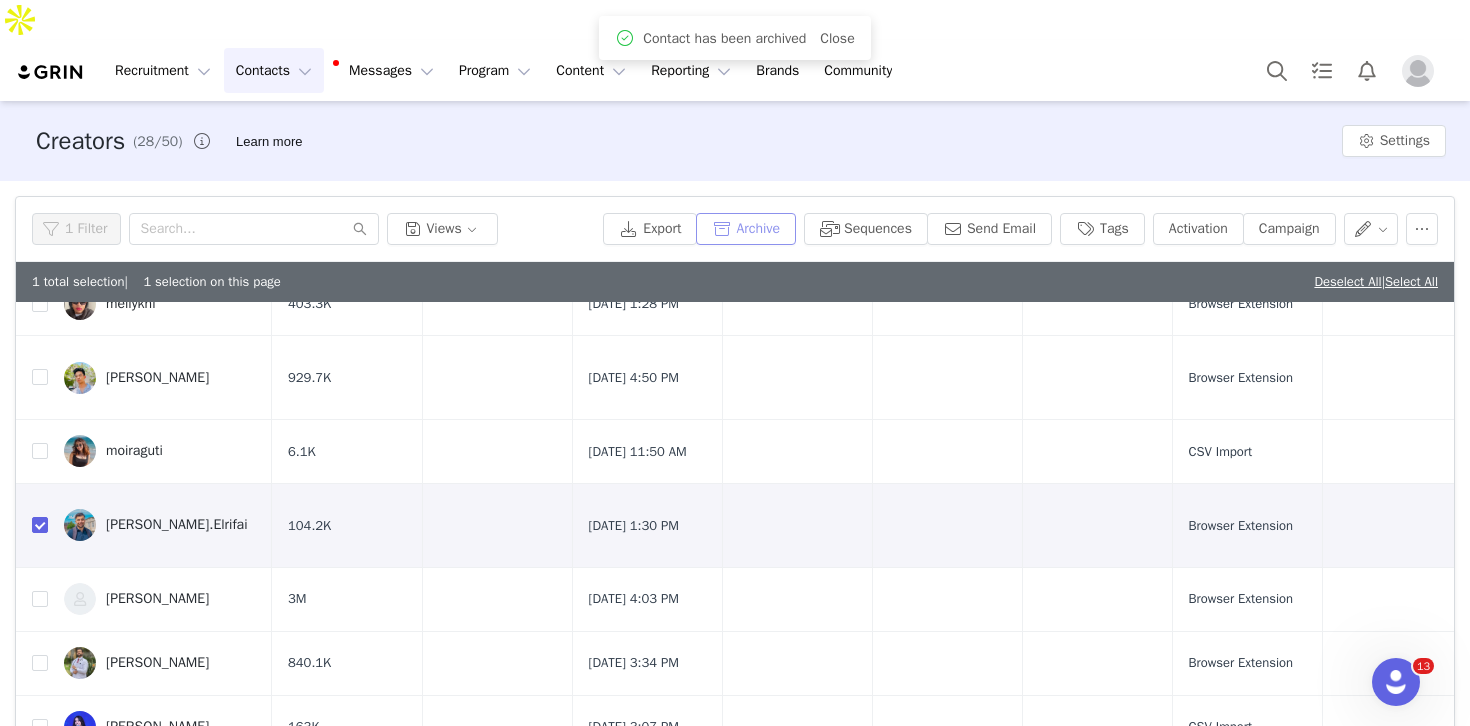 scroll, scrollTop: 0, scrollLeft: 0, axis: both 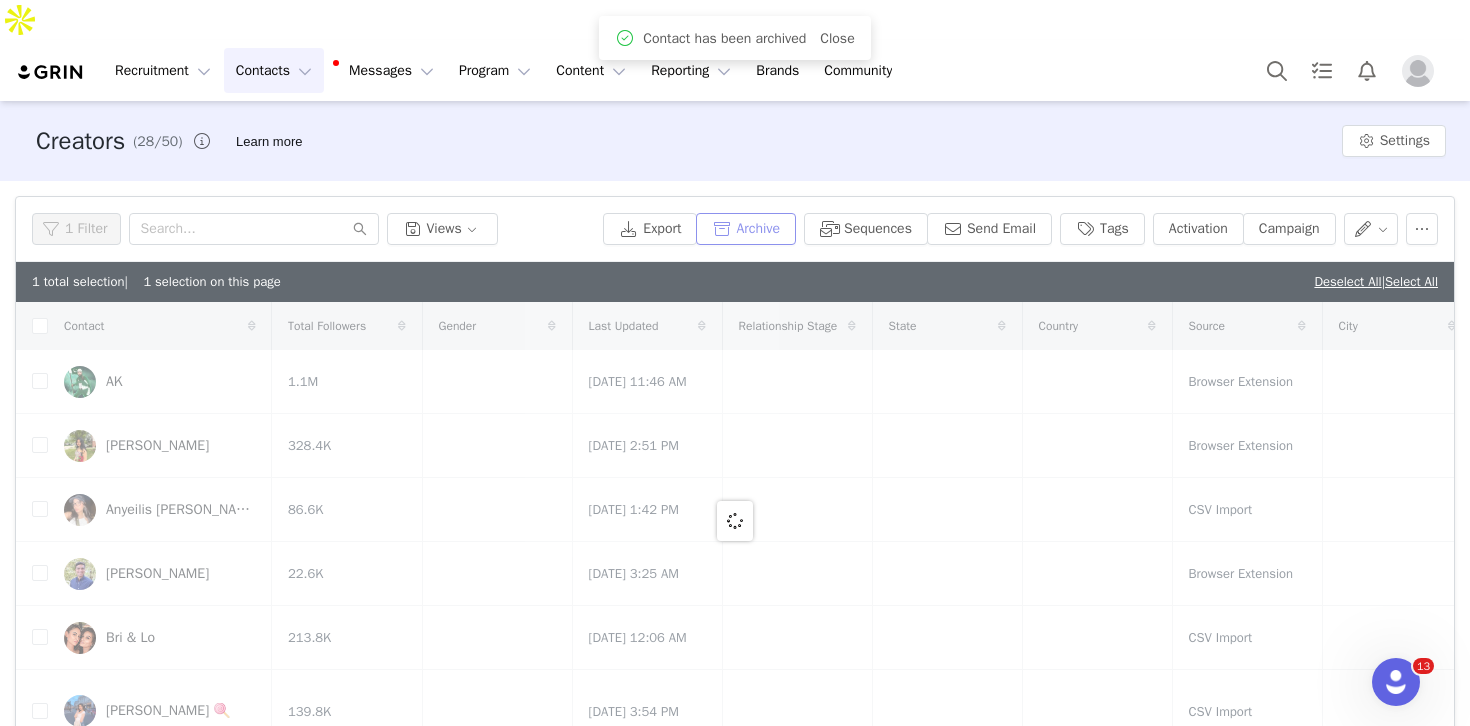 checkbox on "false" 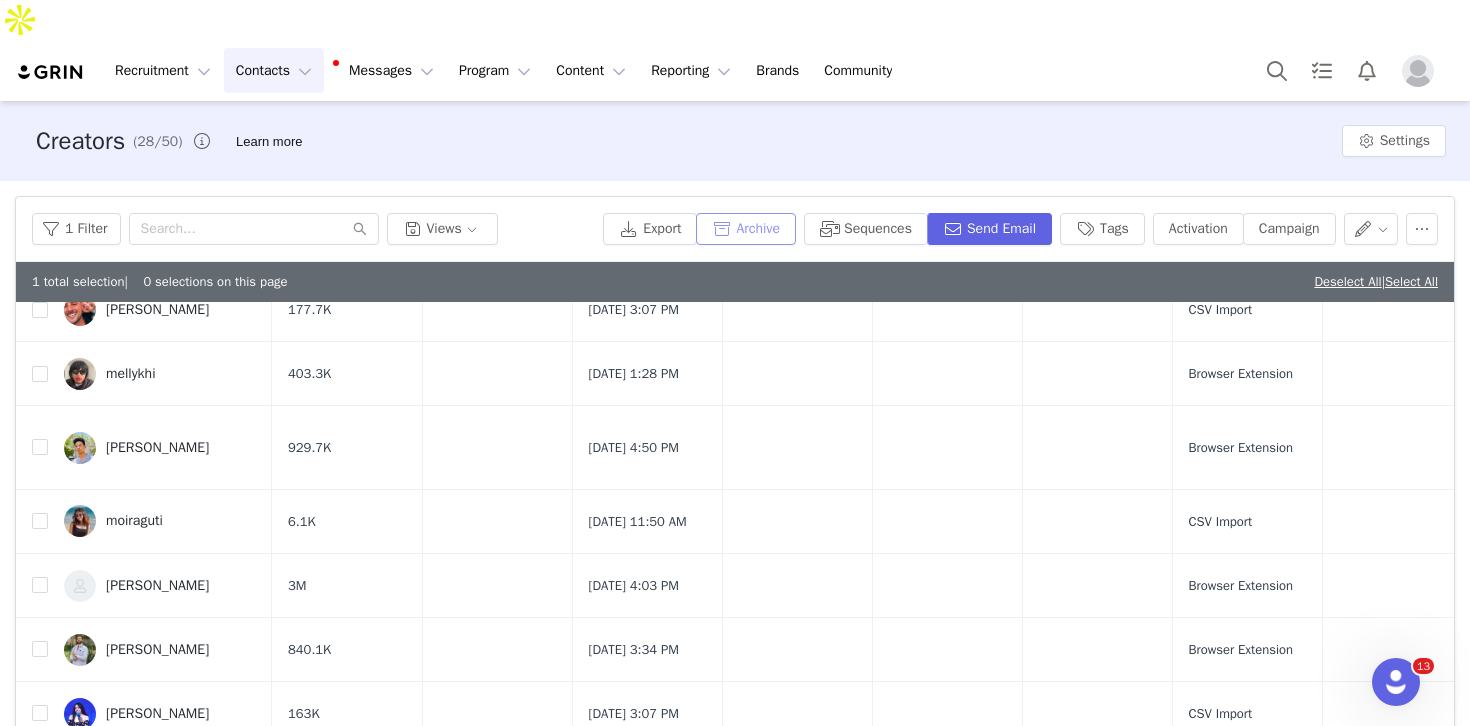 scroll, scrollTop: 760, scrollLeft: 0, axis: vertical 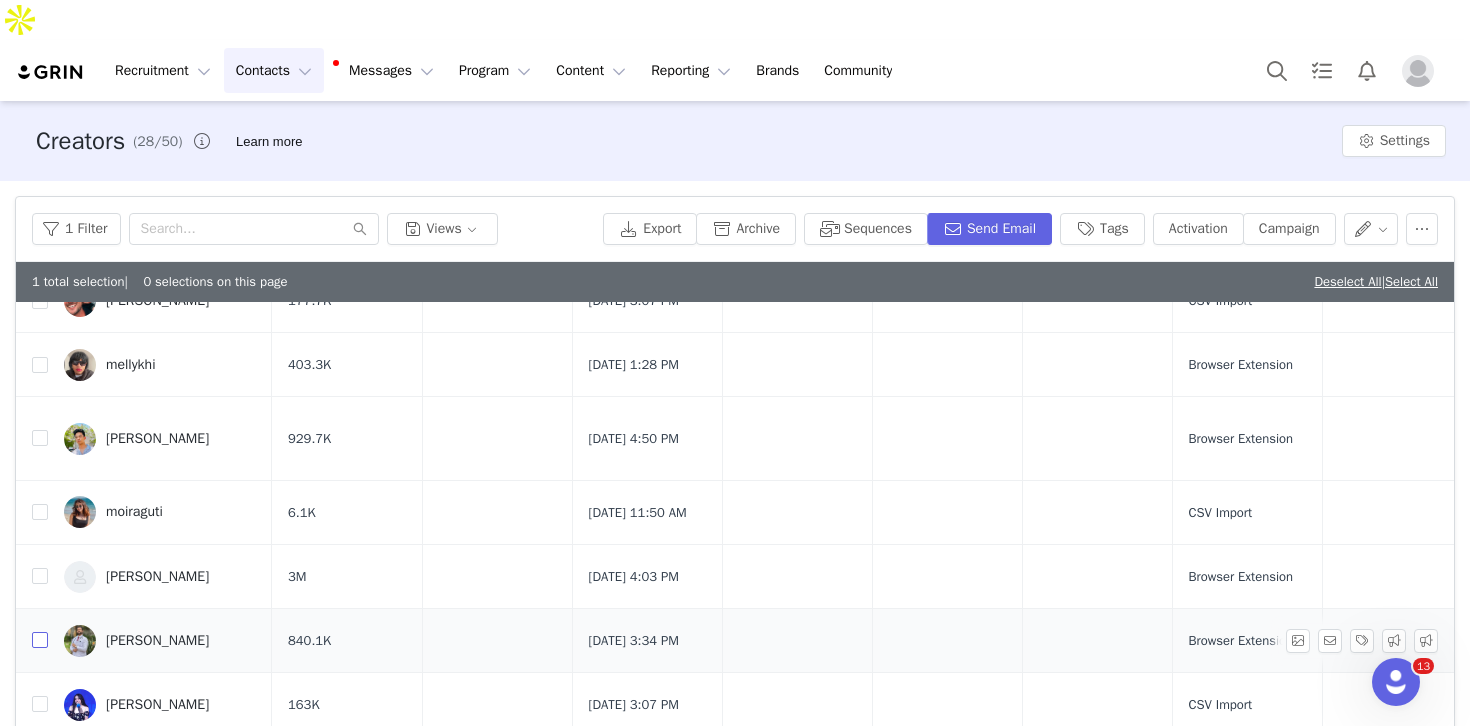 click at bounding box center (40, 640) 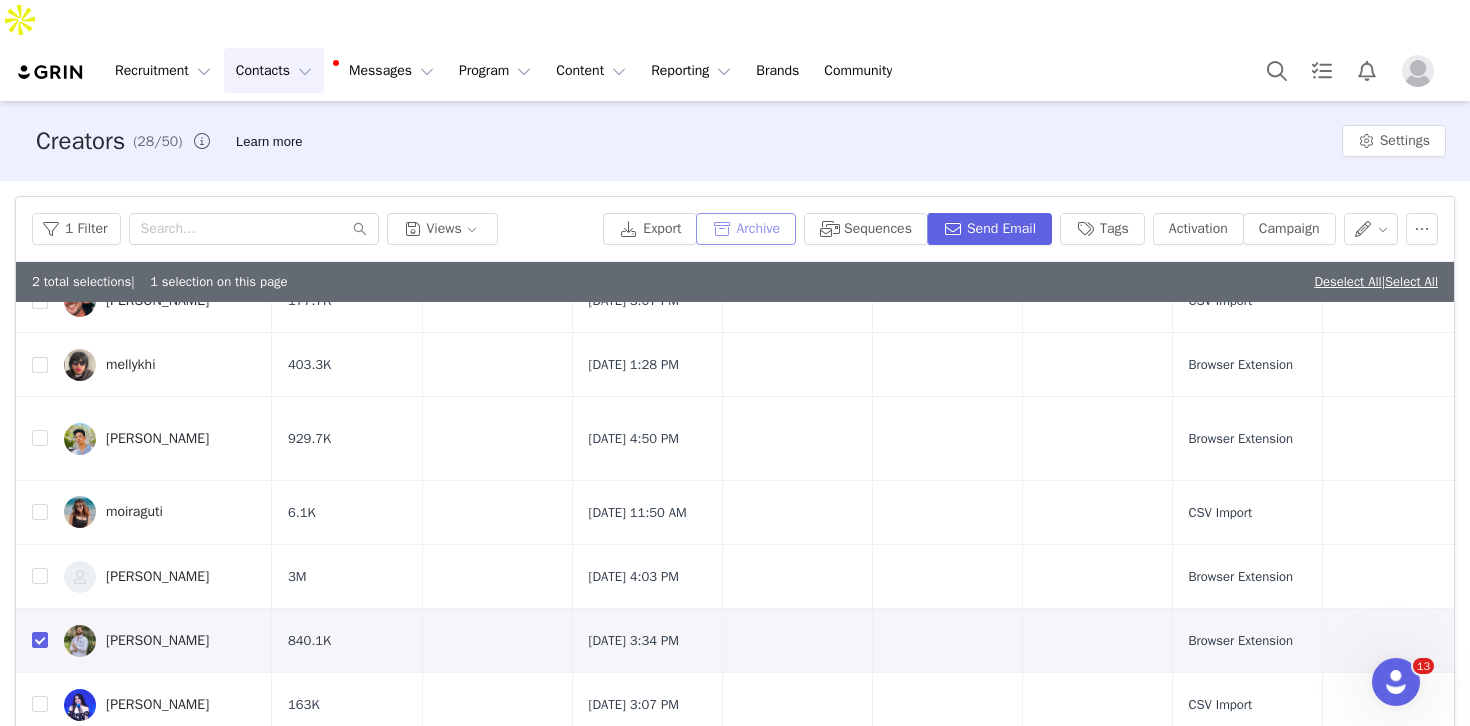click on "Archive" at bounding box center (746, 229) 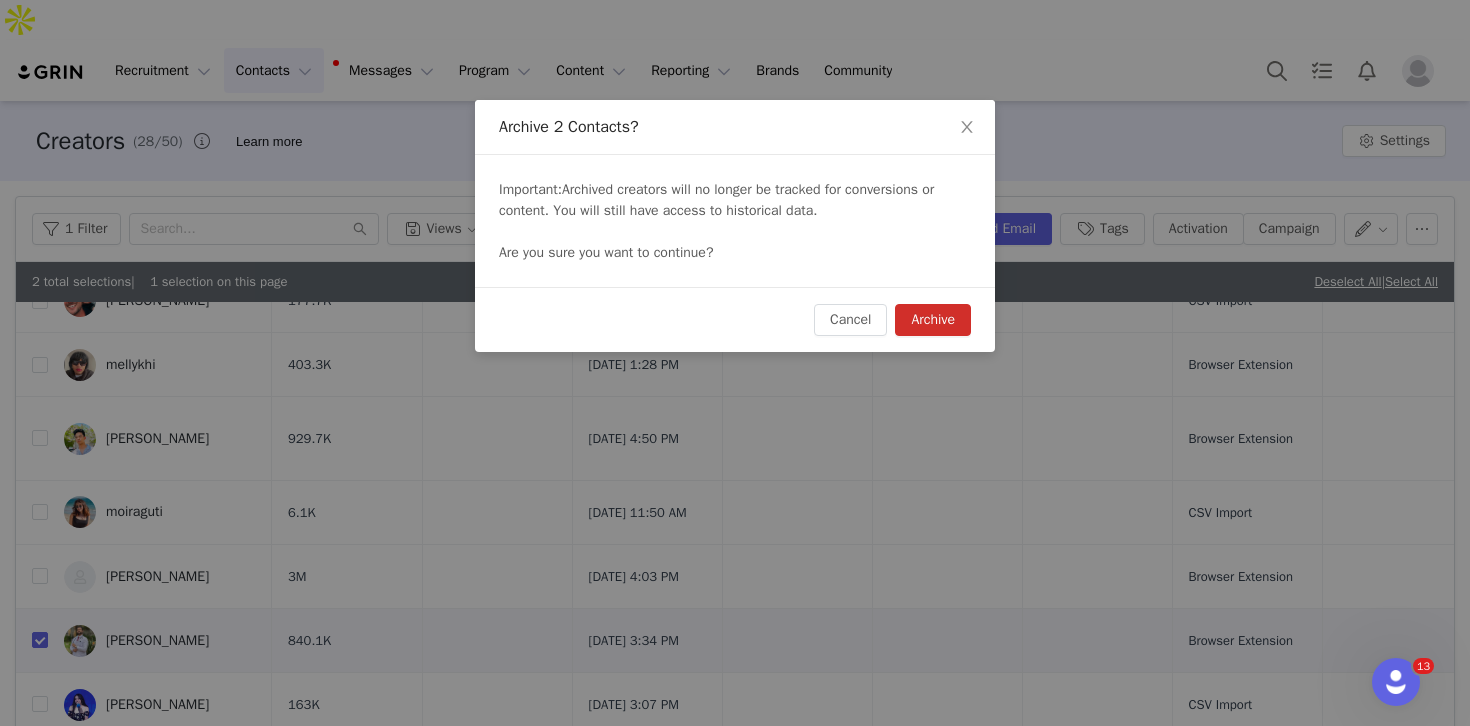 click on "Archive" at bounding box center (933, 320) 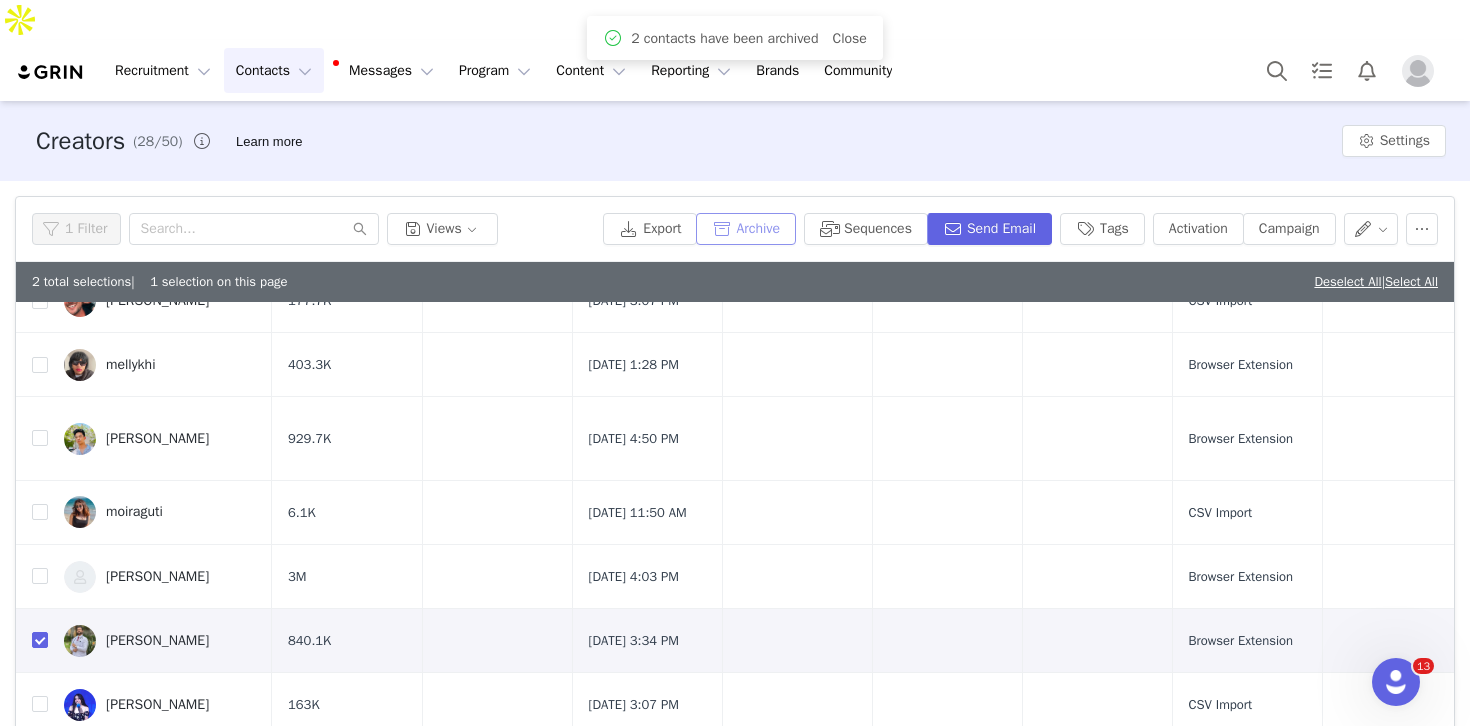 scroll, scrollTop: 0, scrollLeft: 0, axis: both 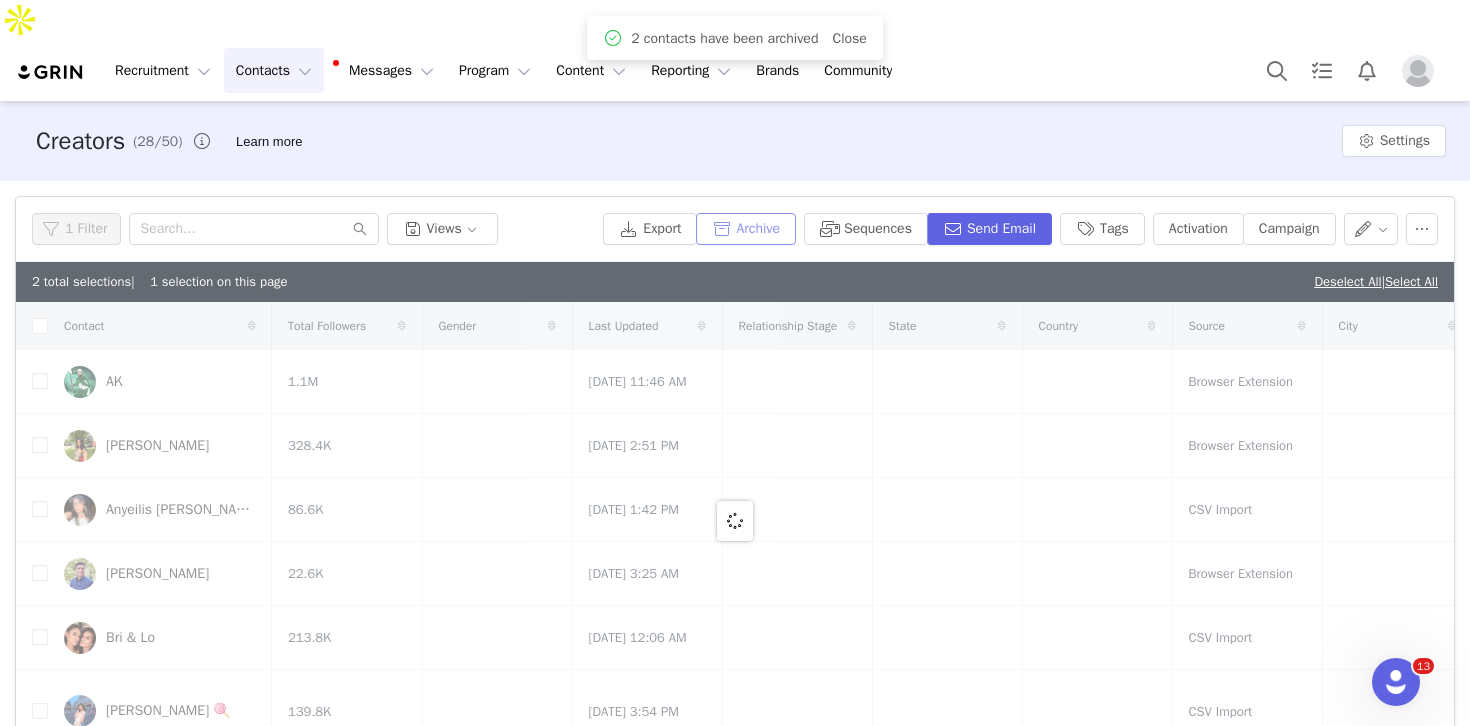 checkbox on "false" 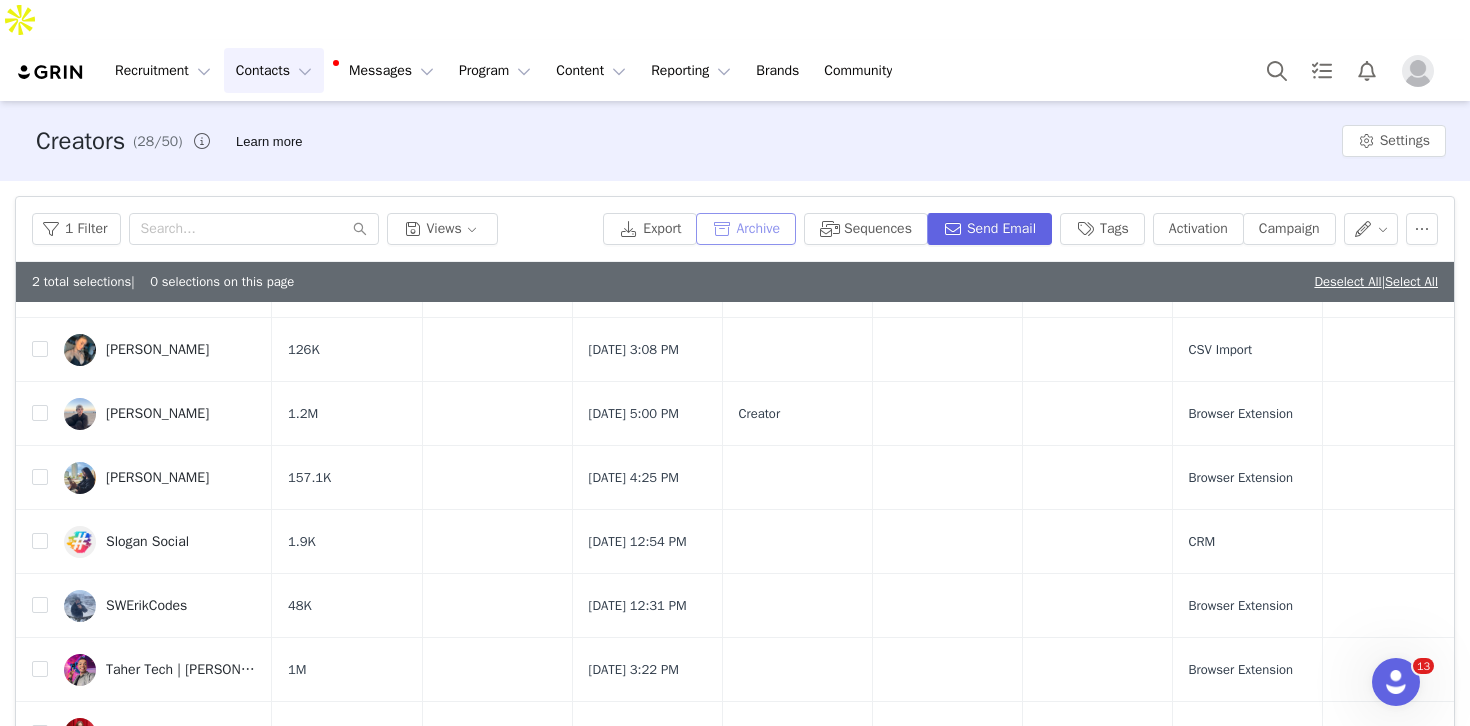 scroll, scrollTop: 1114, scrollLeft: 0, axis: vertical 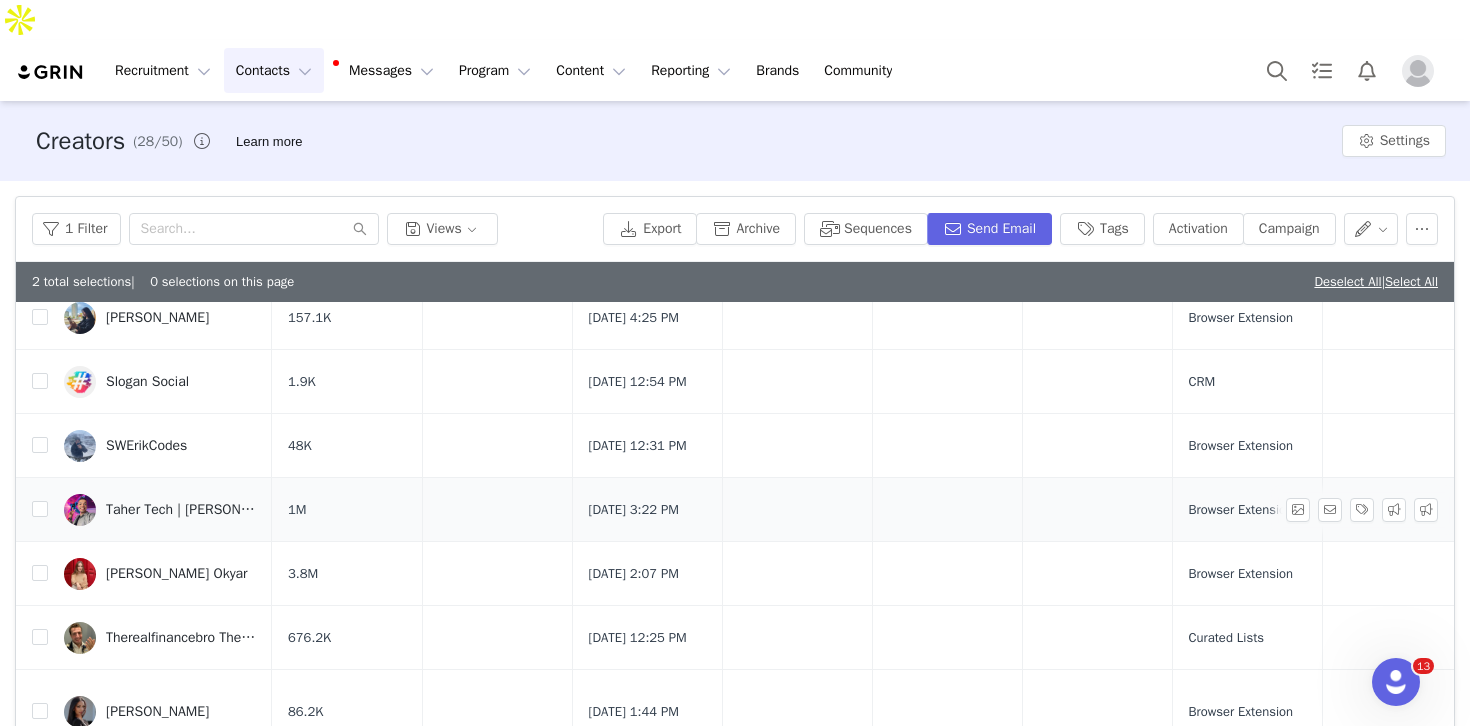 click on "Taher Tech | [PERSON_NAME]" at bounding box center (181, 510) 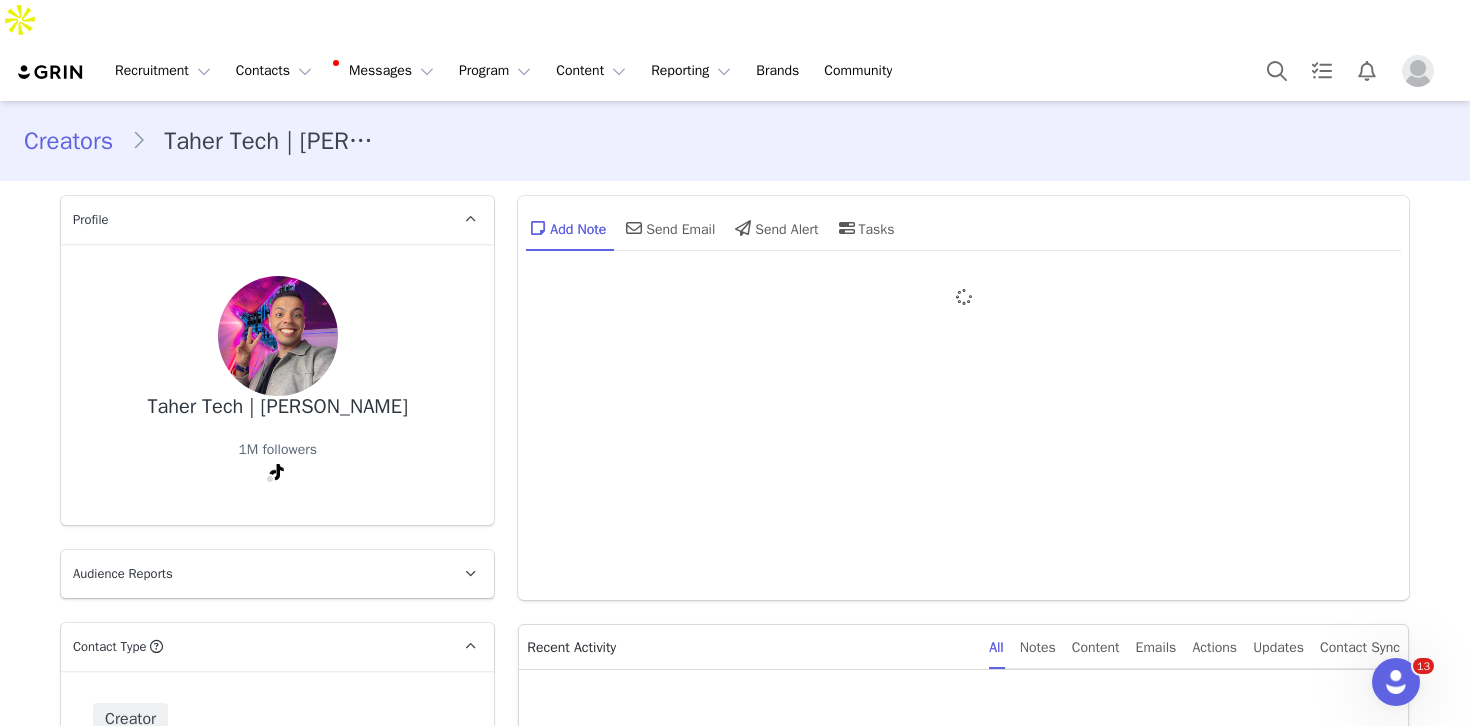 type on "+1 ([GEOGRAPHIC_DATA])" 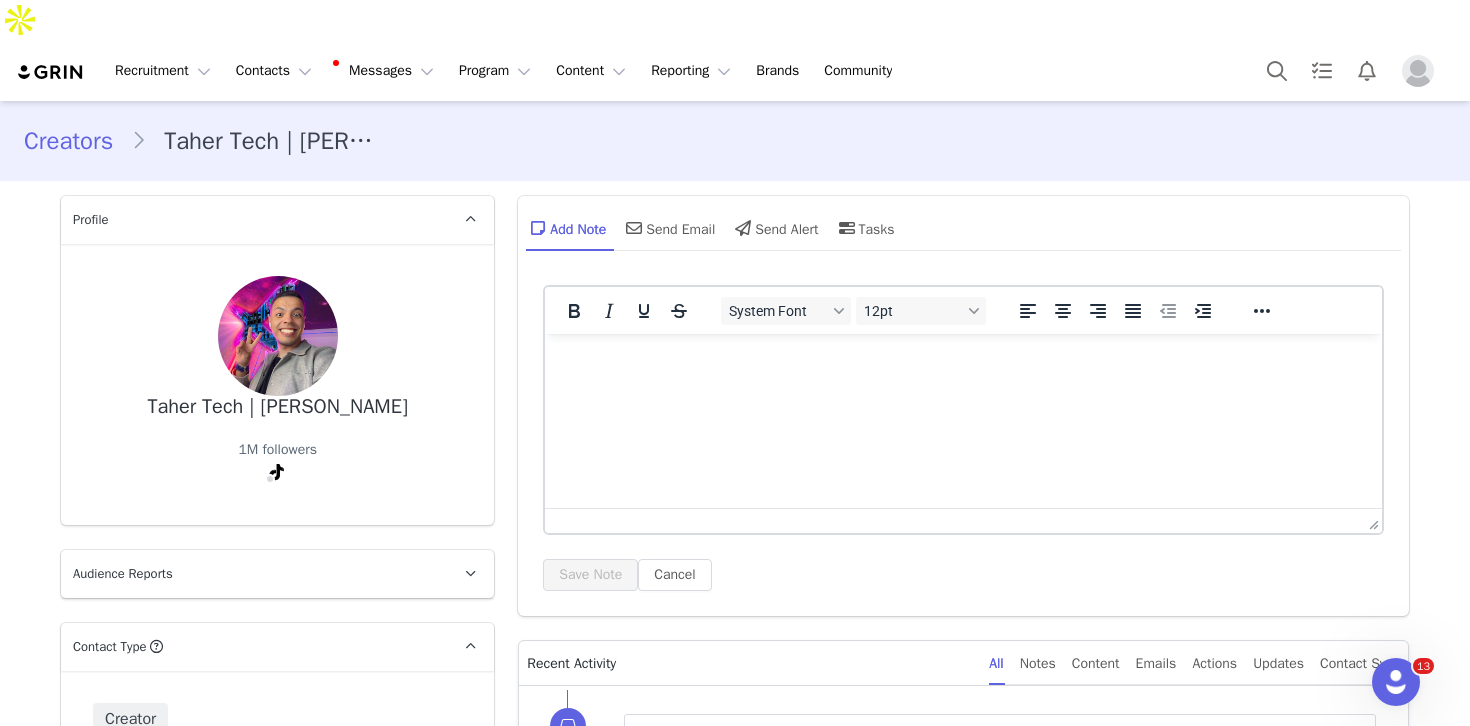 scroll, scrollTop: 0, scrollLeft: 0, axis: both 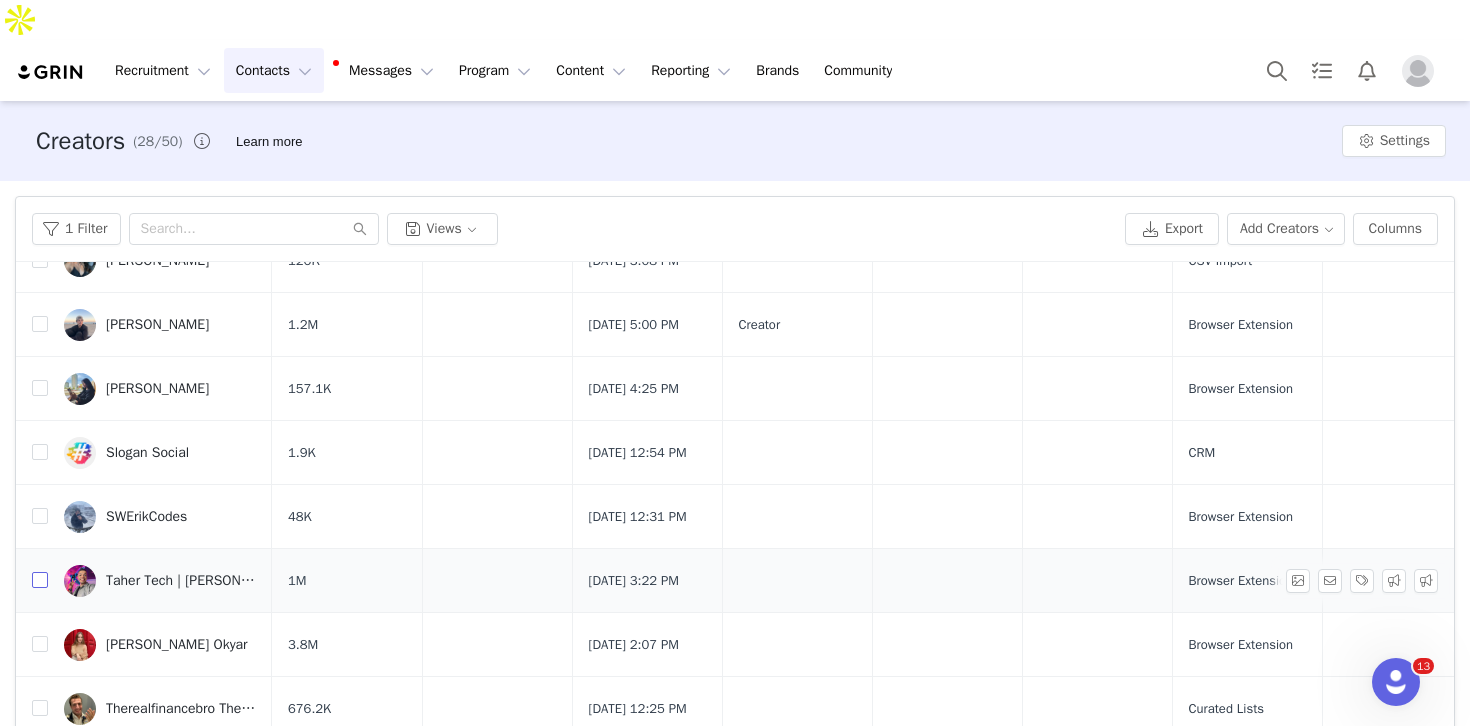 click at bounding box center (40, 580) 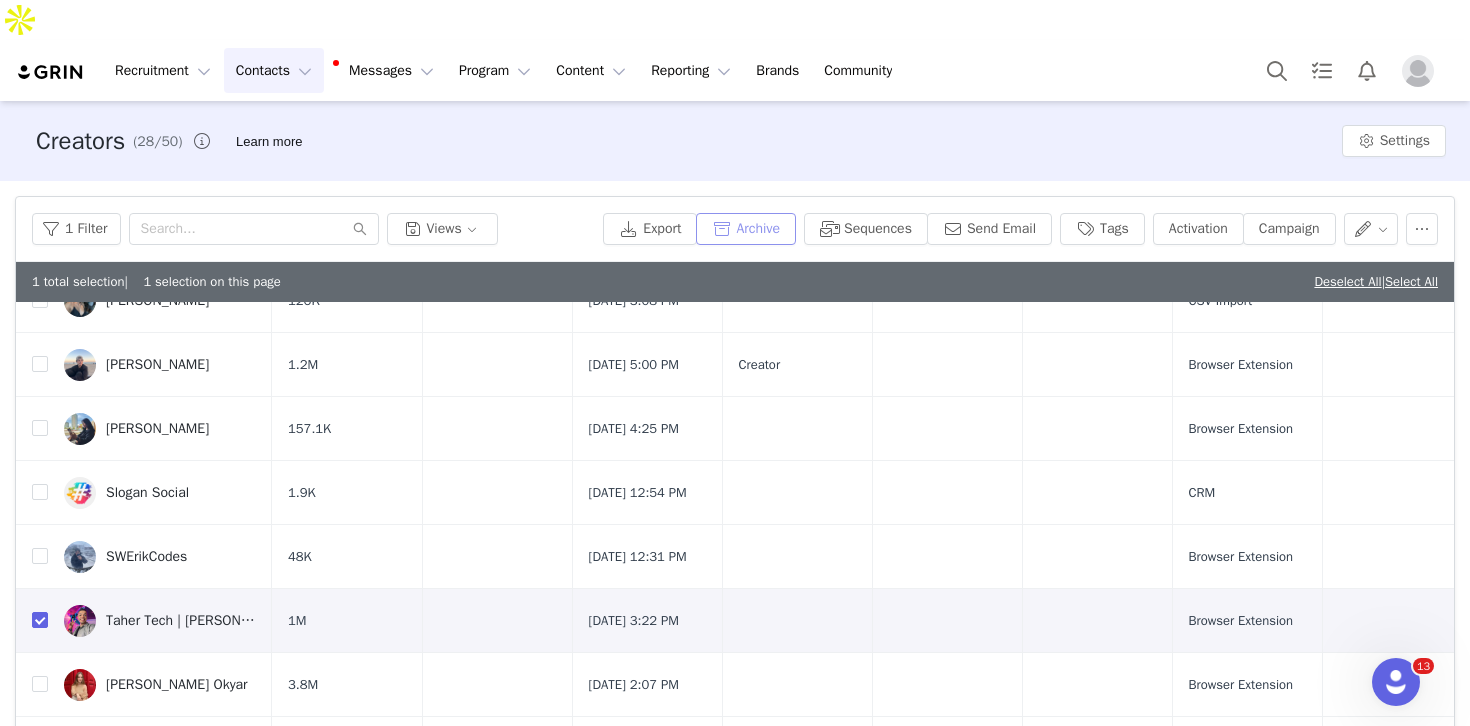 click on "Archive" at bounding box center (746, 229) 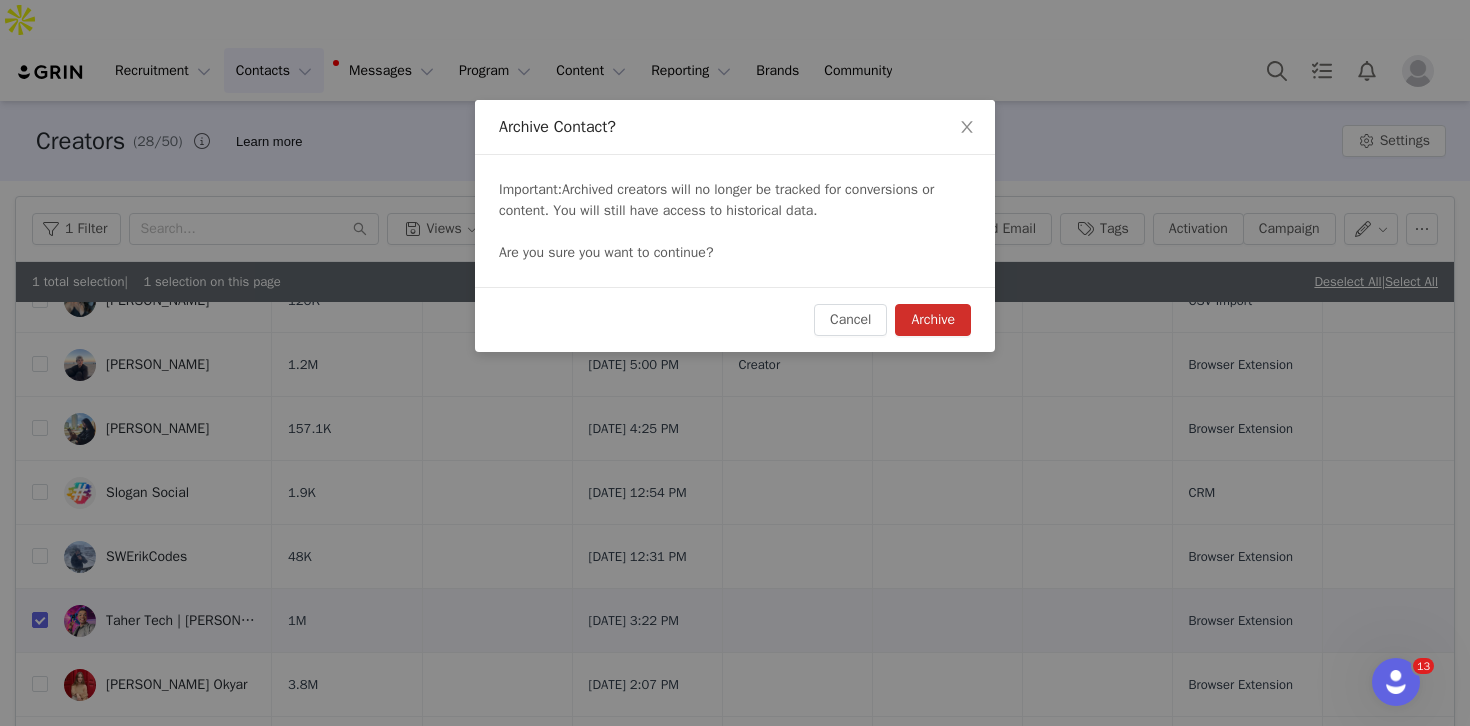 click on "Archive" at bounding box center [933, 320] 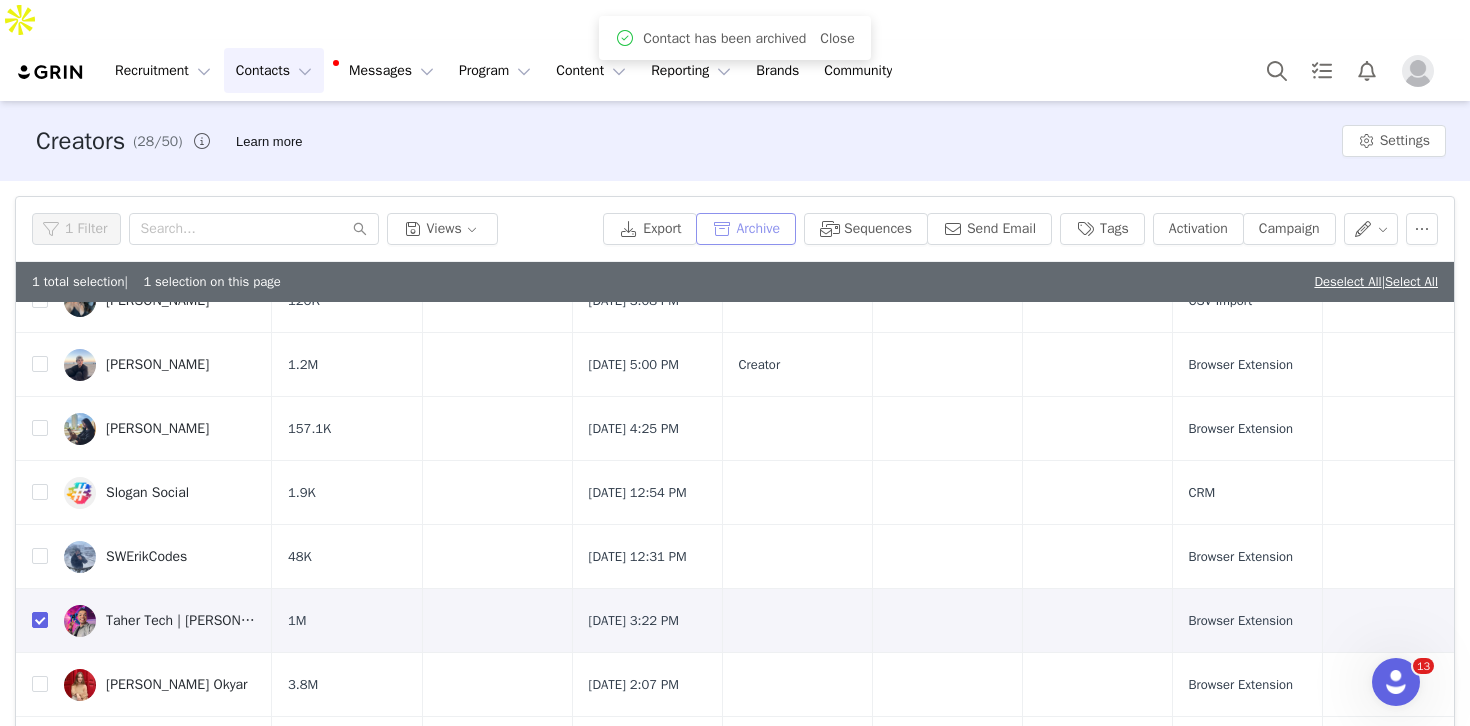 scroll, scrollTop: 0, scrollLeft: 0, axis: both 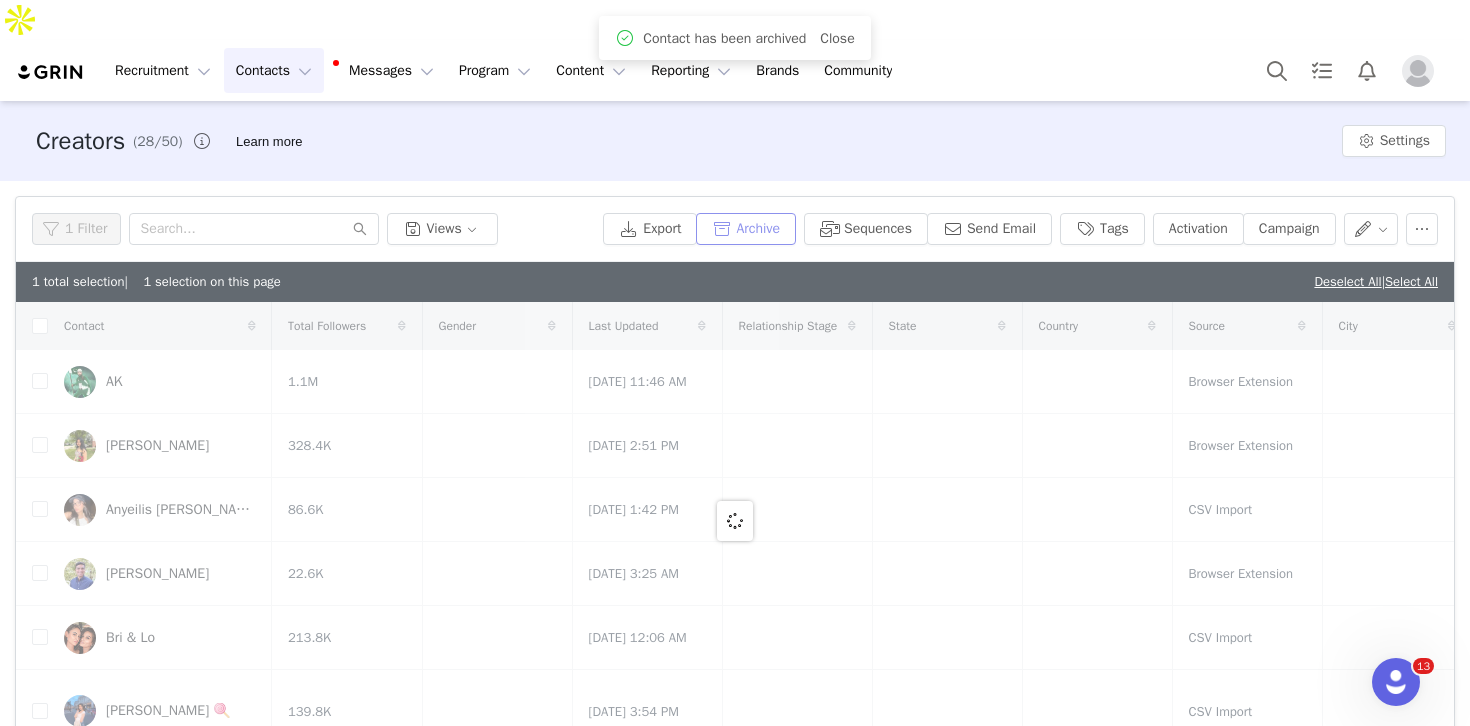 checkbox on "false" 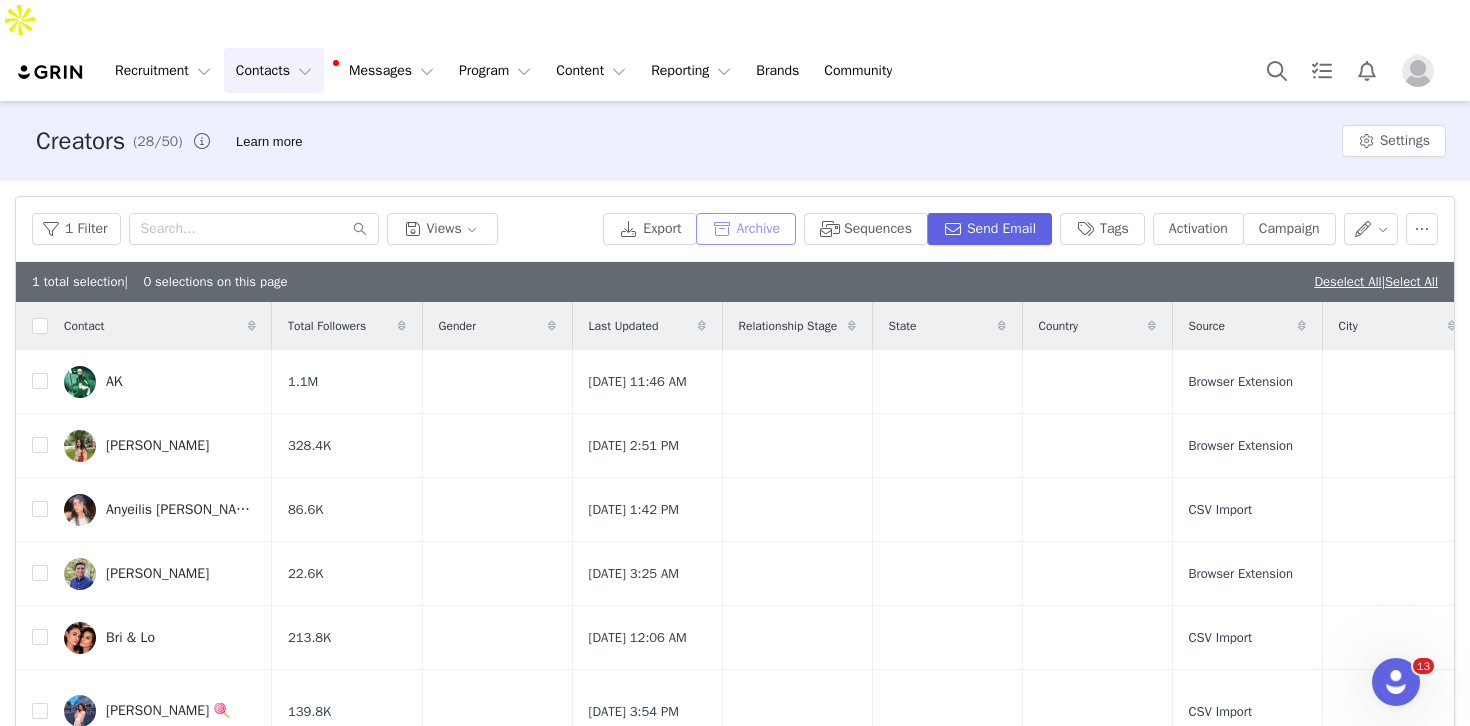 type 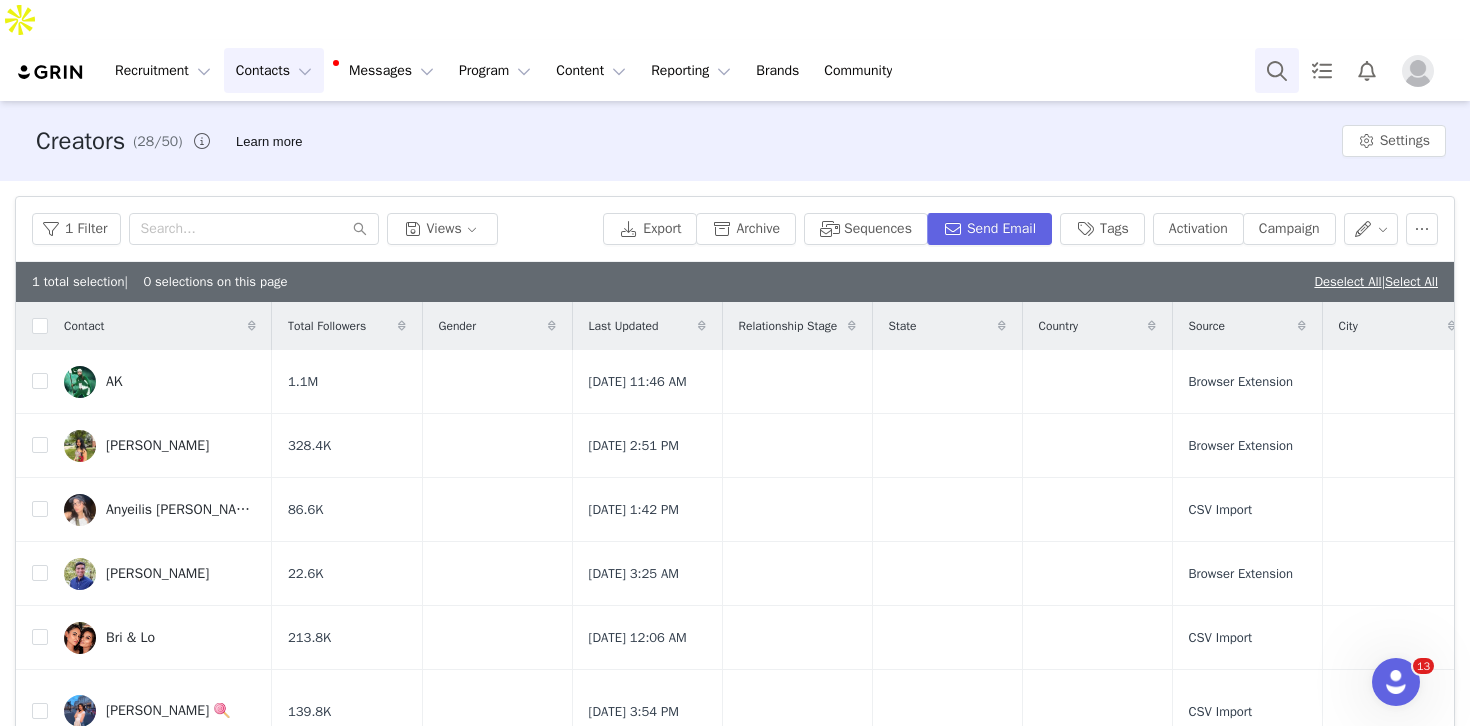 click at bounding box center (1277, 70) 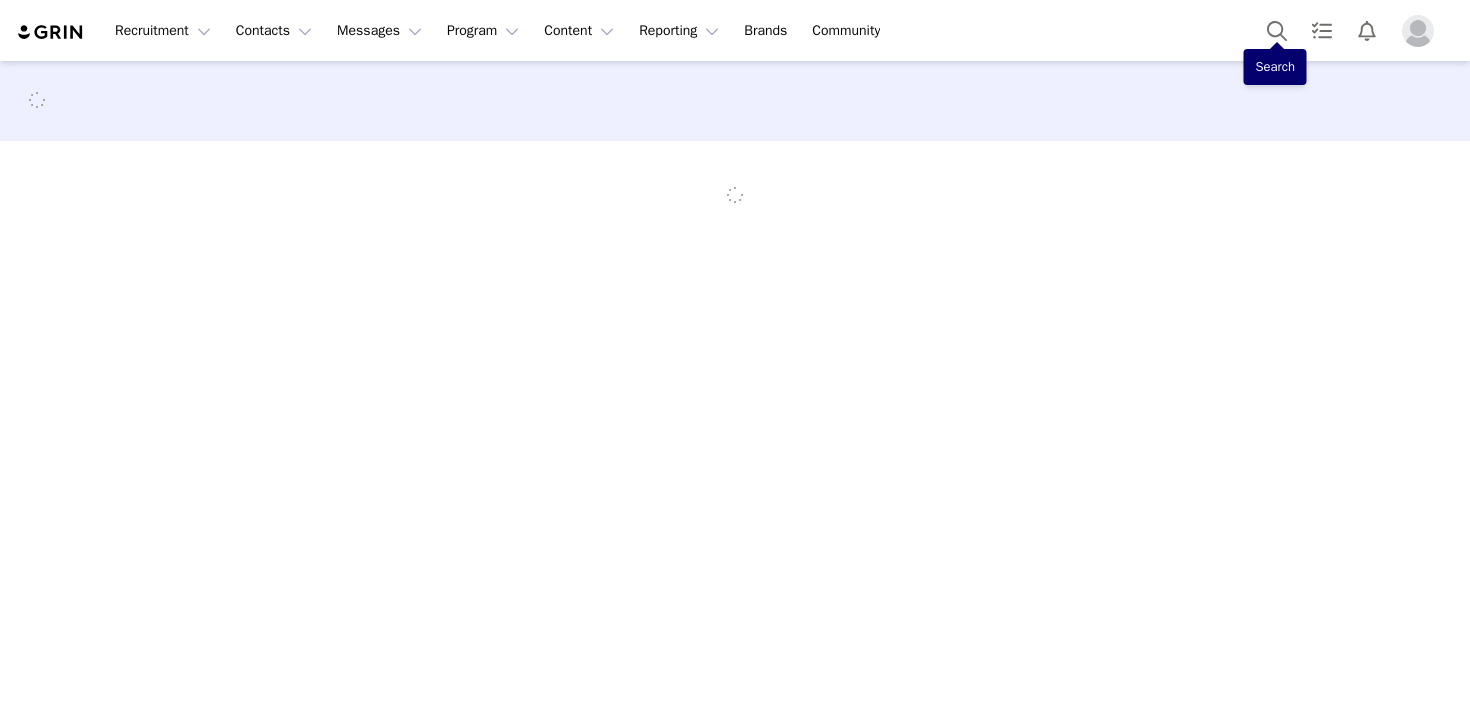 scroll, scrollTop: 0, scrollLeft: 0, axis: both 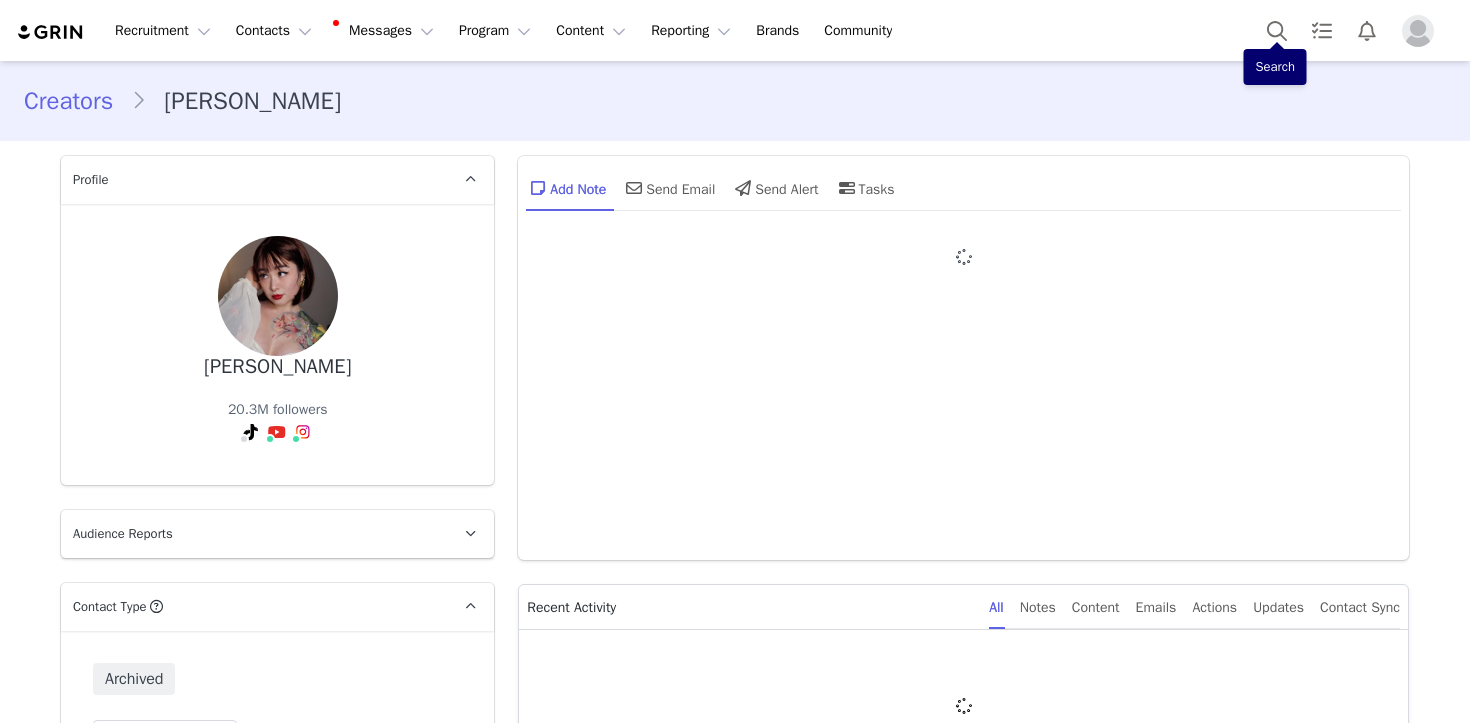 type on "+1 ([GEOGRAPHIC_DATA])" 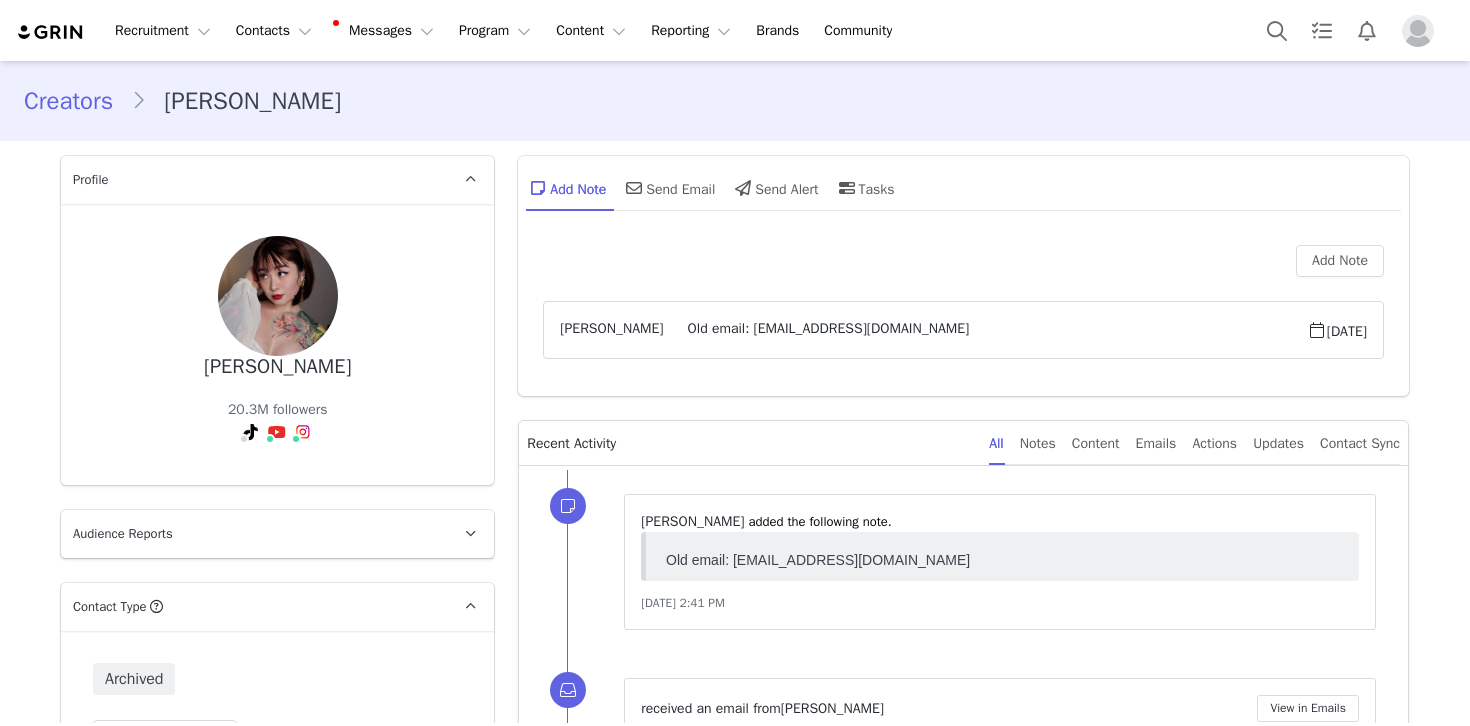 scroll, scrollTop: 0, scrollLeft: 0, axis: both 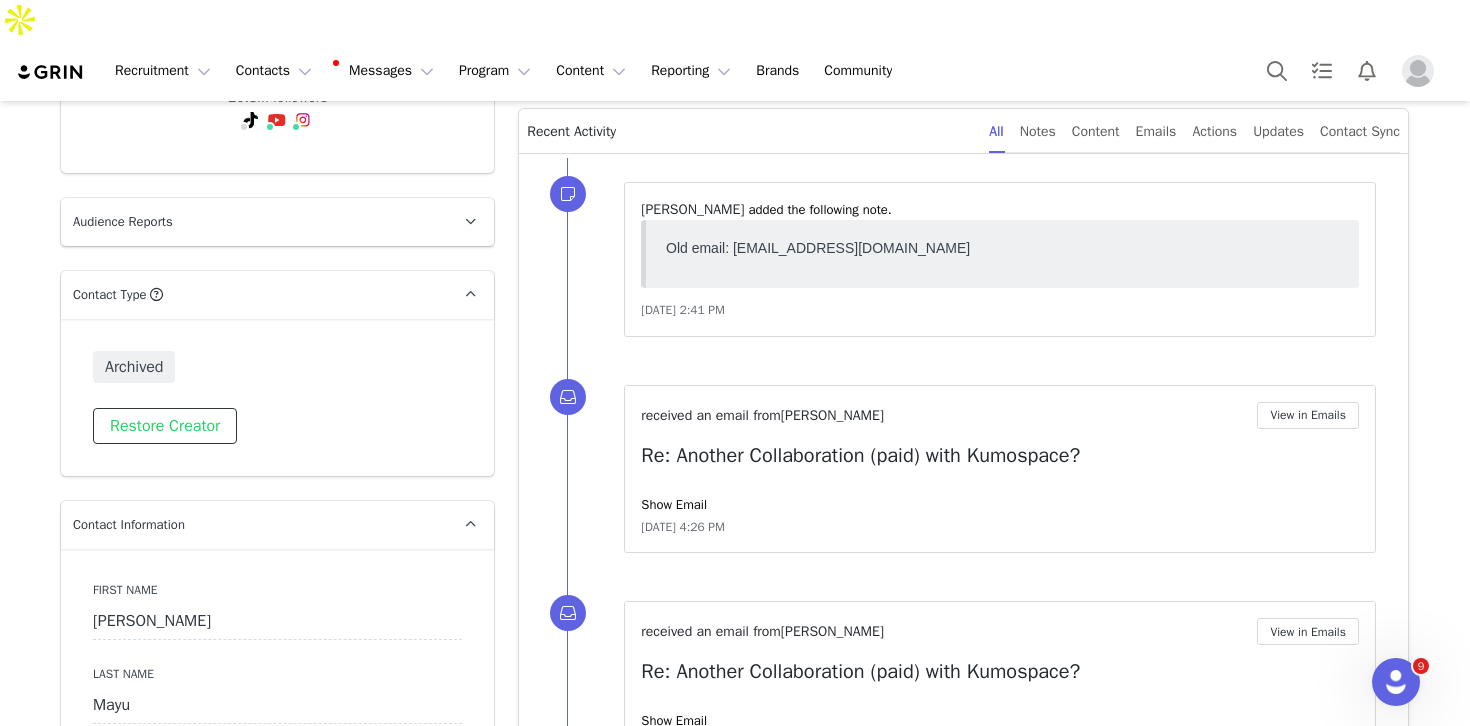 click on "Restore Creator" at bounding box center (165, 426) 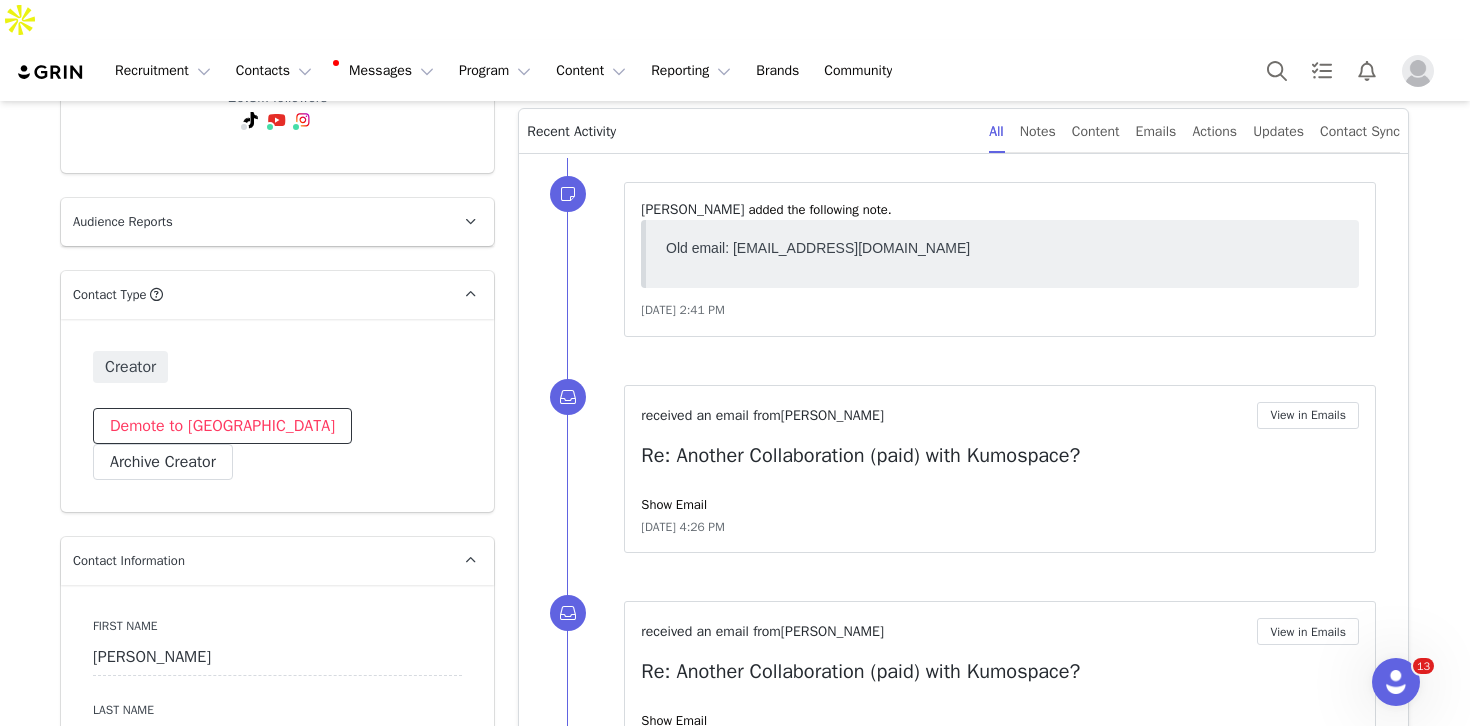 click on "Demote to [GEOGRAPHIC_DATA]" at bounding box center (222, 426) 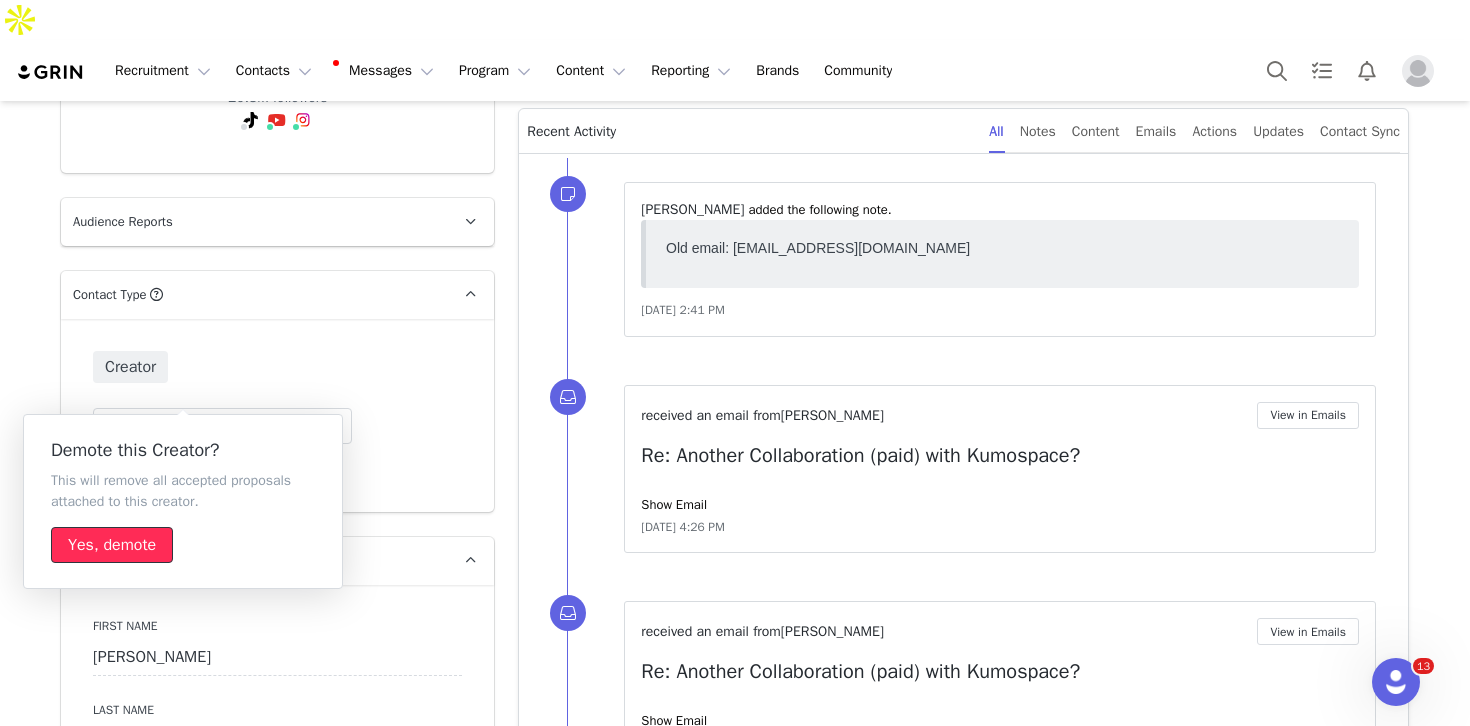 click on "Yes, demote" at bounding box center (112, 545) 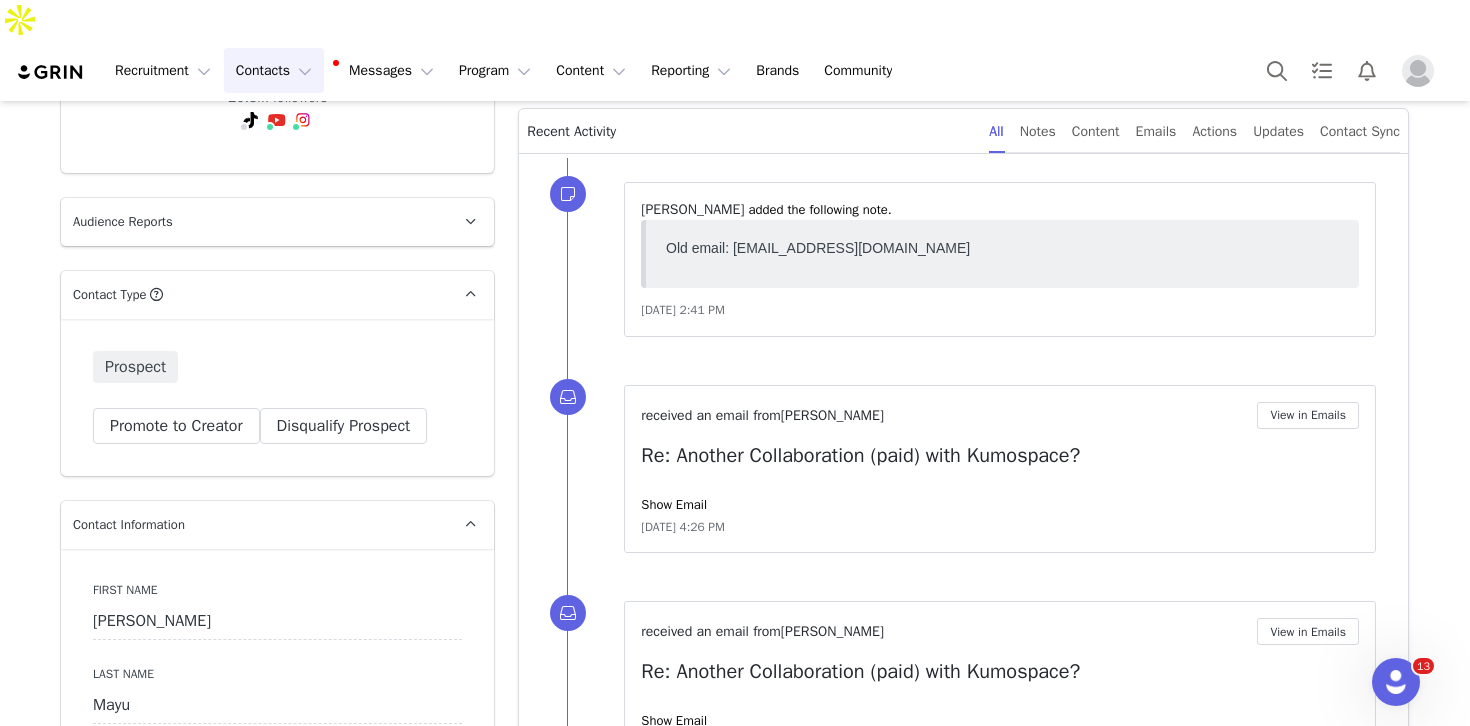 click on "Contacts Contacts" at bounding box center [274, 70] 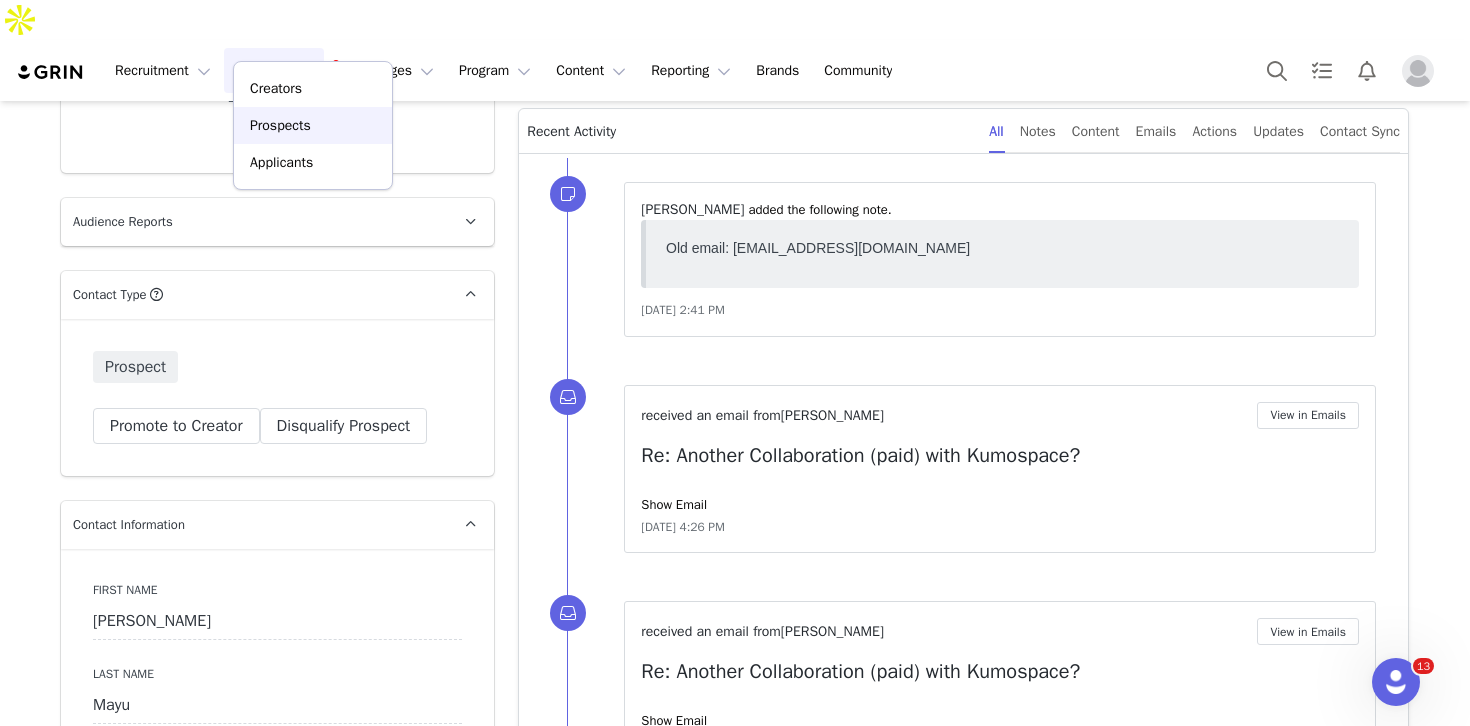 click on "Prospects" at bounding box center [313, 125] 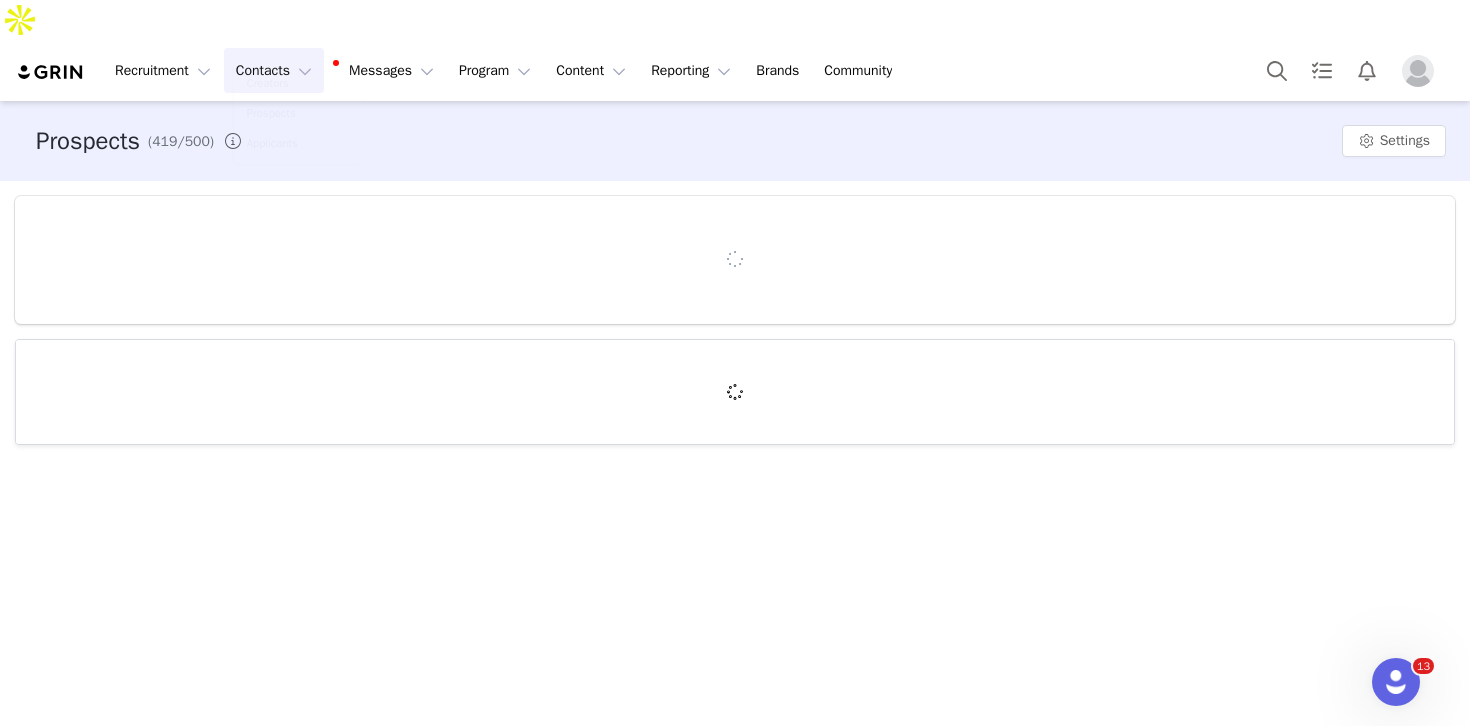 scroll, scrollTop: 0, scrollLeft: 0, axis: both 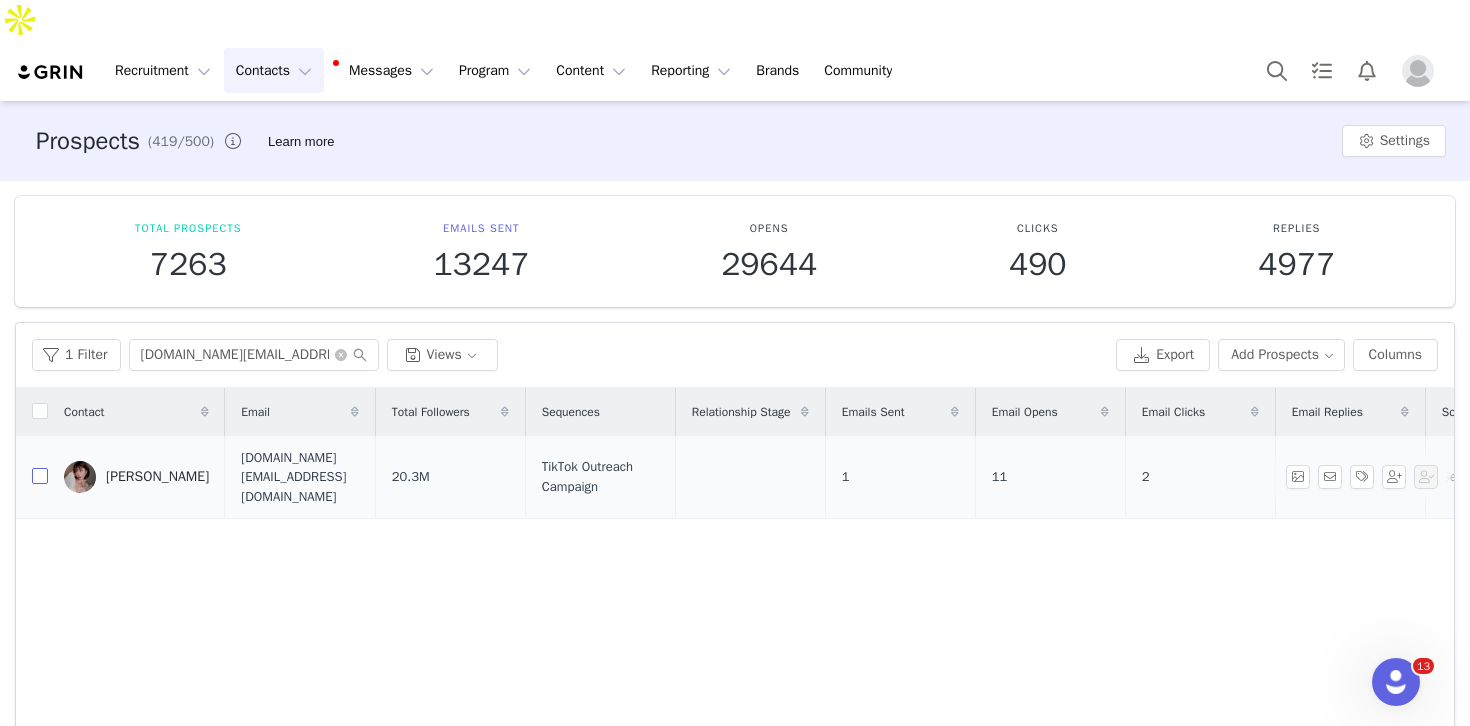 click at bounding box center [40, 476] 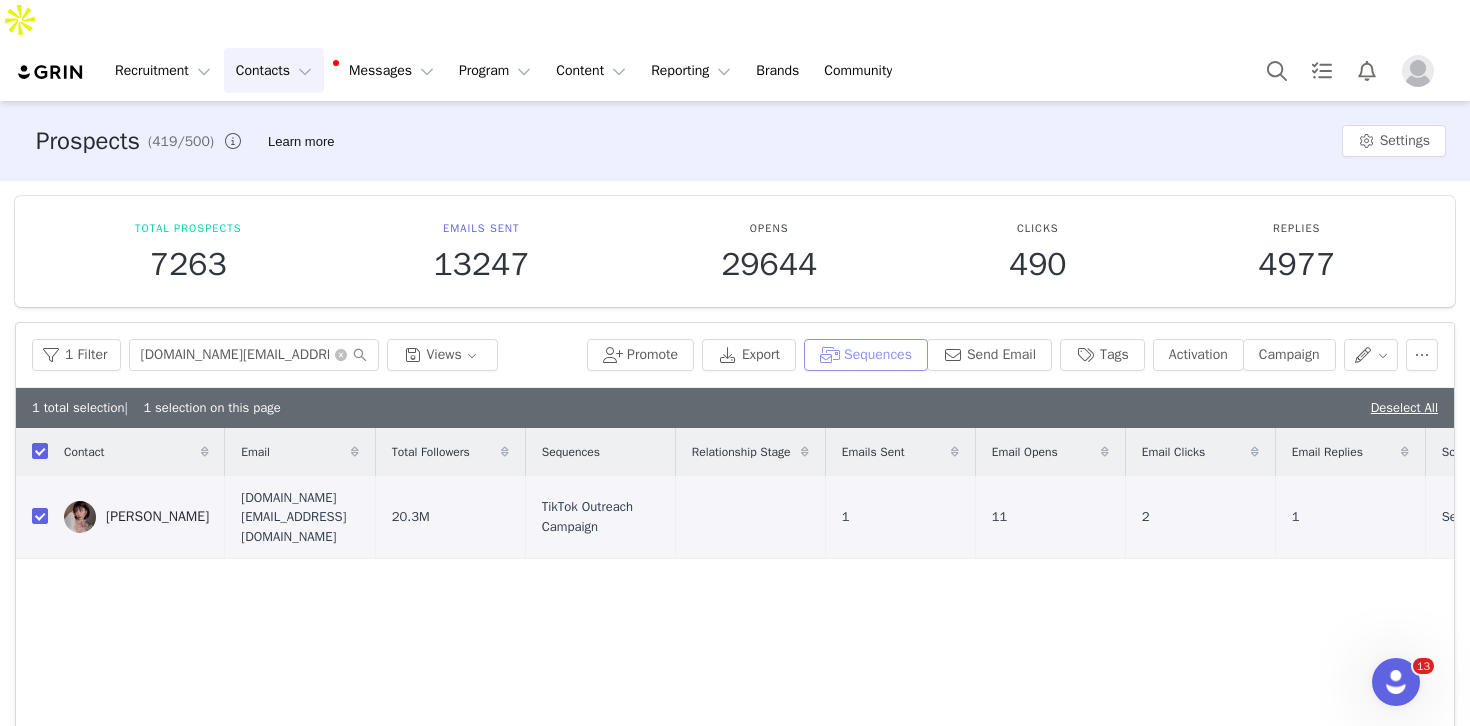 click on "Sequences" at bounding box center [866, 355] 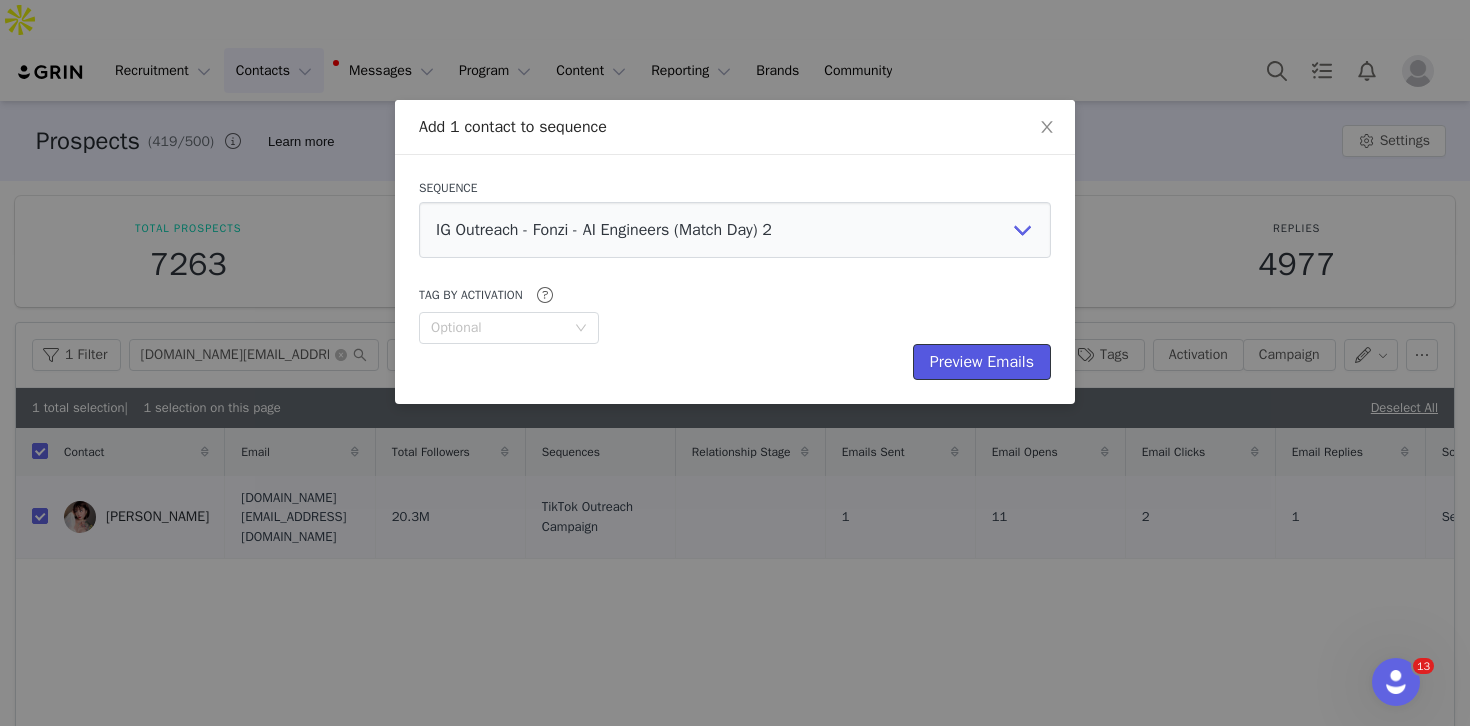 click on "Preview Emails" at bounding box center [982, 362] 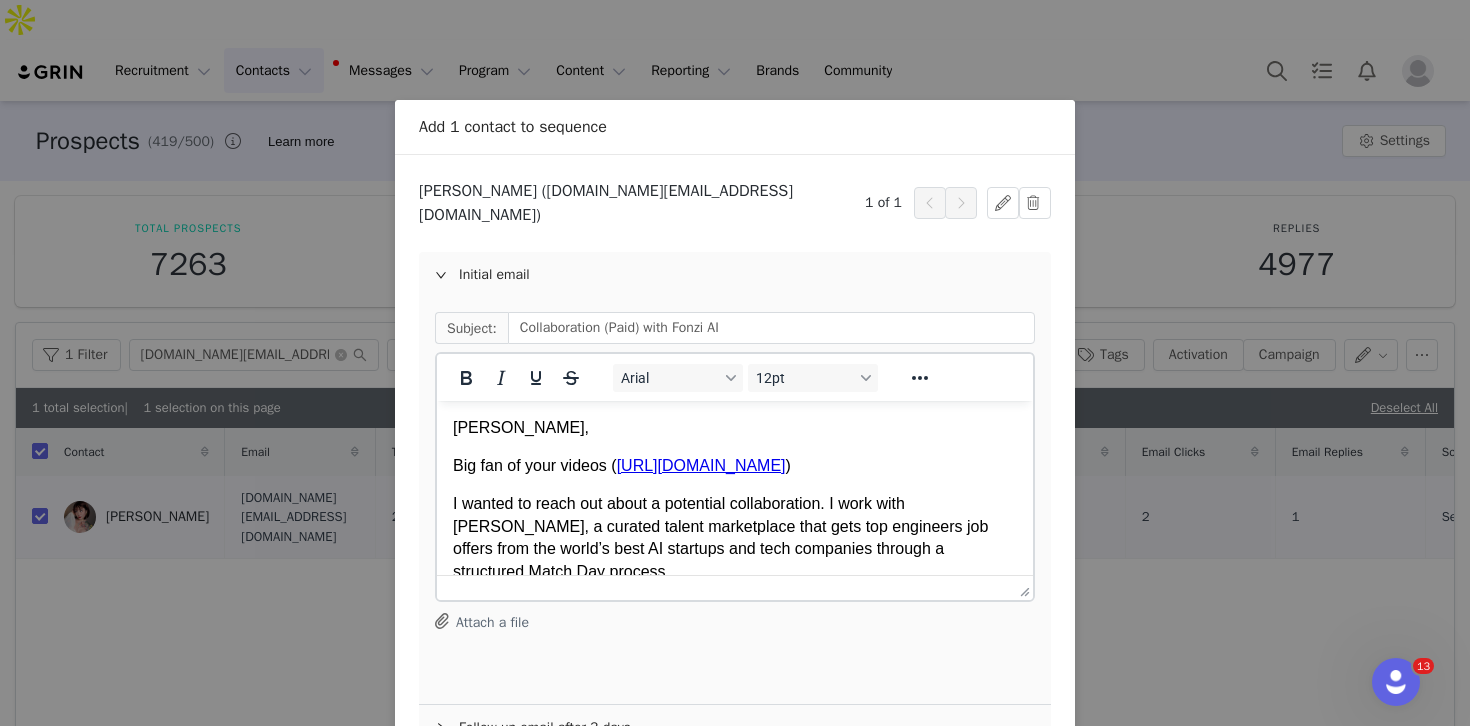 scroll, scrollTop: 0, scrollLeft: 0, axis: both 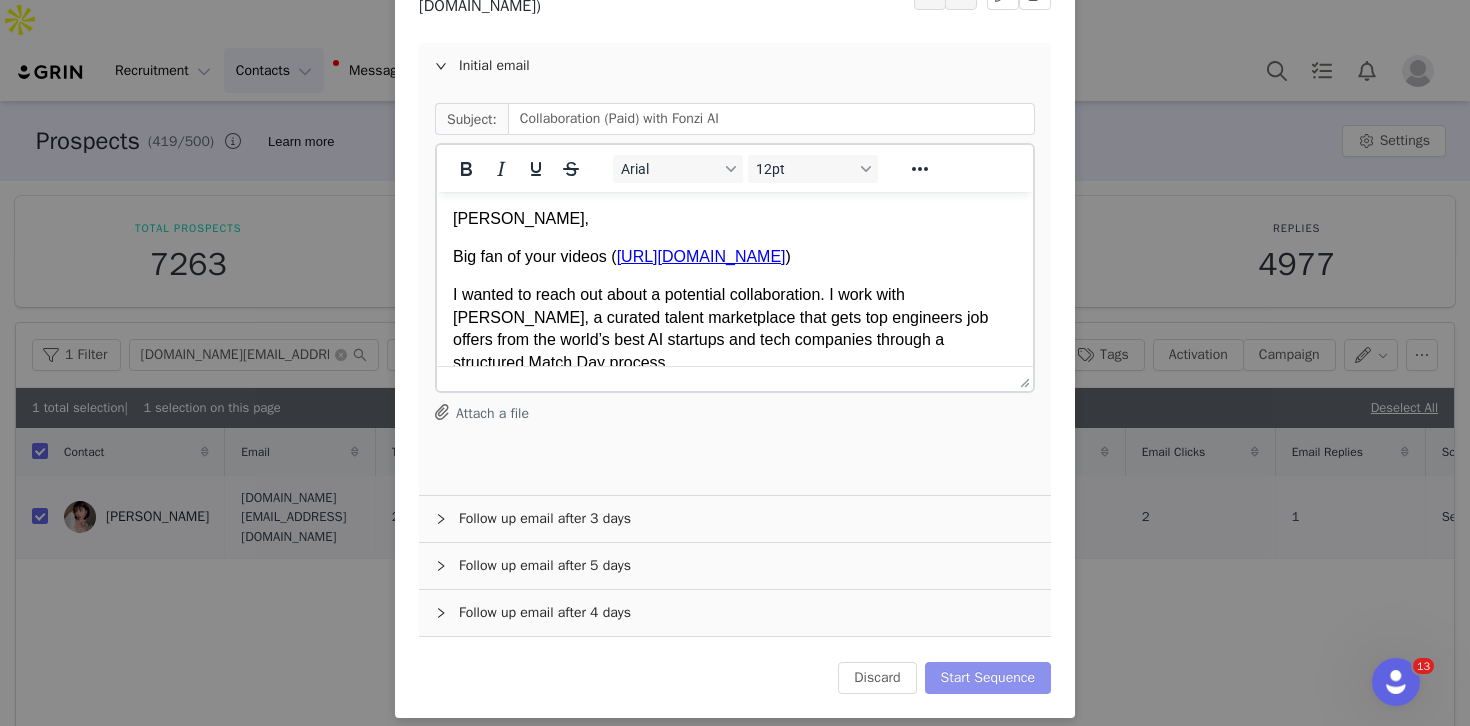 click on "Start Sequence" at bounding box center (988, 678) 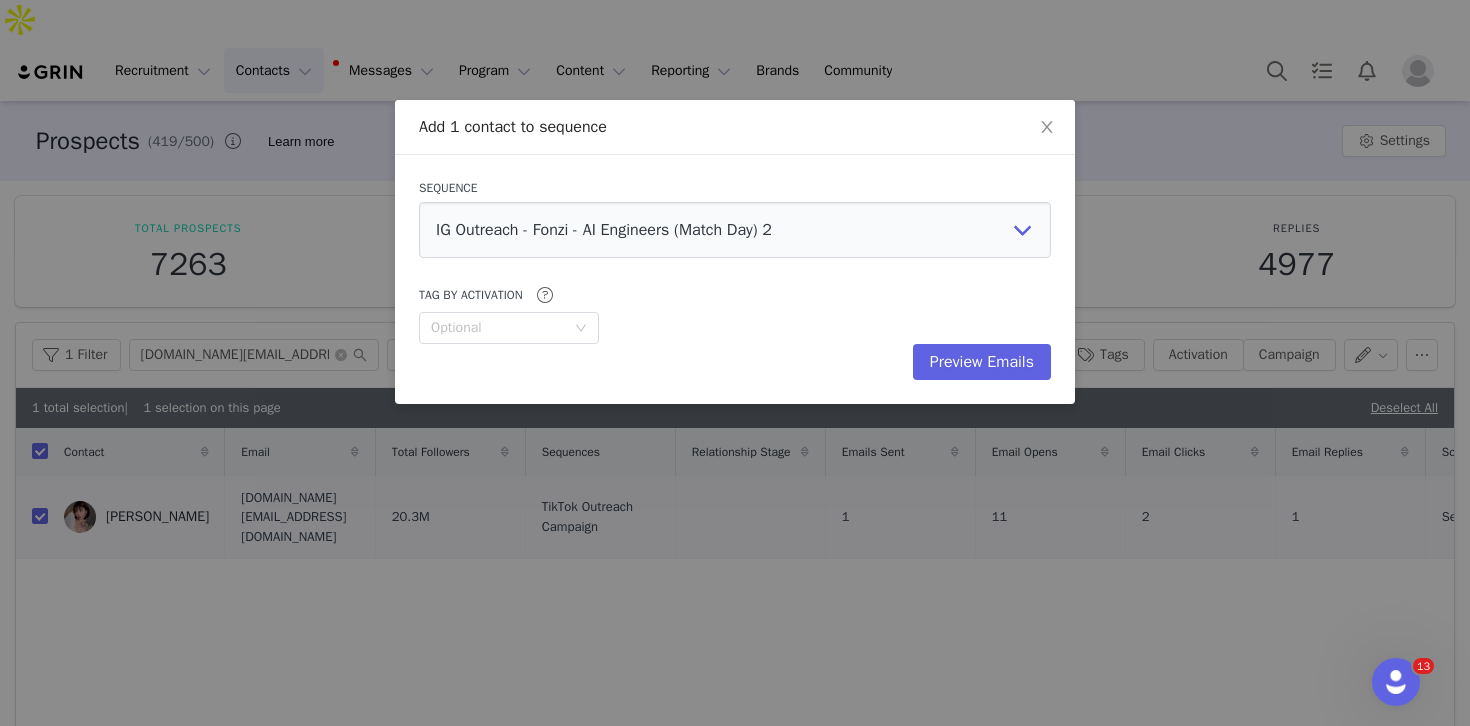 scroll, scrollTop: 0, scrollLeft: 0, axis: both 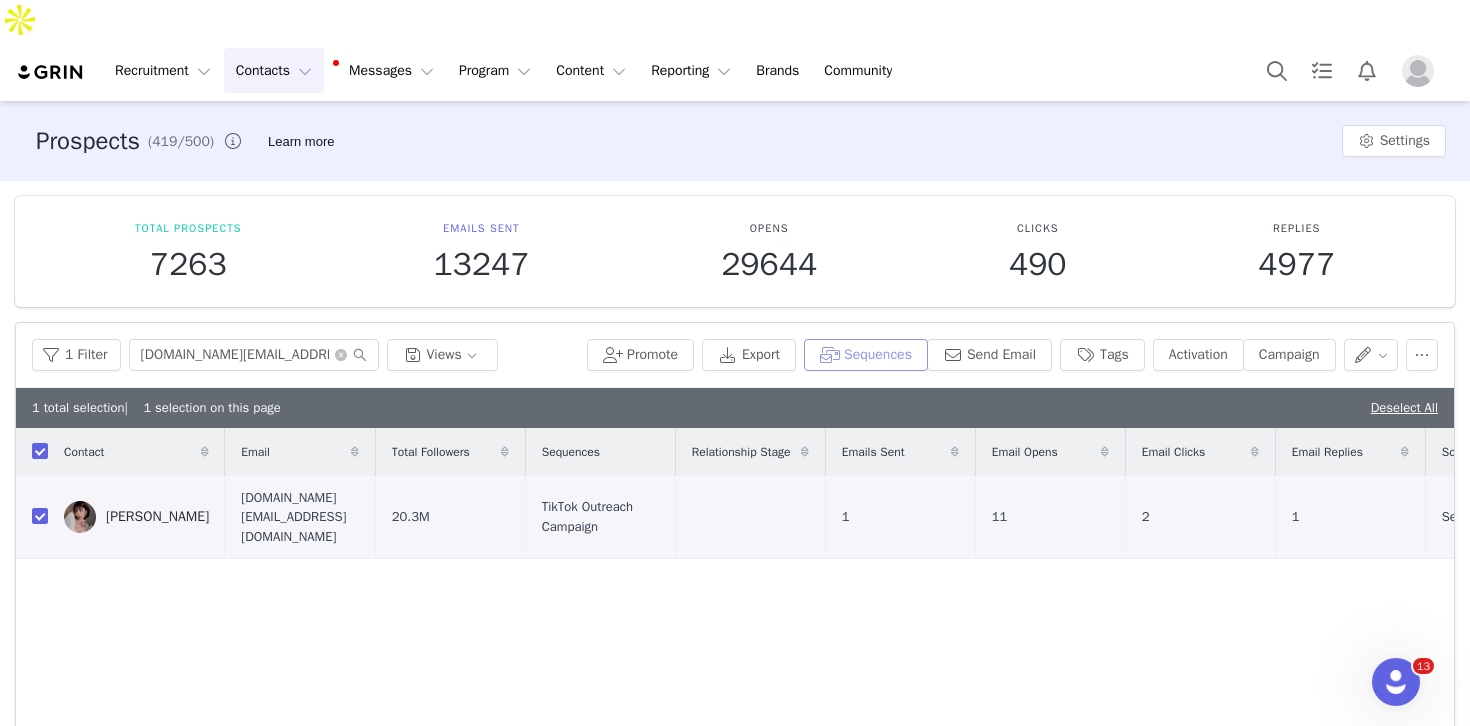 type 